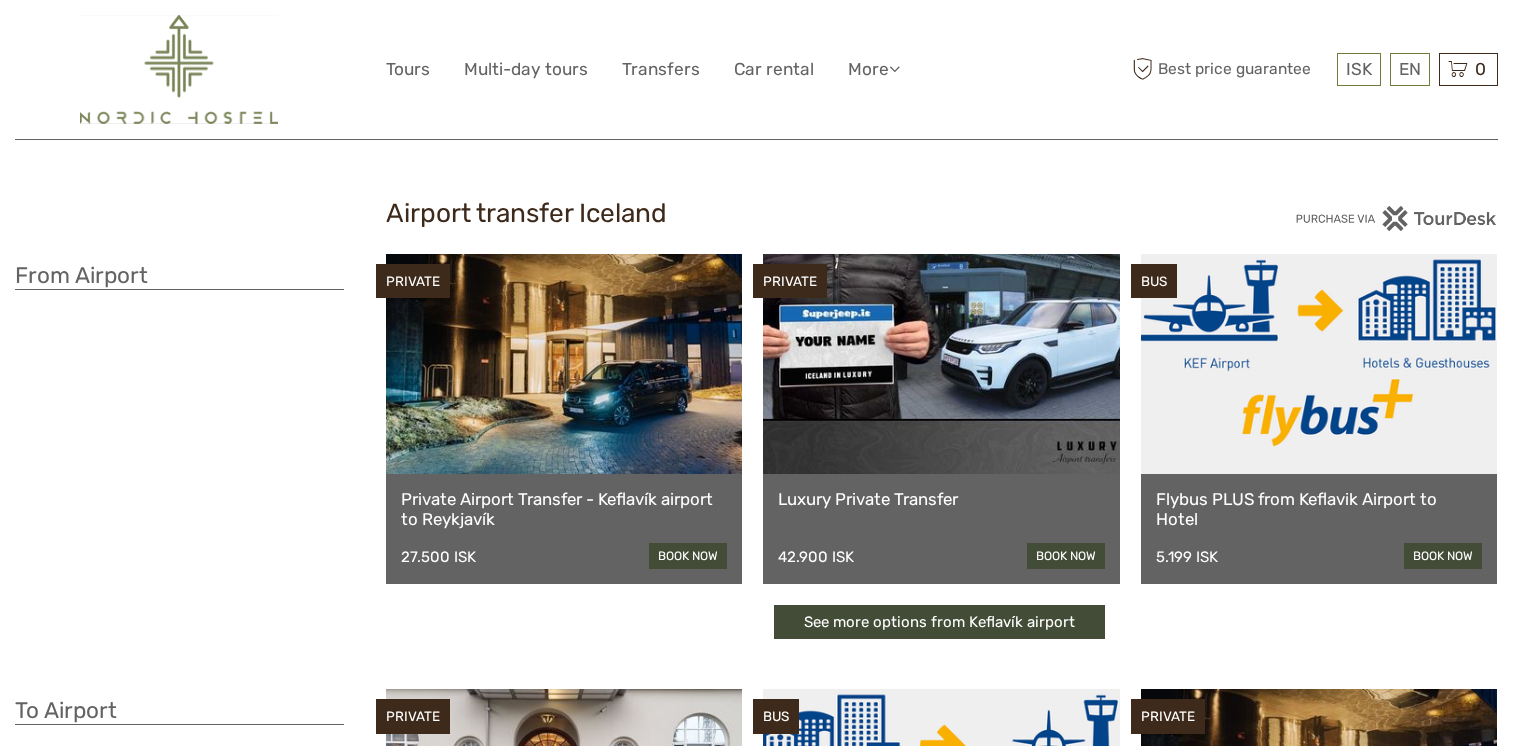 scroll, scrollTop: 0, scrollLeft: 0, axis: both 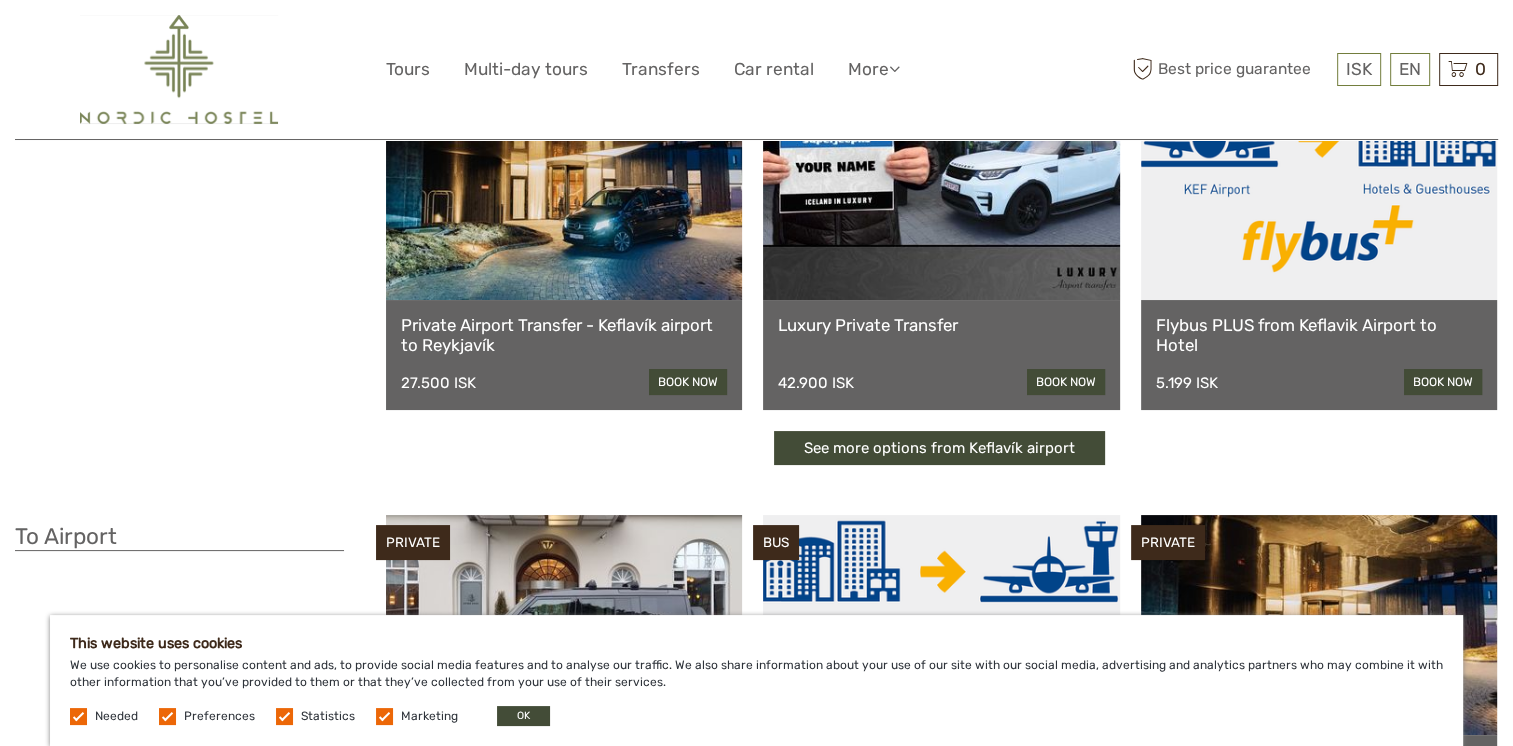 click at bounding box center (564, 190) 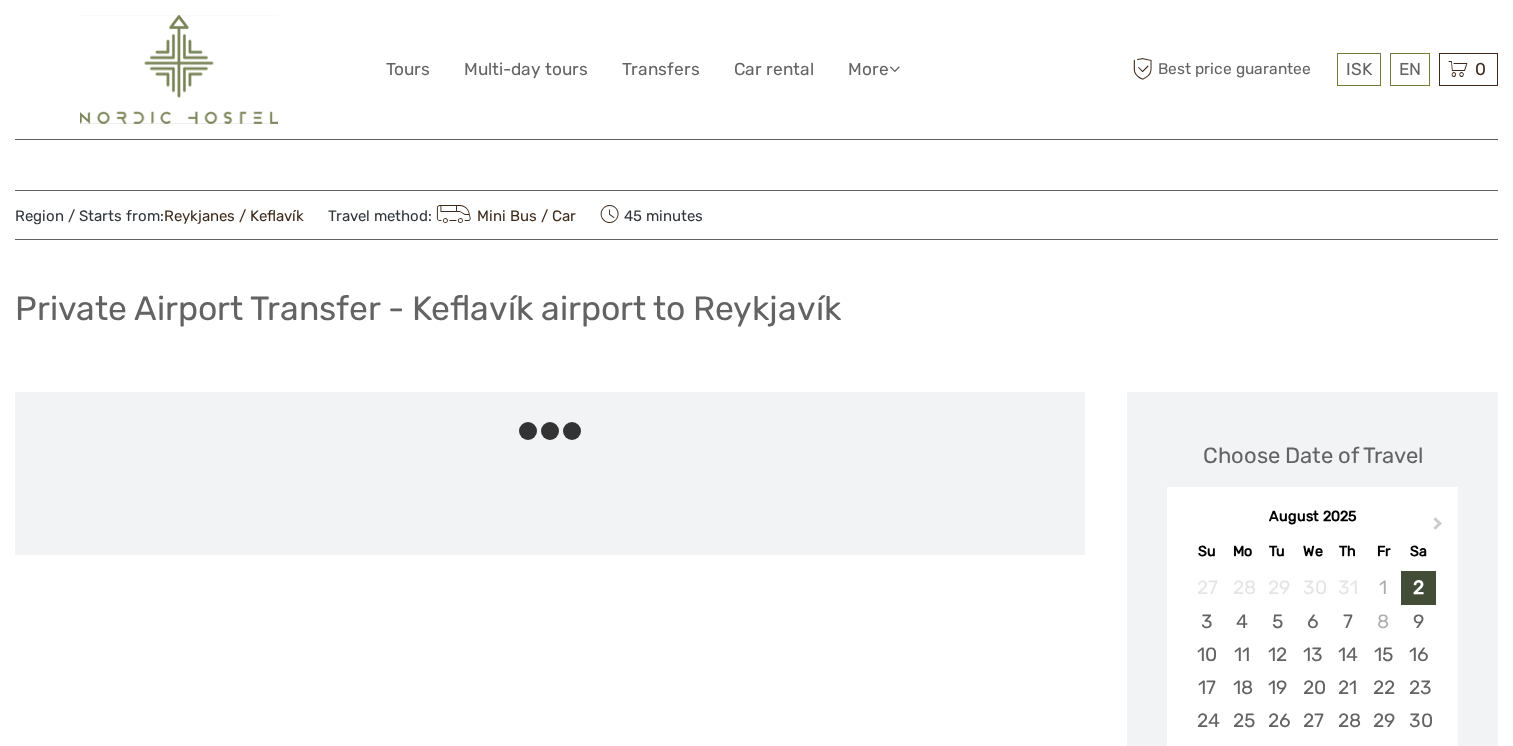 scroll, scrollTop: 0, scrollLeft: 0, axis: both 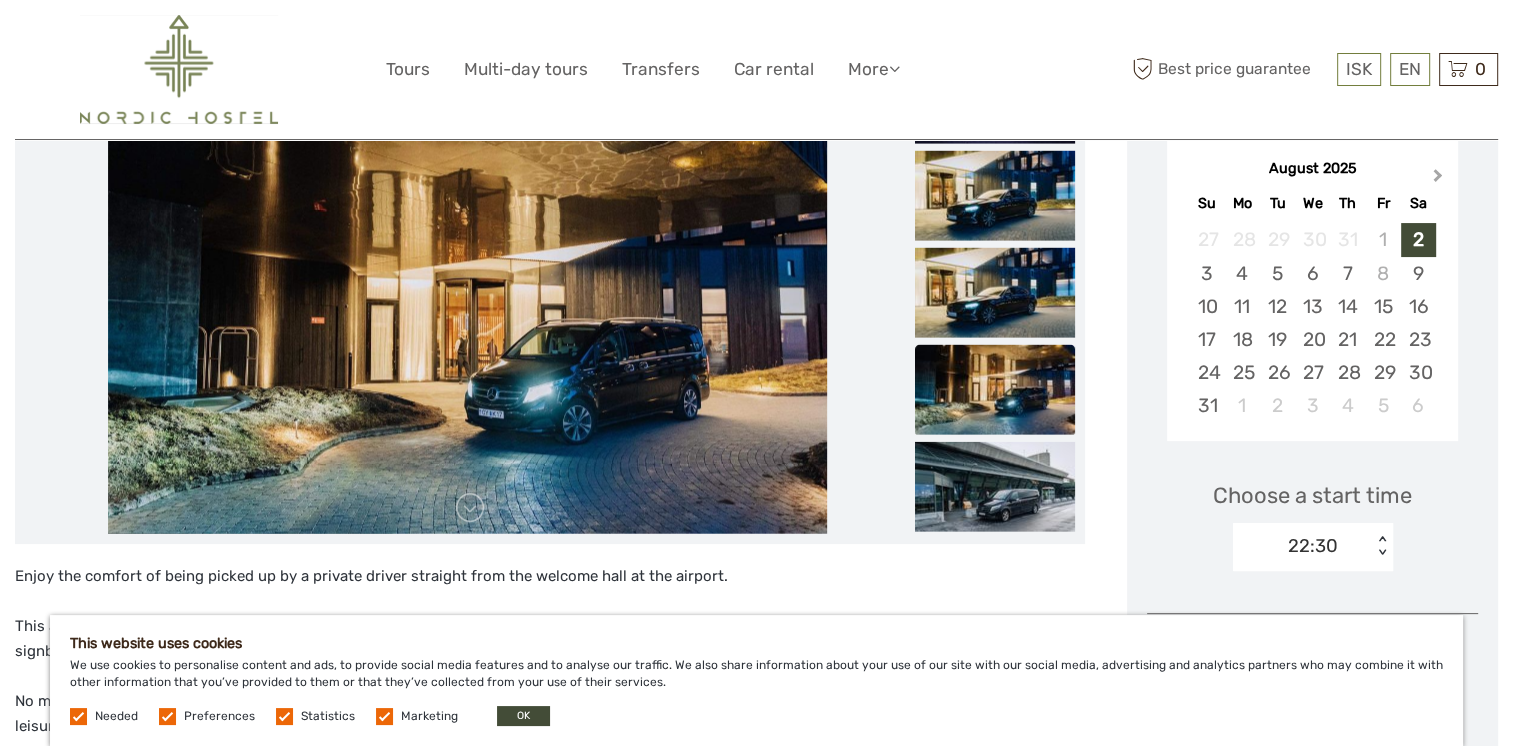 click on "Next Month" at bounding box center [1438, 179] 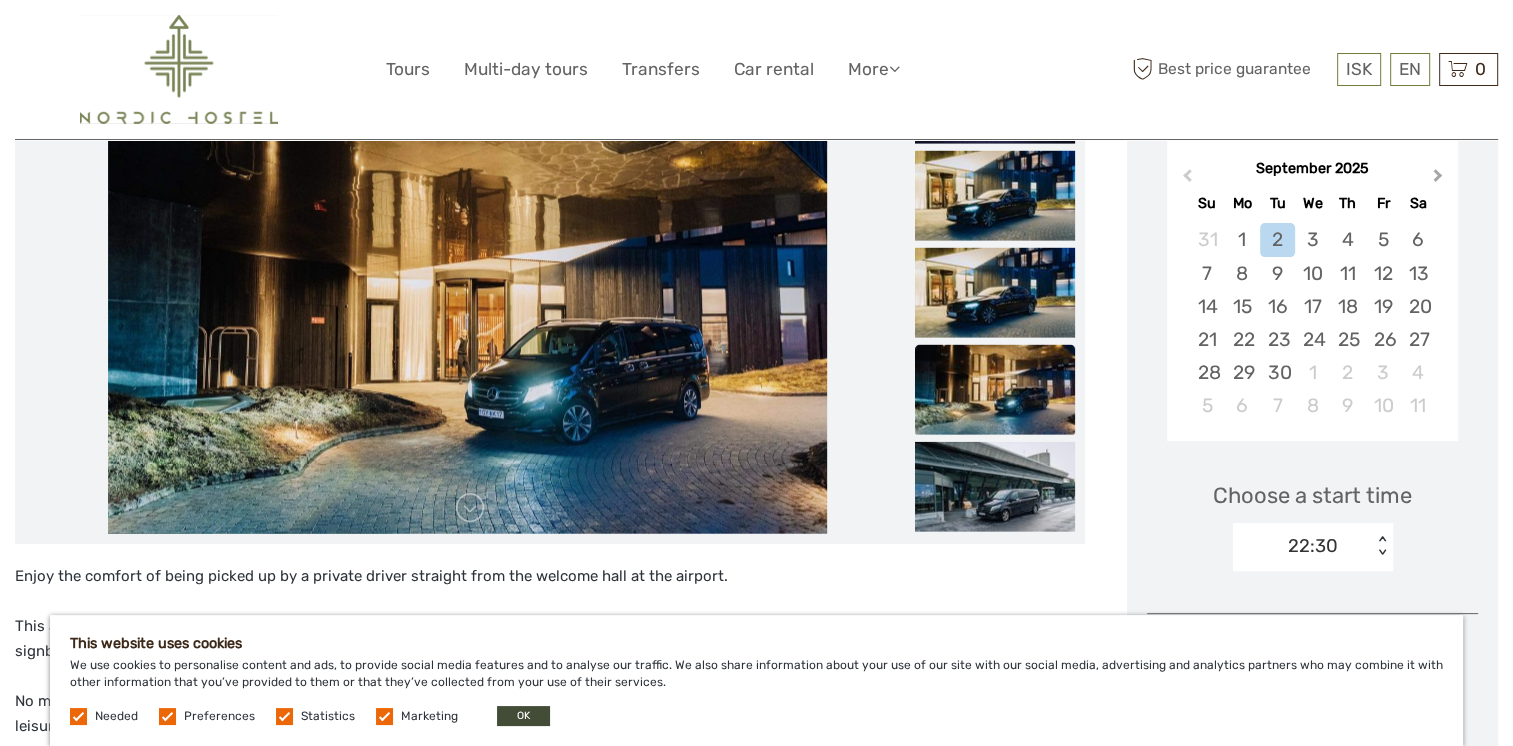 click on "Next Month" at bounding box center (1438, 179) 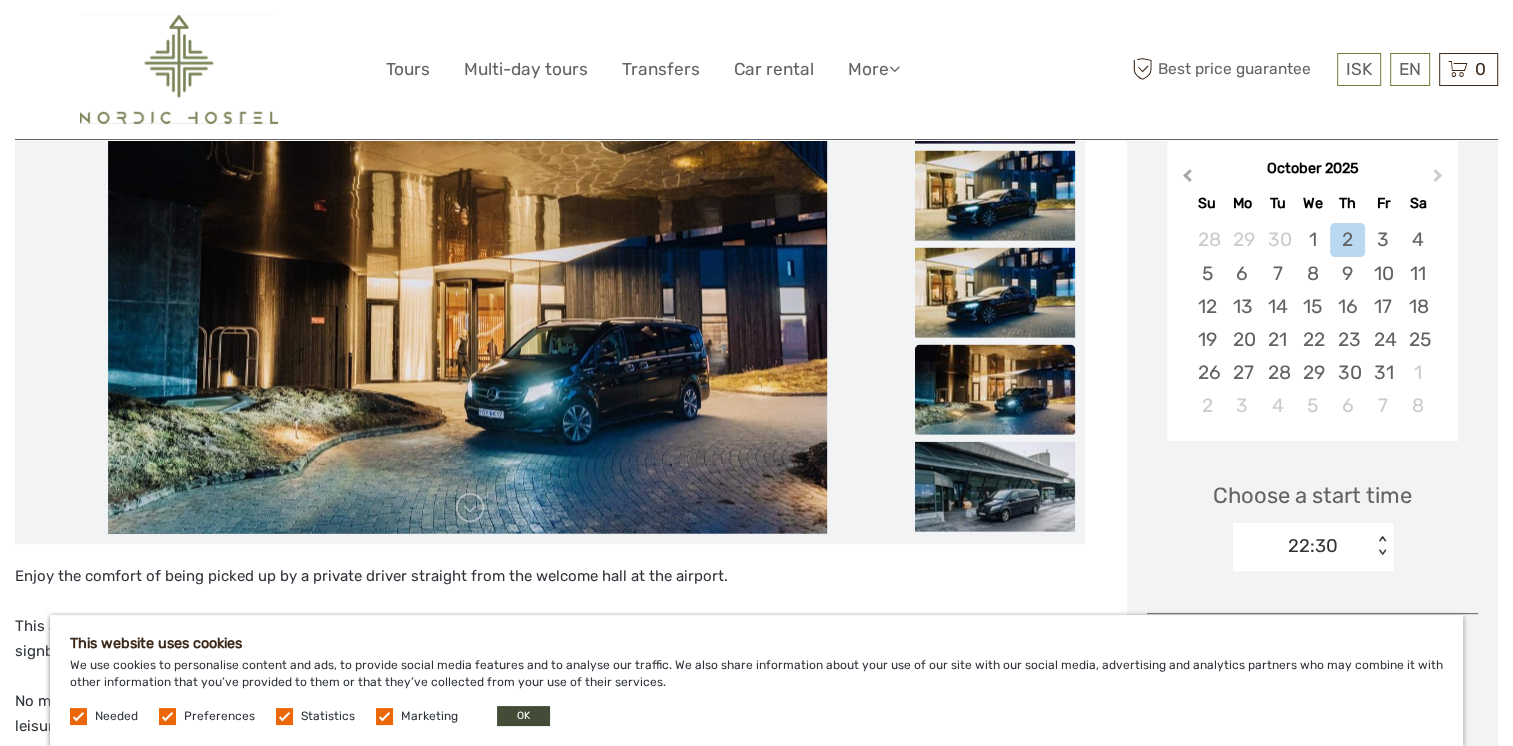 click on "Previous Month" at bounding box center (1187, 179) 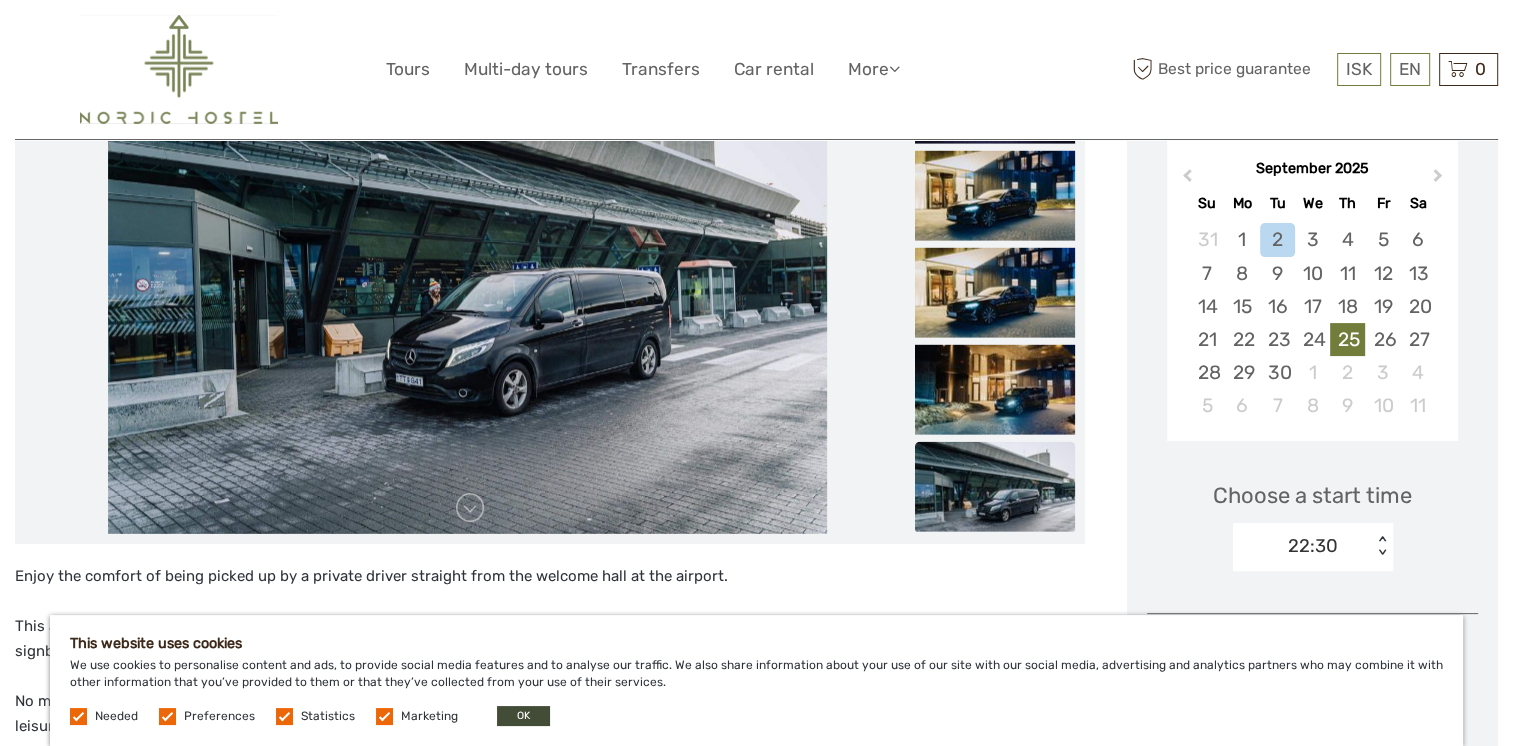 click on "25" at bounding box center [1347, 339] 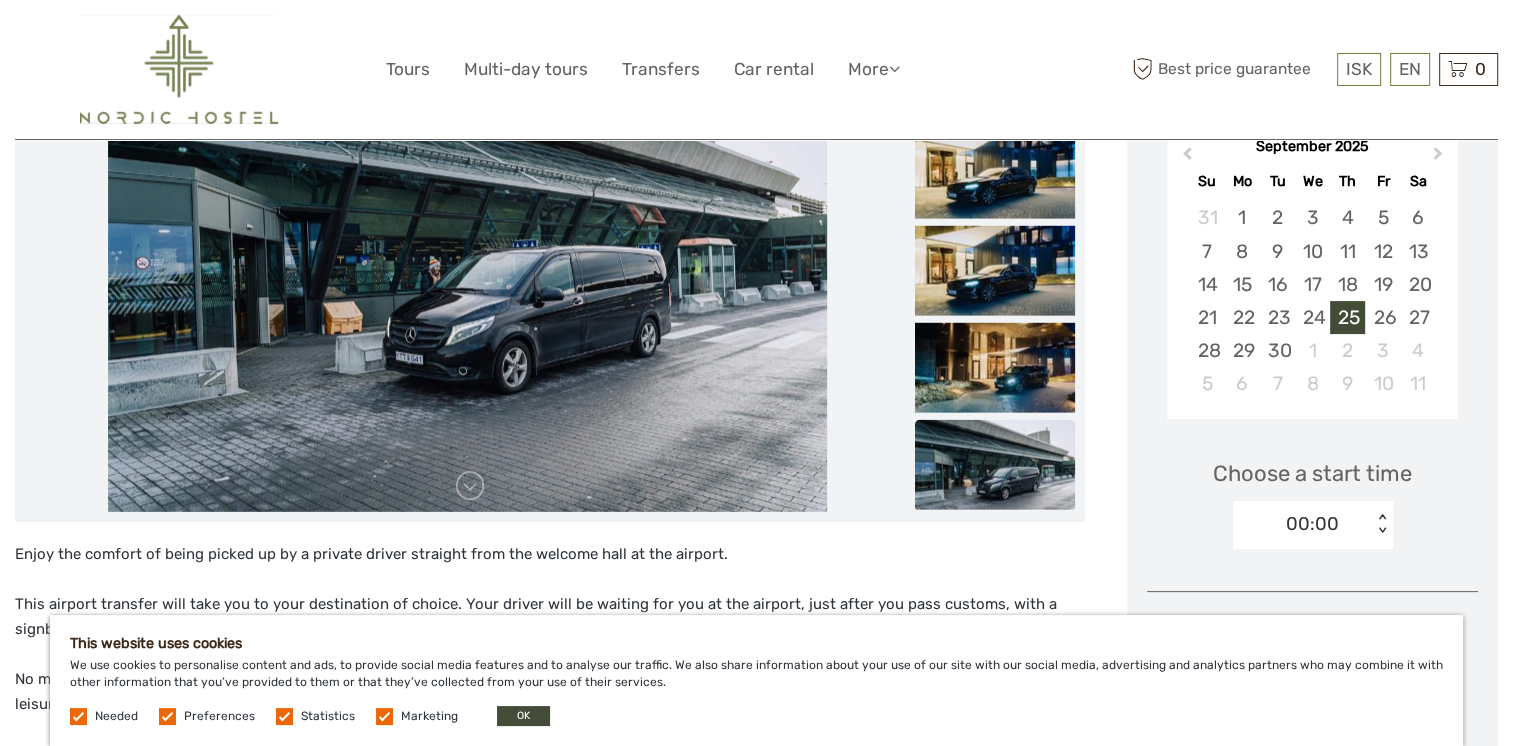 scroll, scrollTop: 368, scrollLeft: 0, axis: vertical 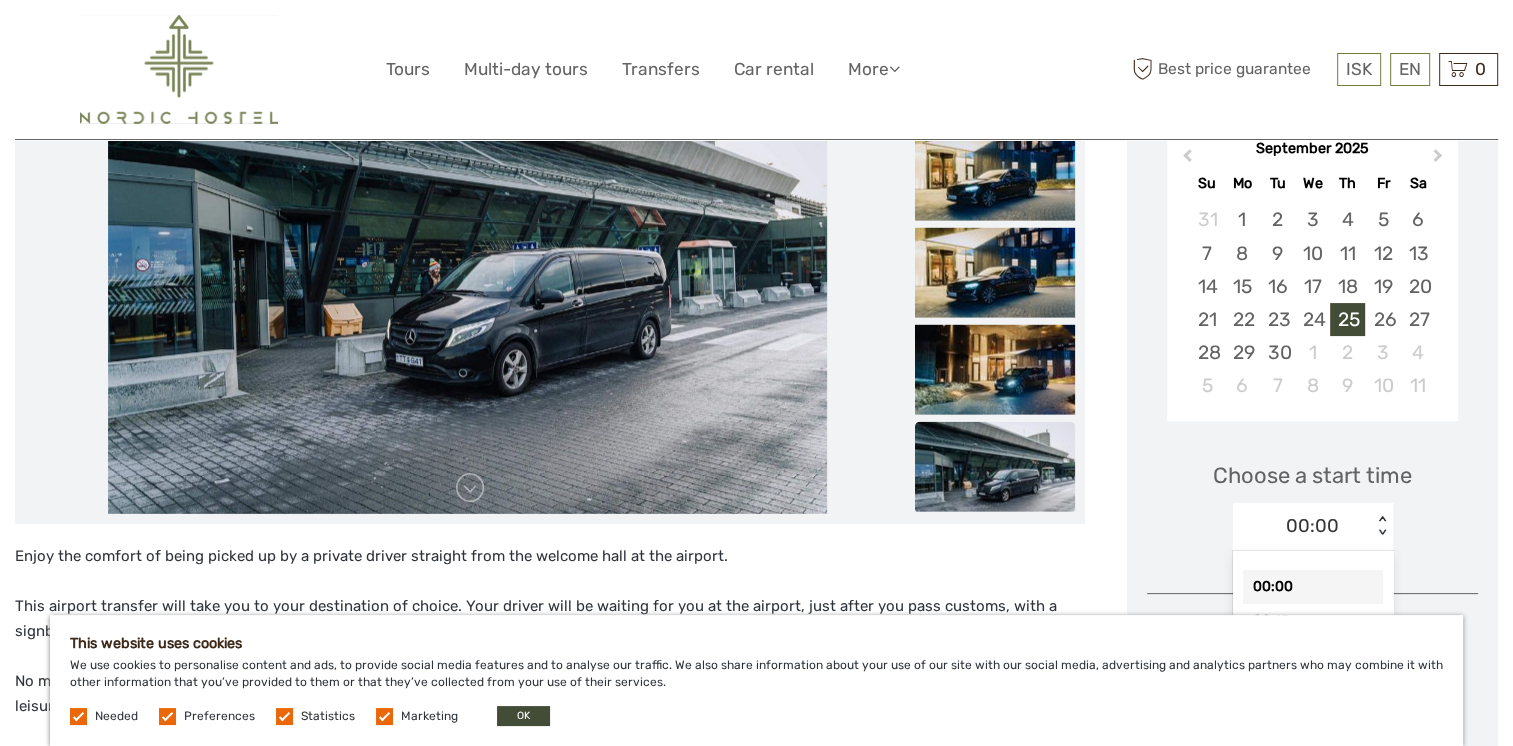 click on "< >" at bounding box center (1382, 526) 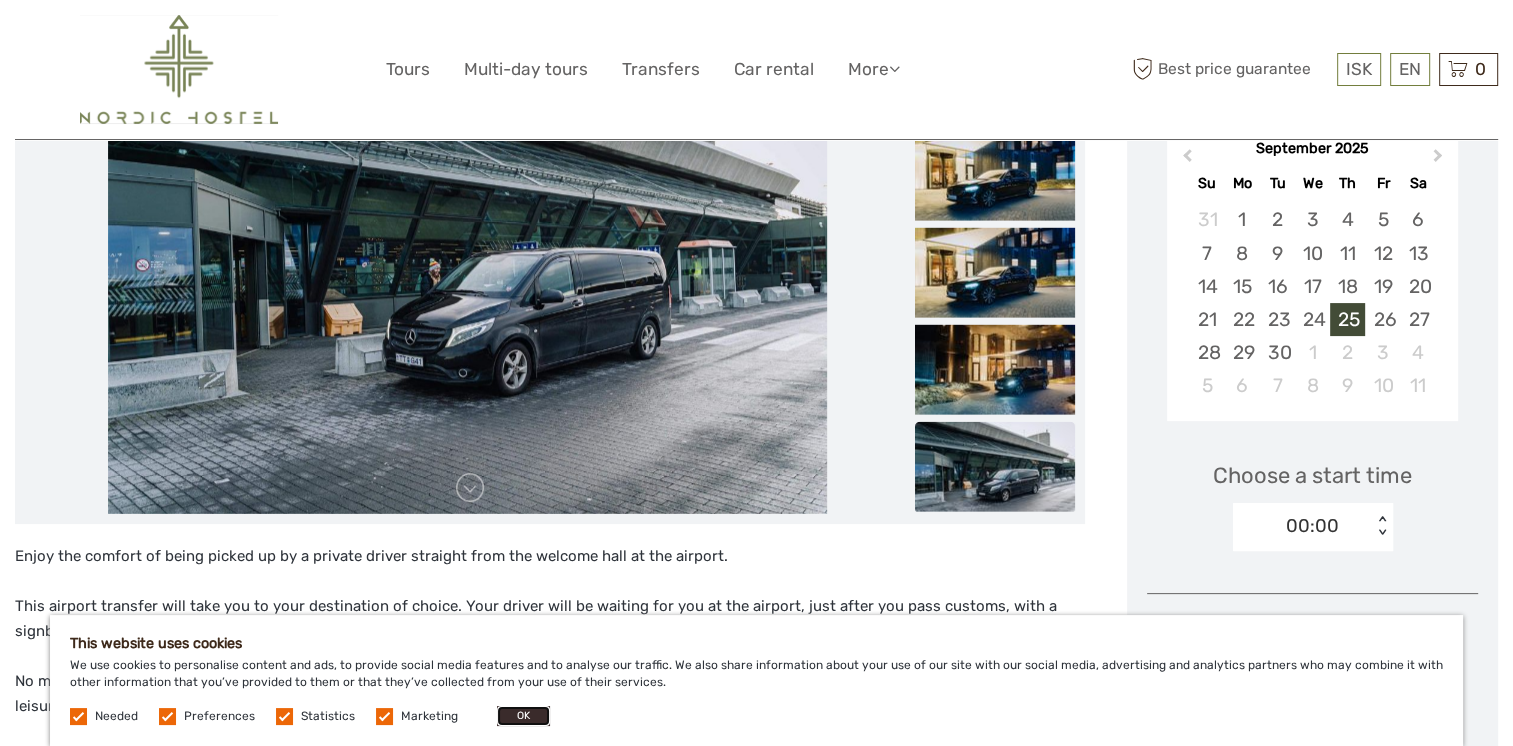 click on "OK" at bounding box center [523, 716] 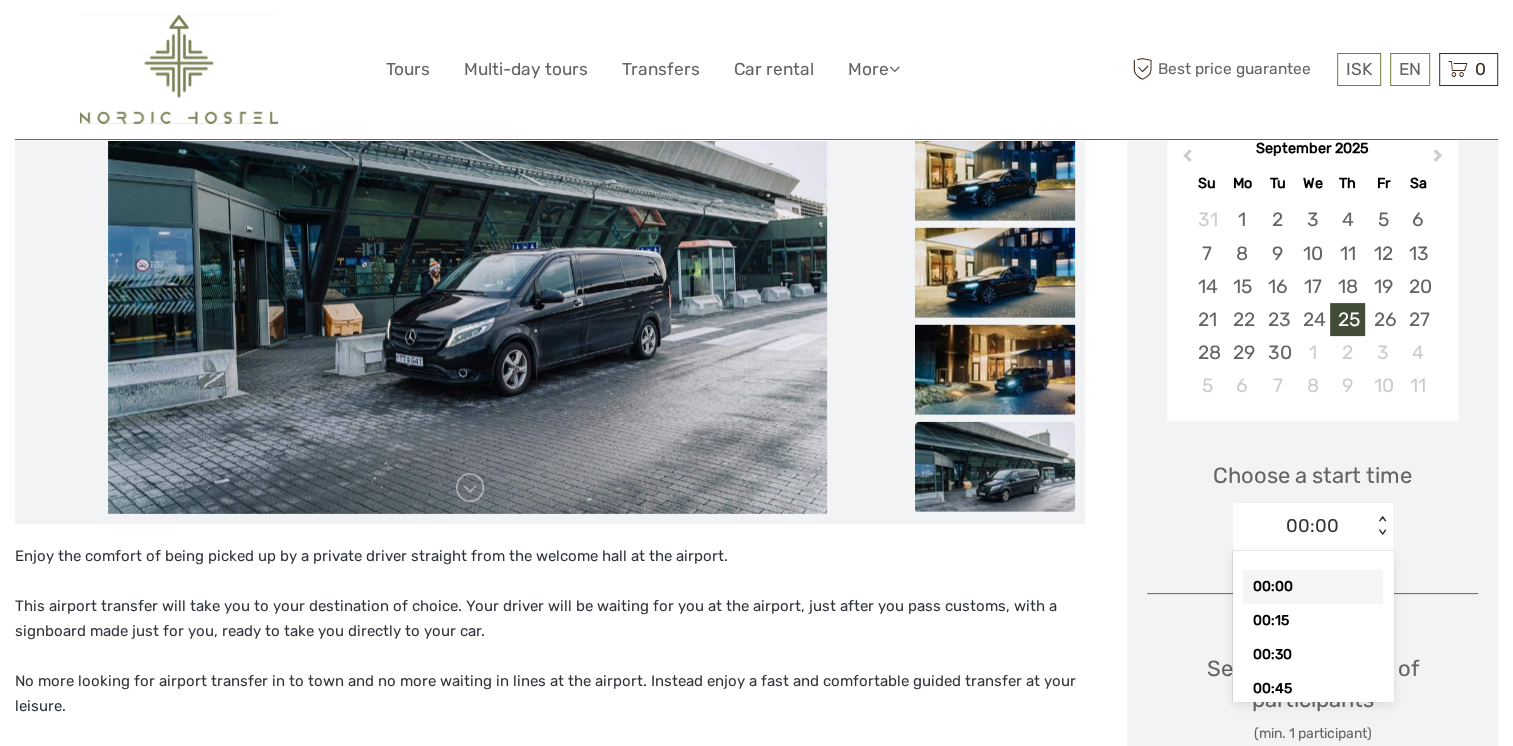 click on "< >" at bounding box center [1382, 526] 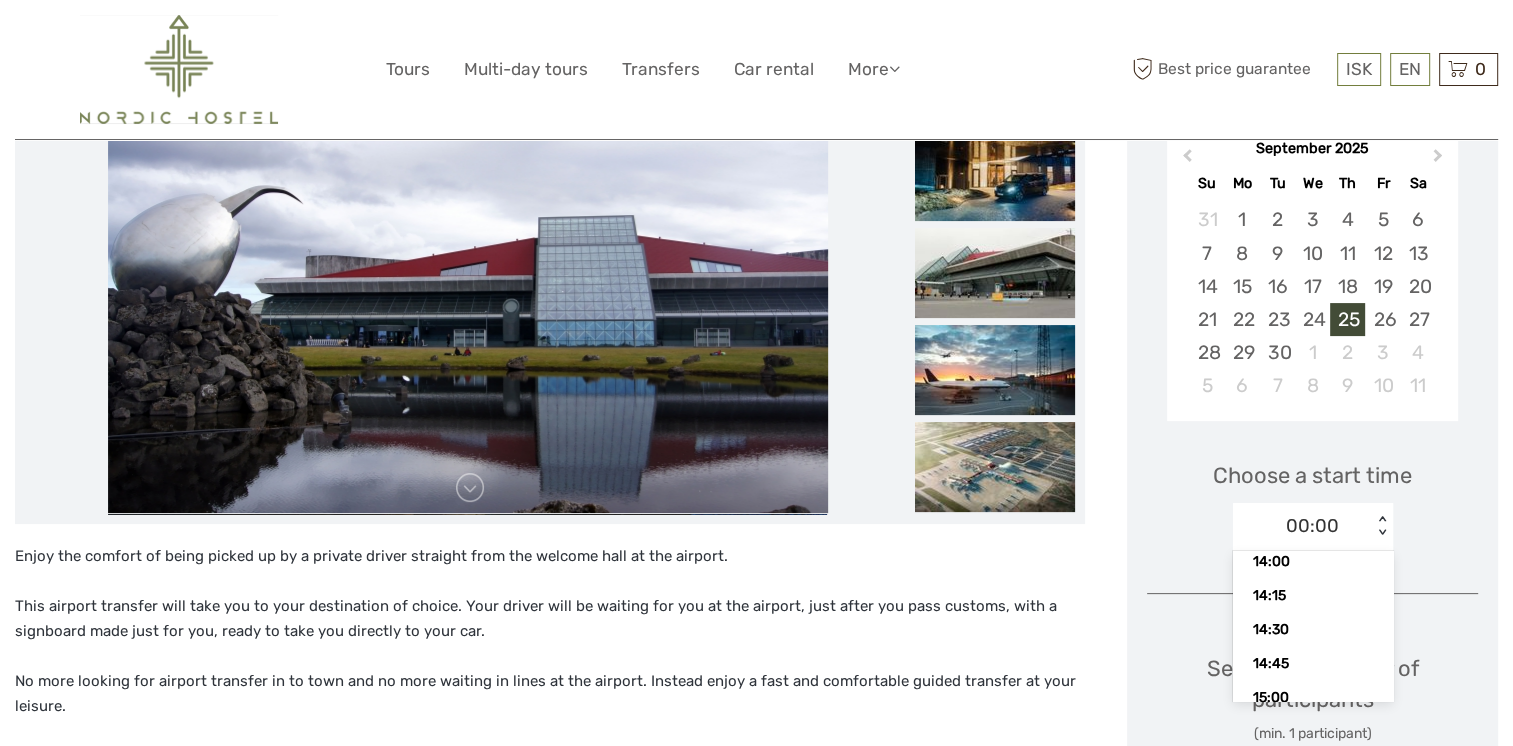 scroll, scrollTop: 1900, scrollLeft: 0, axis: vertical 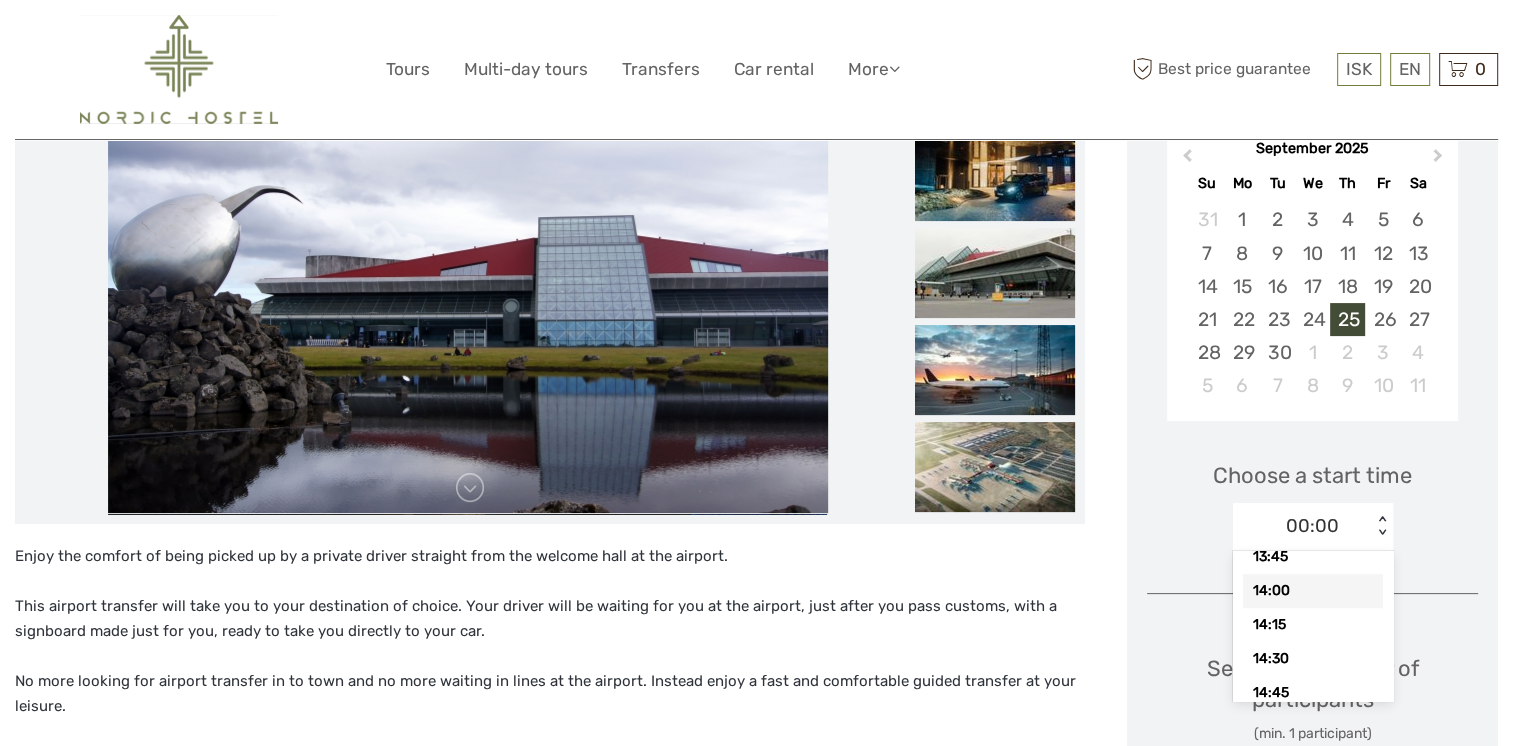 click on "14:00" at bounding box center (1313, 591) 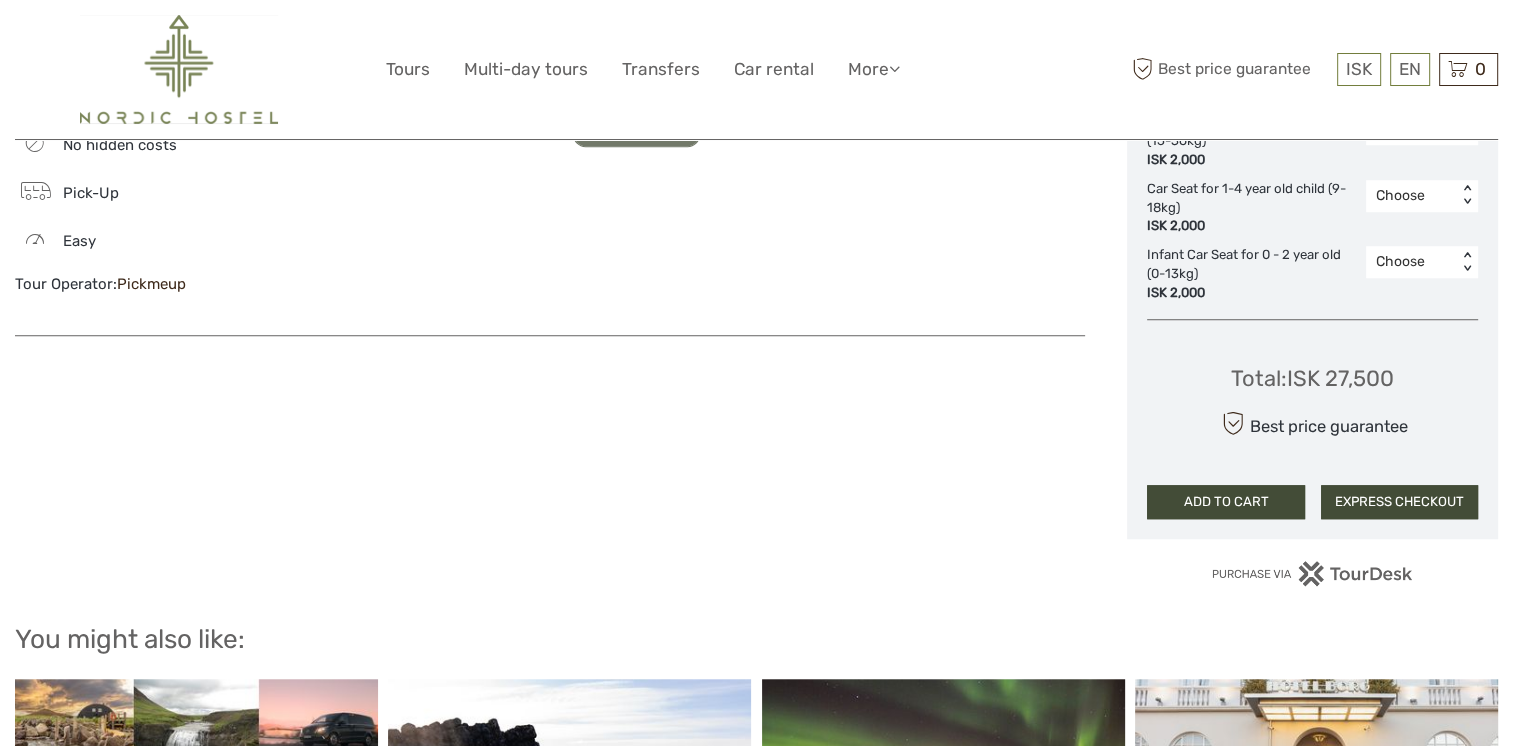 scroll, scrollTop: 1484, scrollLeft: 0, axis: vertical 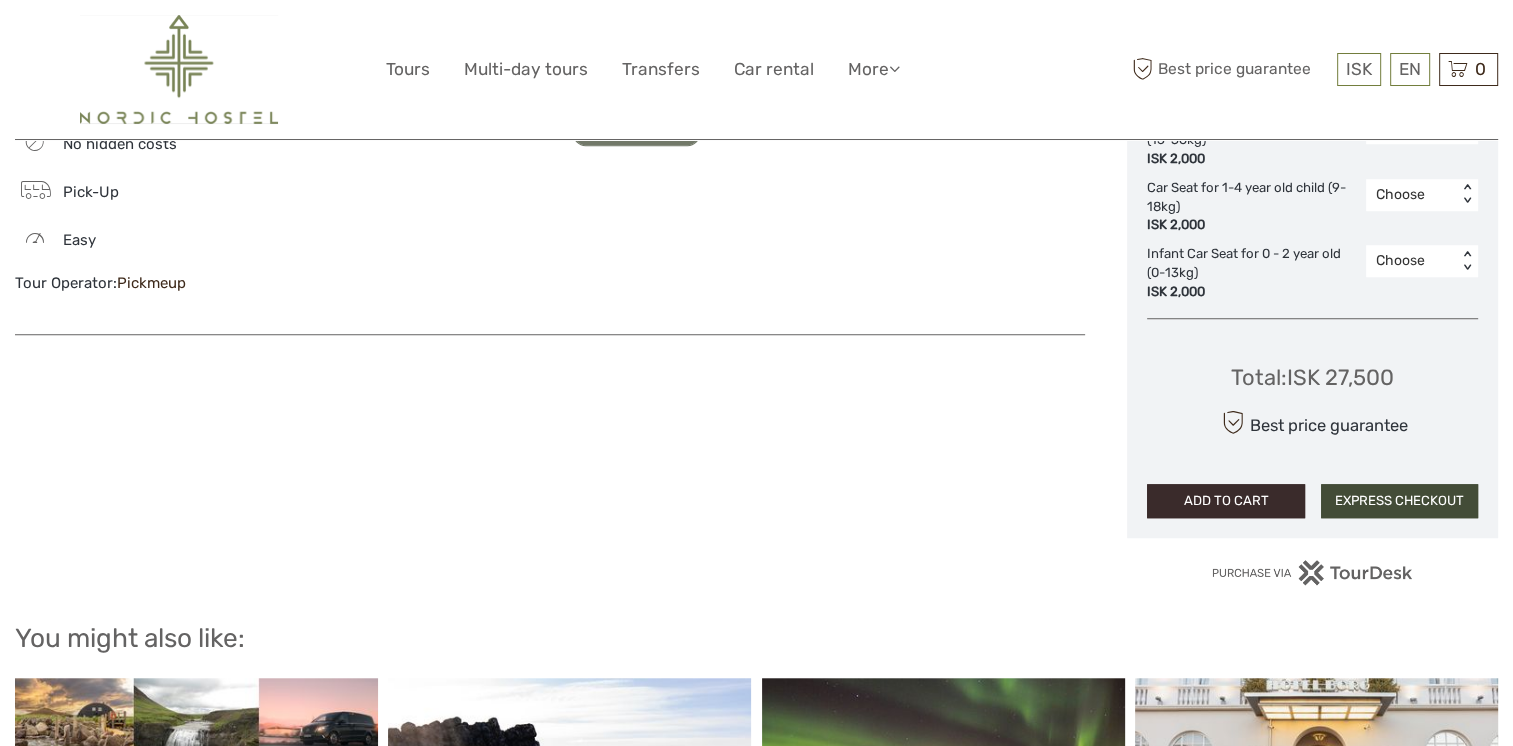 click on "ADD TO CART" at bounding box center [1225, 501] 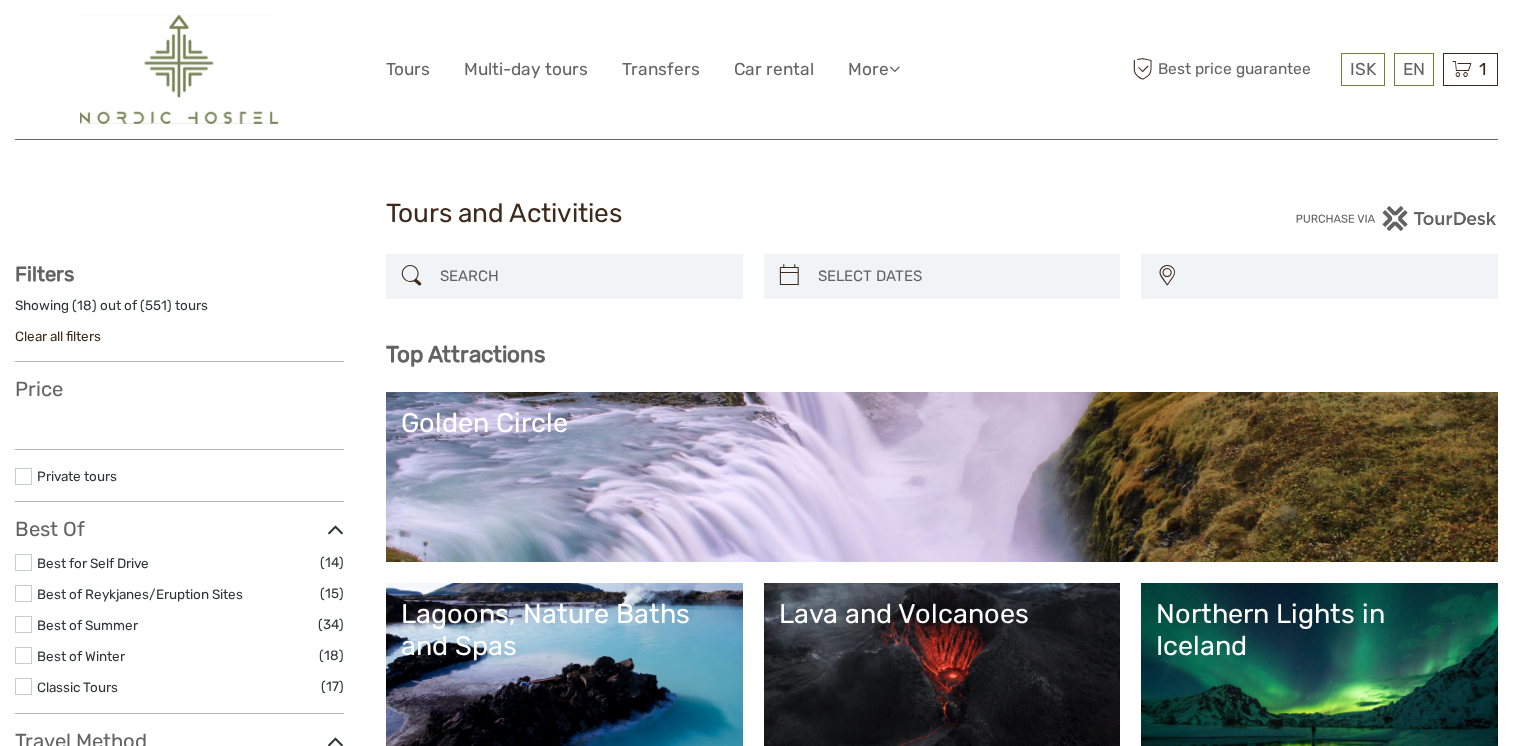 select 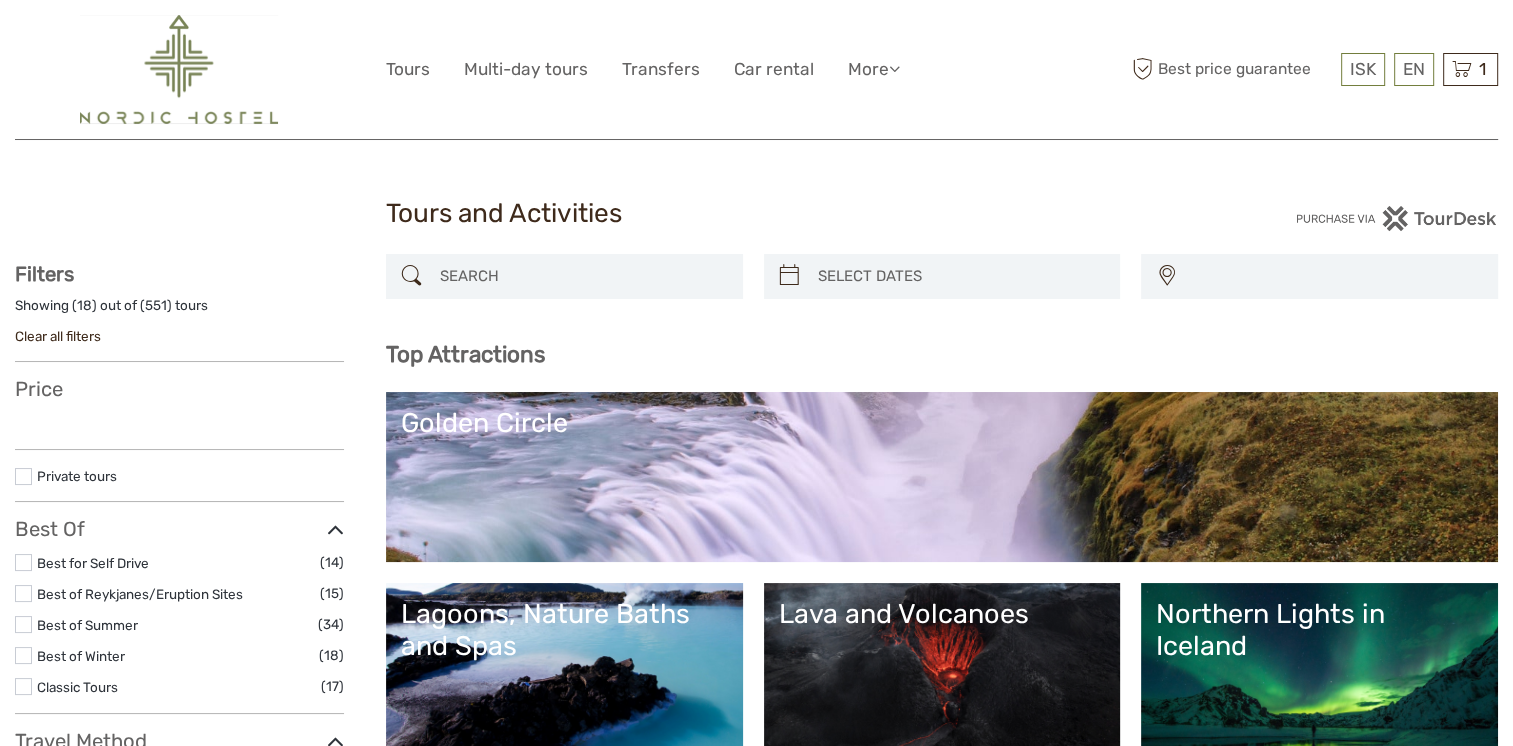 scroll, scrollTop: 0, scrollLeft: 0, axis: both 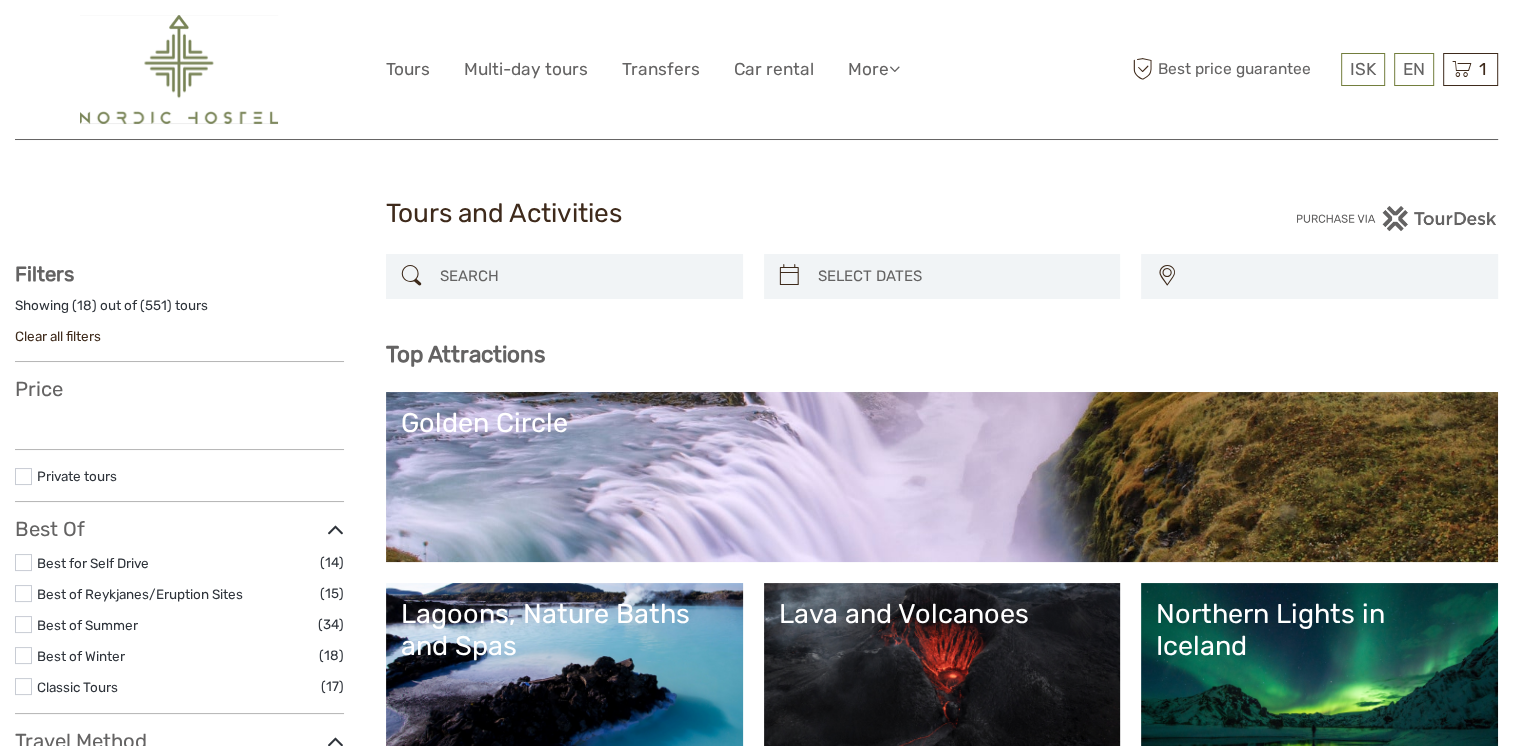select 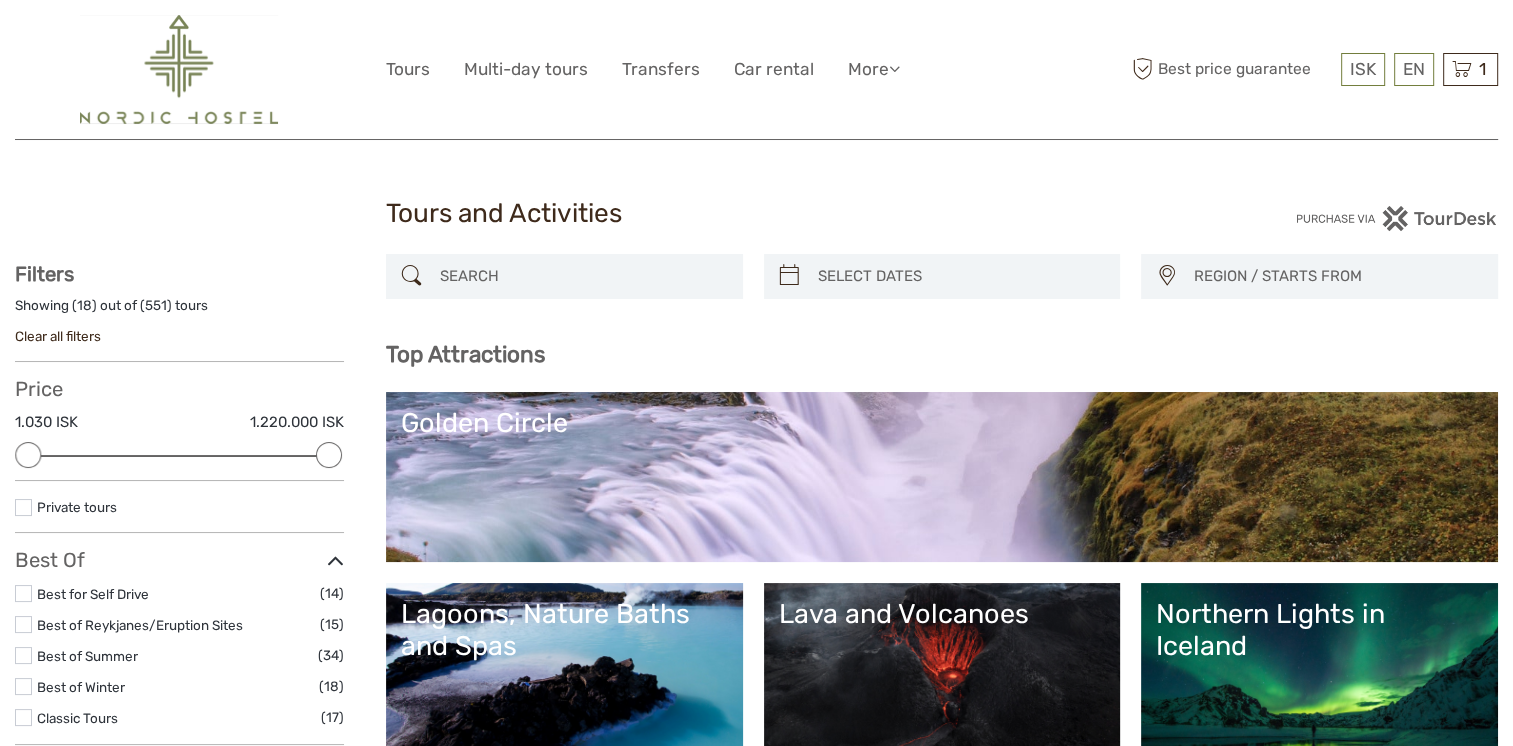 scroll, scrollTop: 0, scrollLeft: 0, axis: both 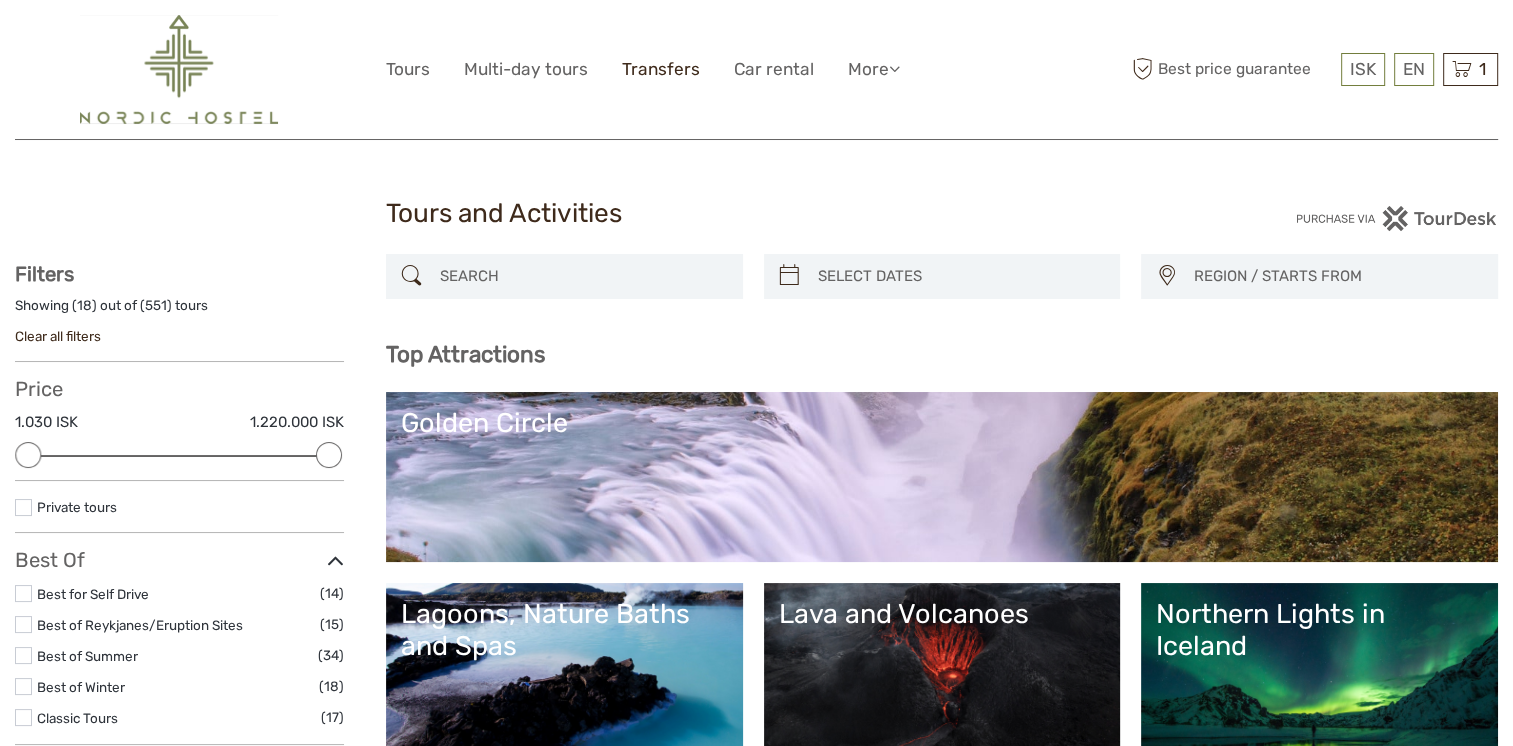click on "Transfers" at bounding box center [661, 69] 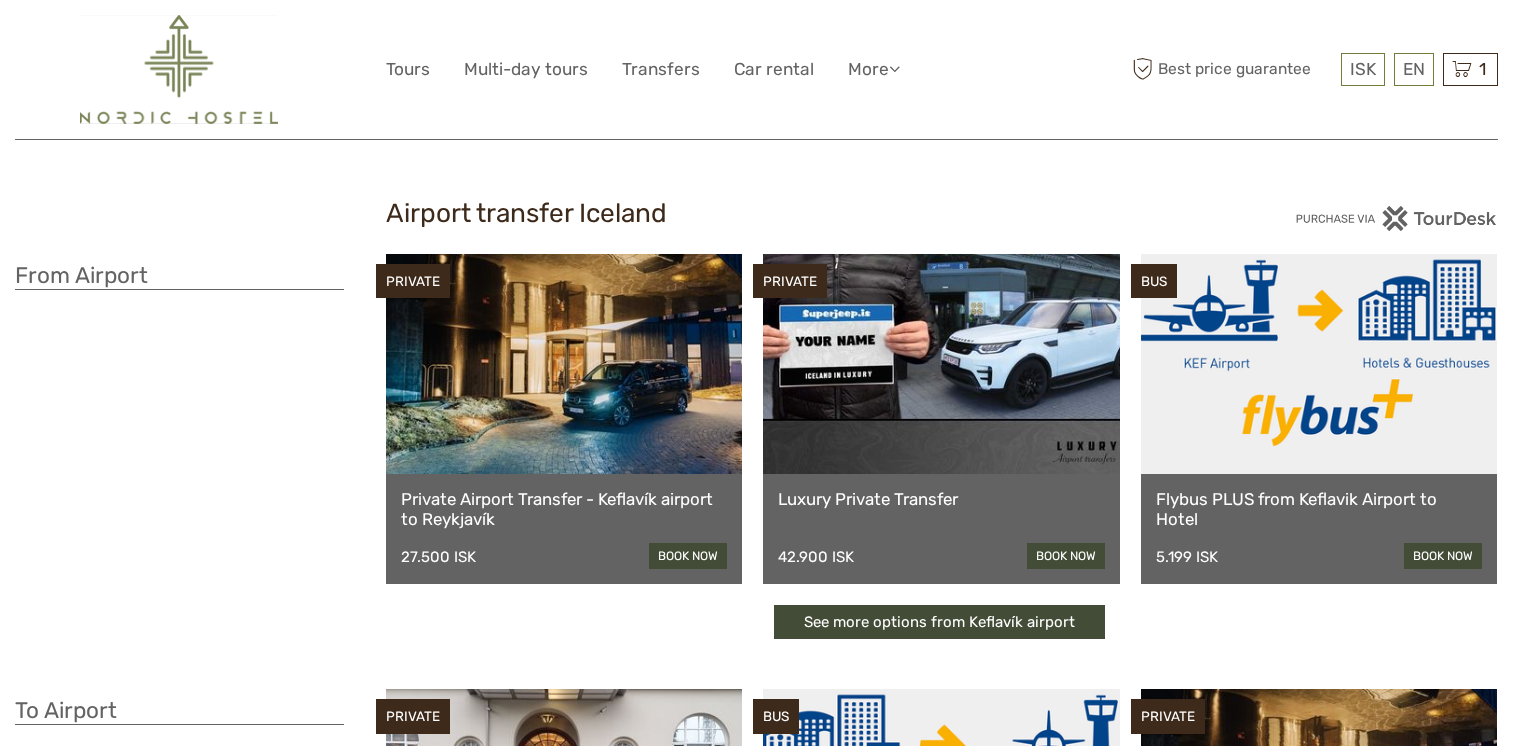 scroll, scrollTop: 0, scrollLeft: 0, axis: both 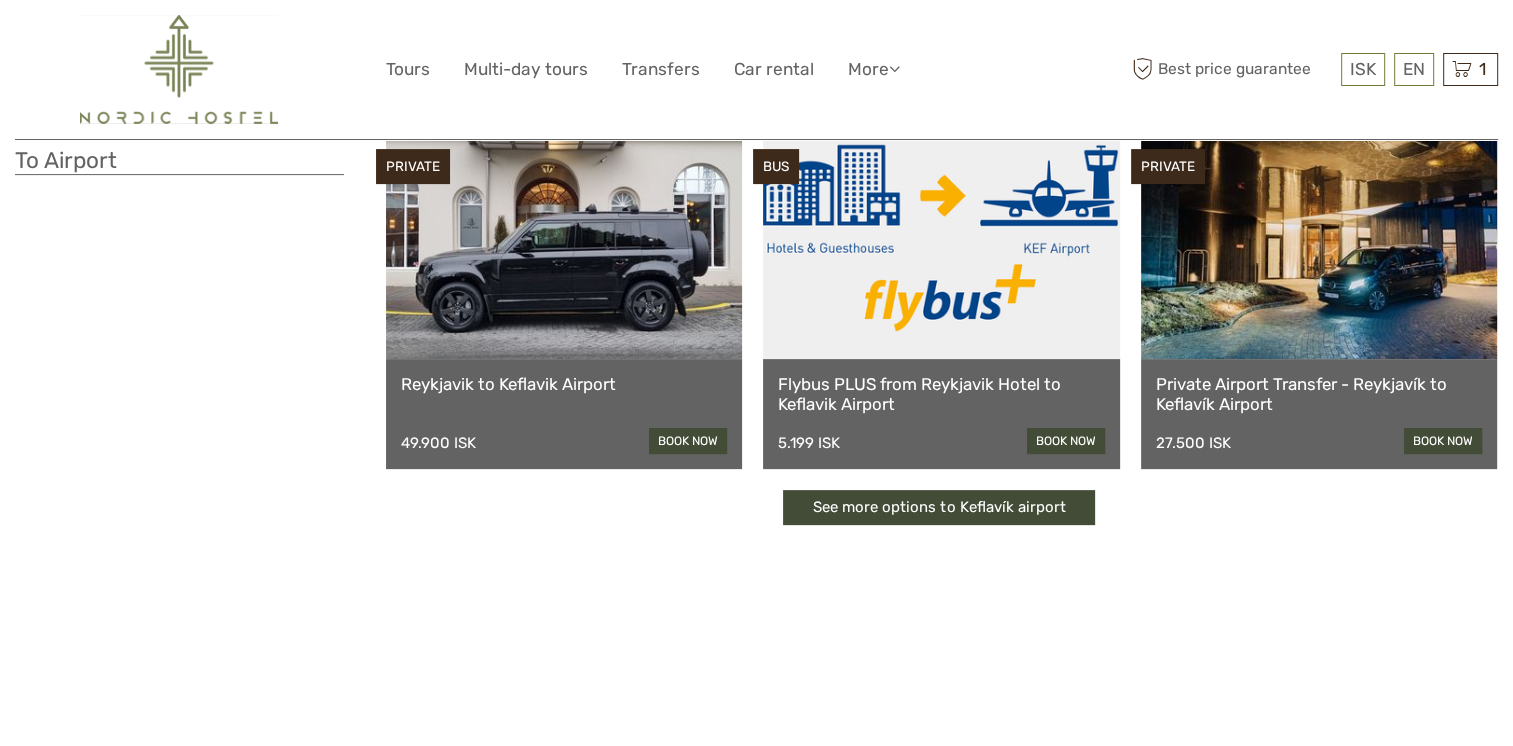 click on "Private Airport Transfer - Reykjavík to Keflavík Airport" at bounding box center (1319, 394) 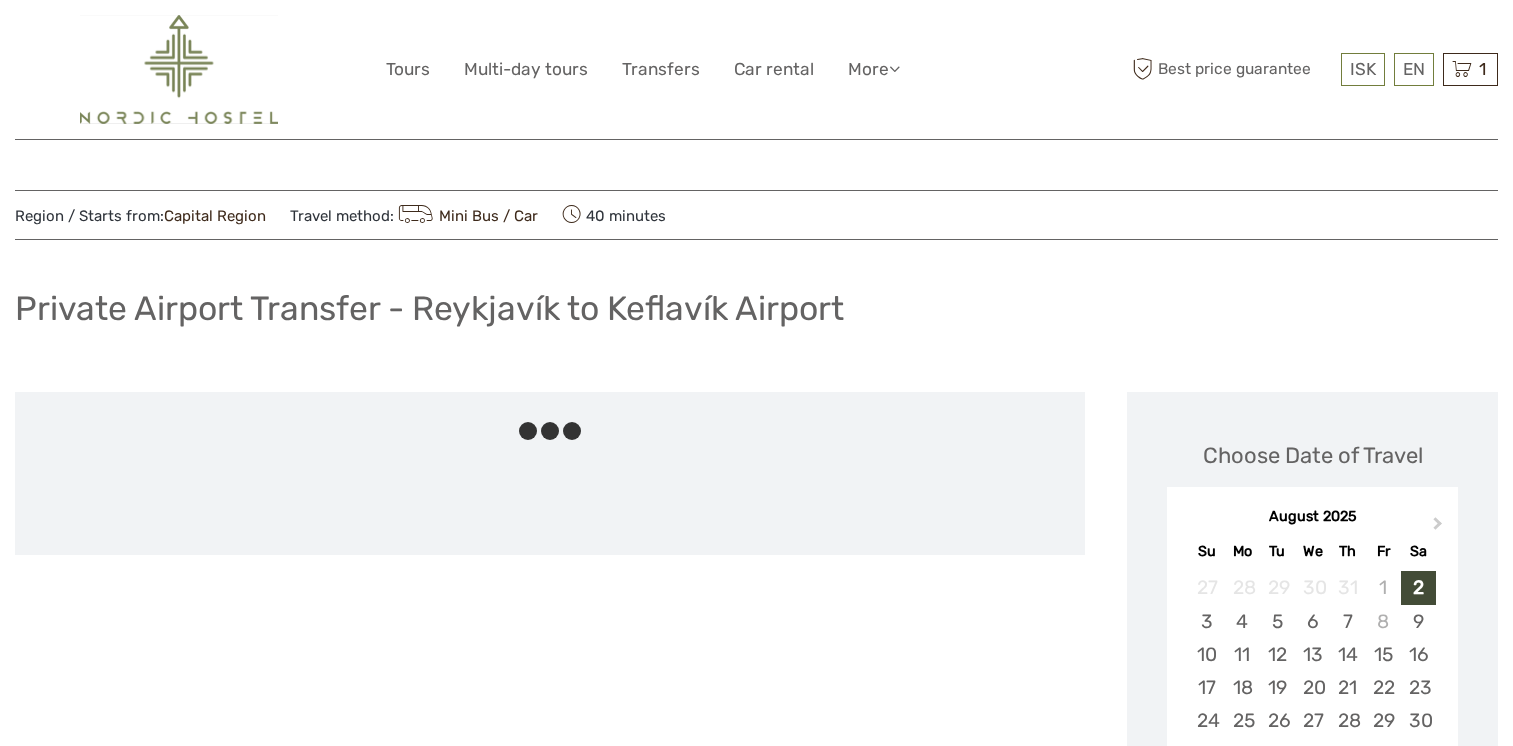 scroll, scrollTop: 0, scrollLeft: 0, axis: both 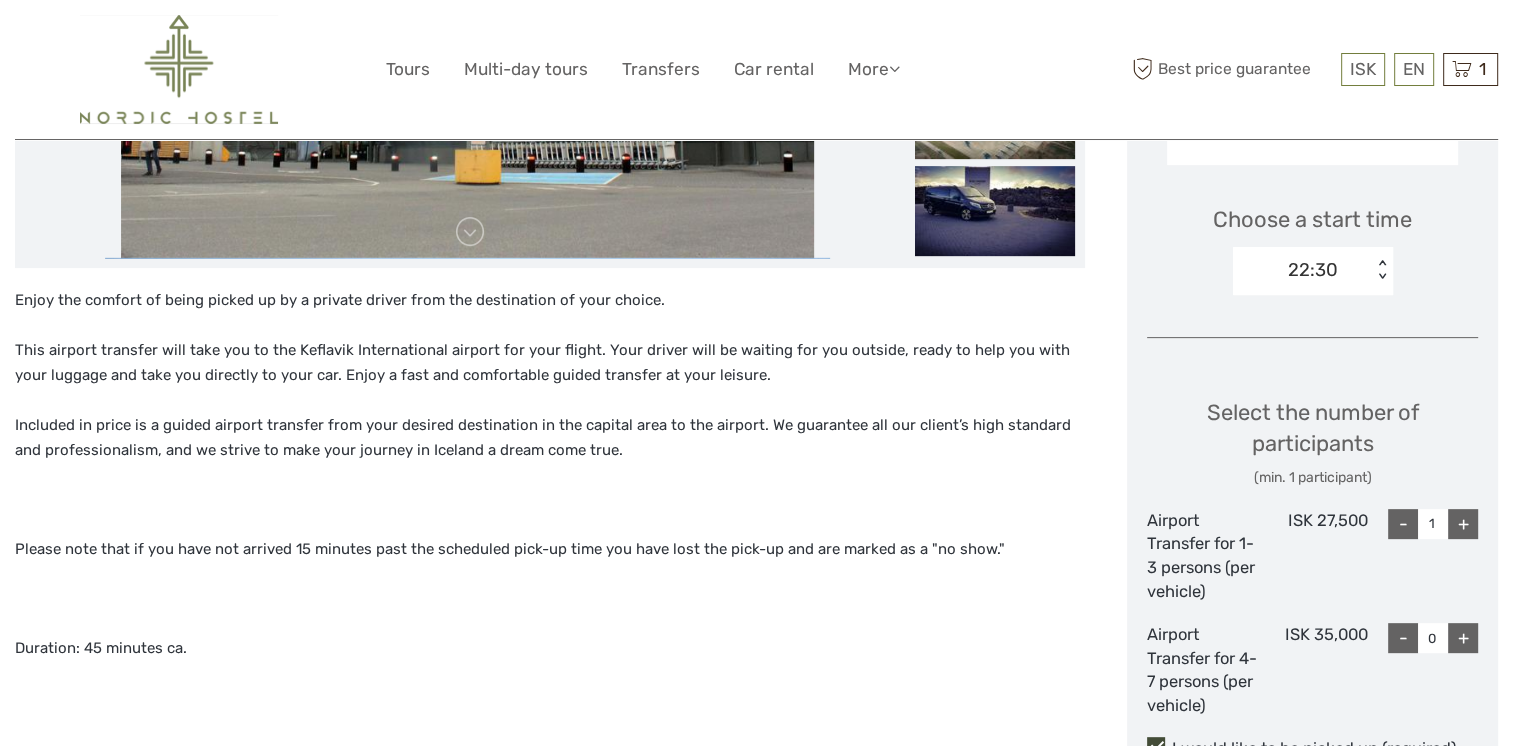 click on "Select the number of participants (min. 1 participant)" at bounding box center [1312, 442] 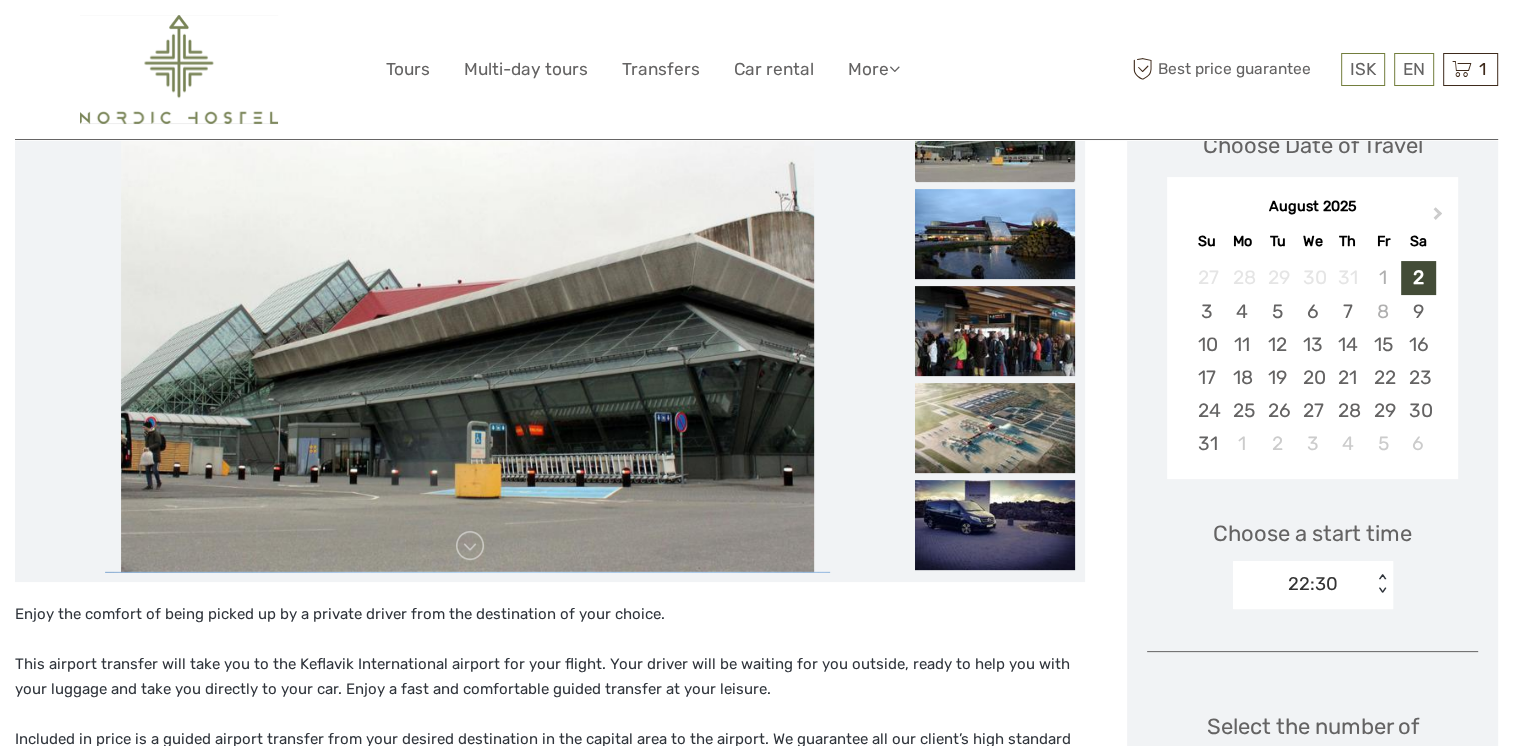 scroll, scrollTop: 316, scrollLeft: 0, axis: vertical 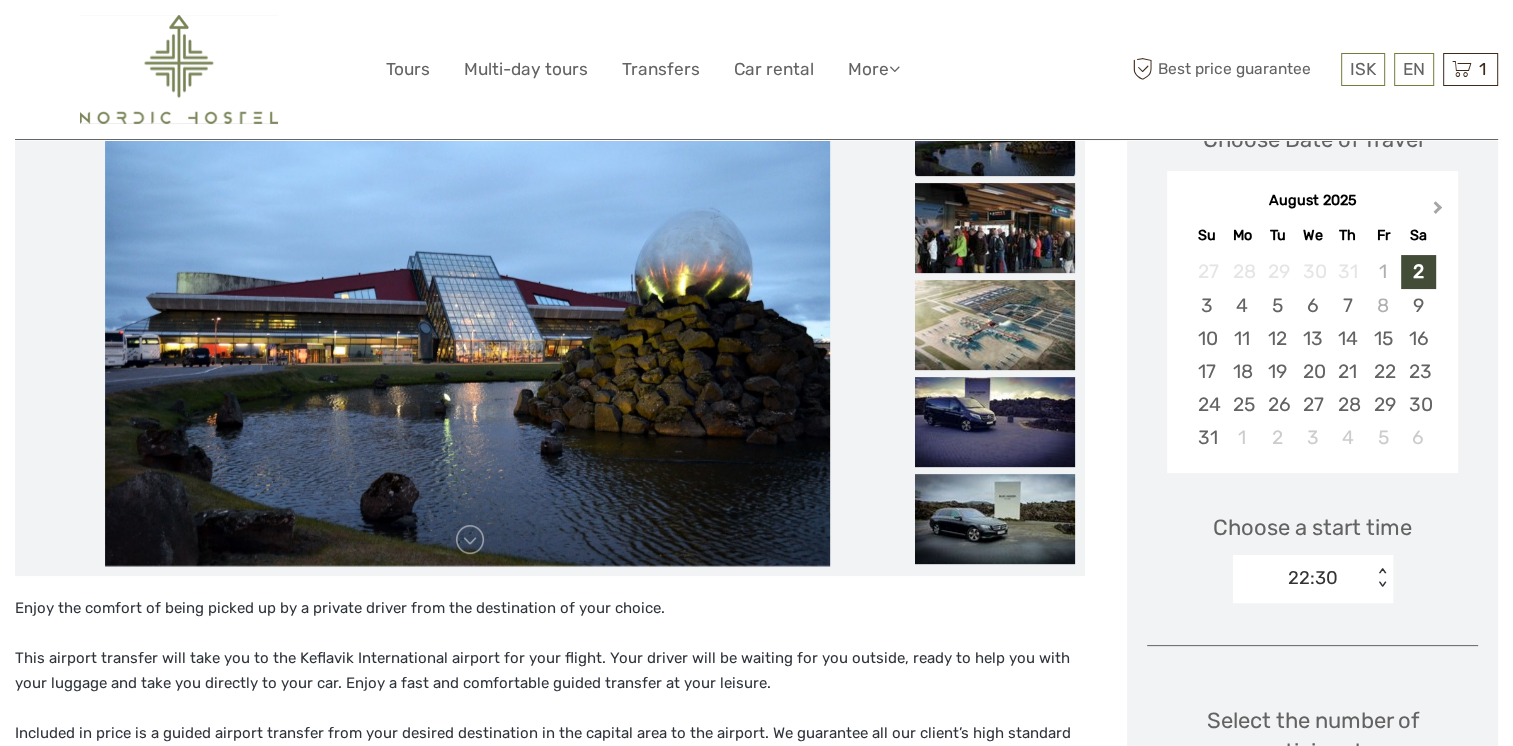 click on "Next Month" at bounding box center [1438, 211] 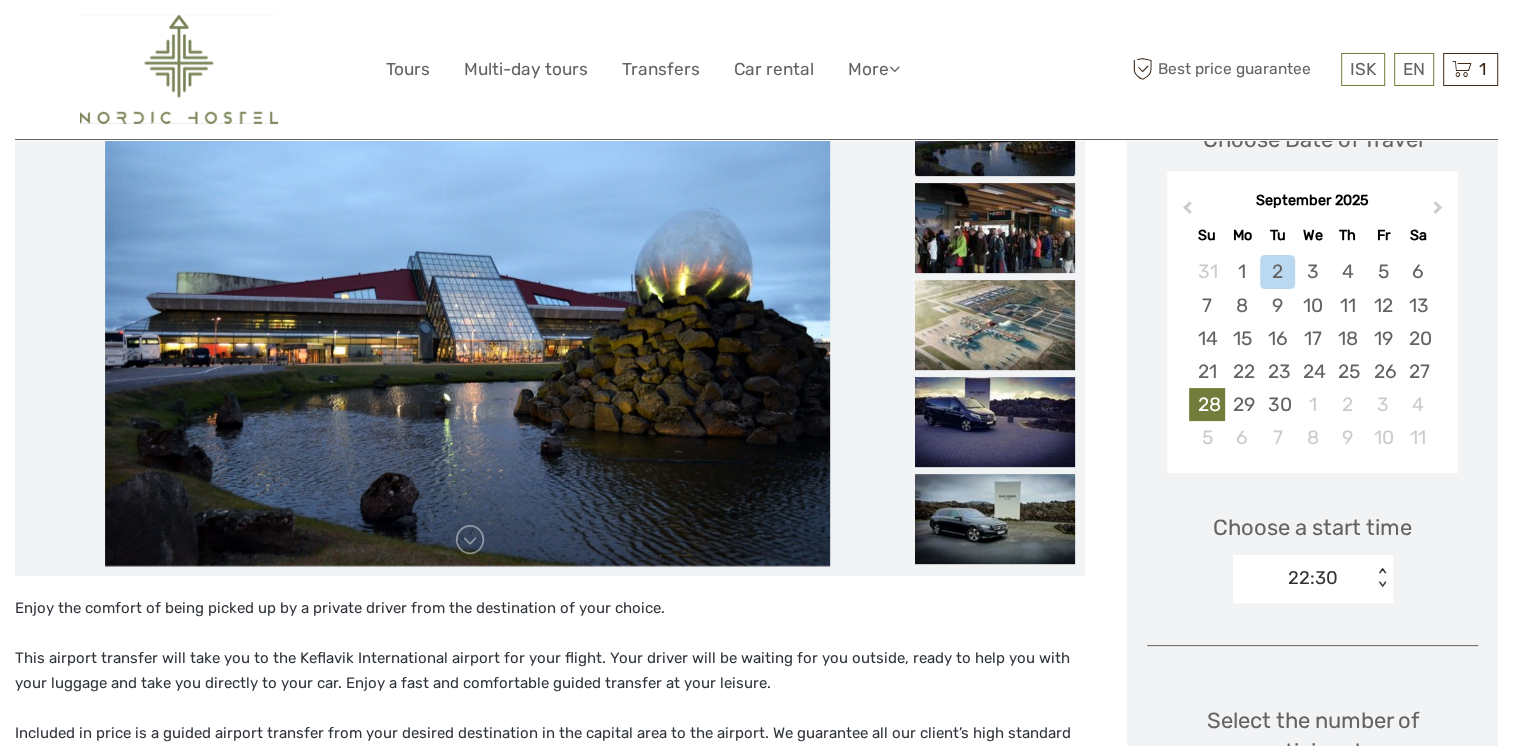 click on "28" at bounding box center [1206, 404] 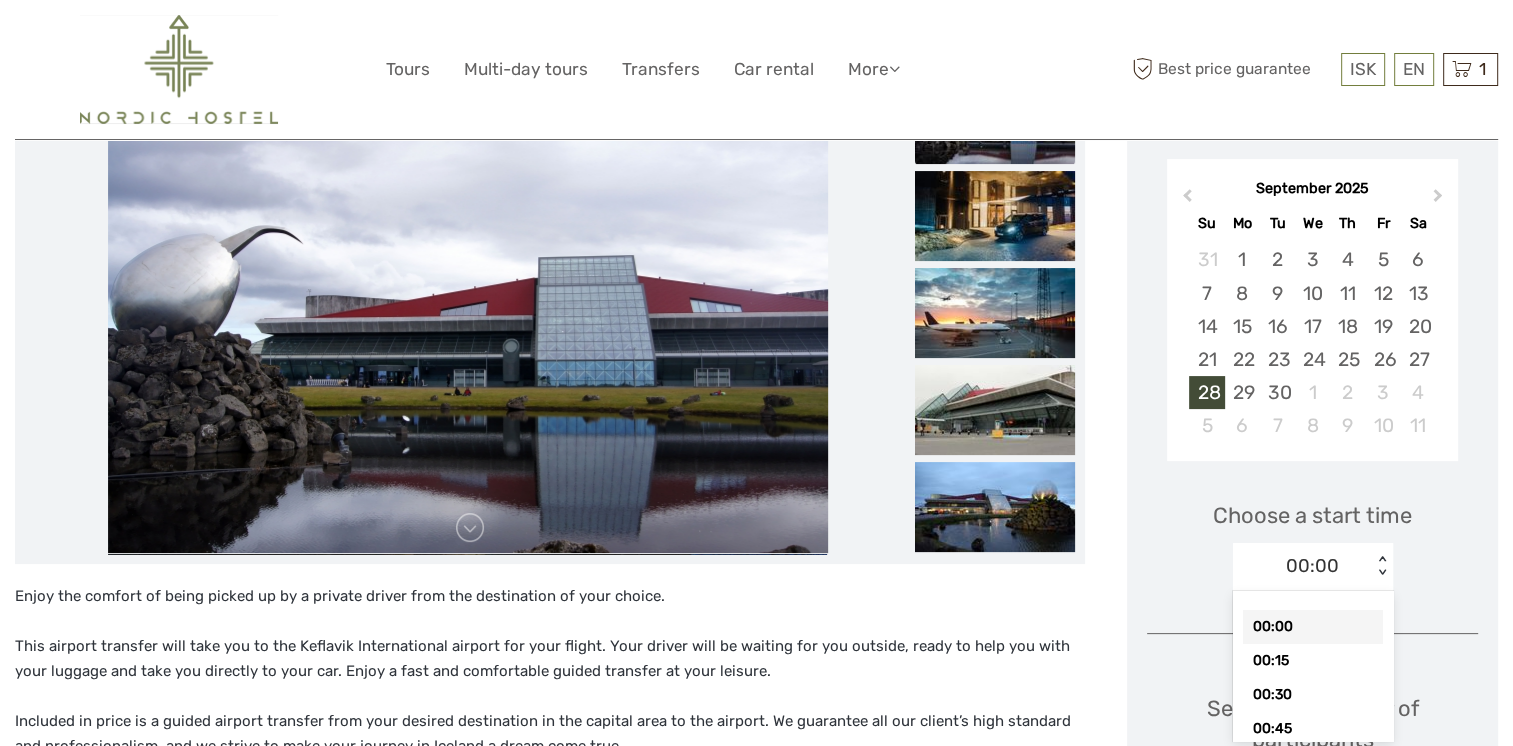 click on "00:00 < >" at bounding box center (1313, 567) 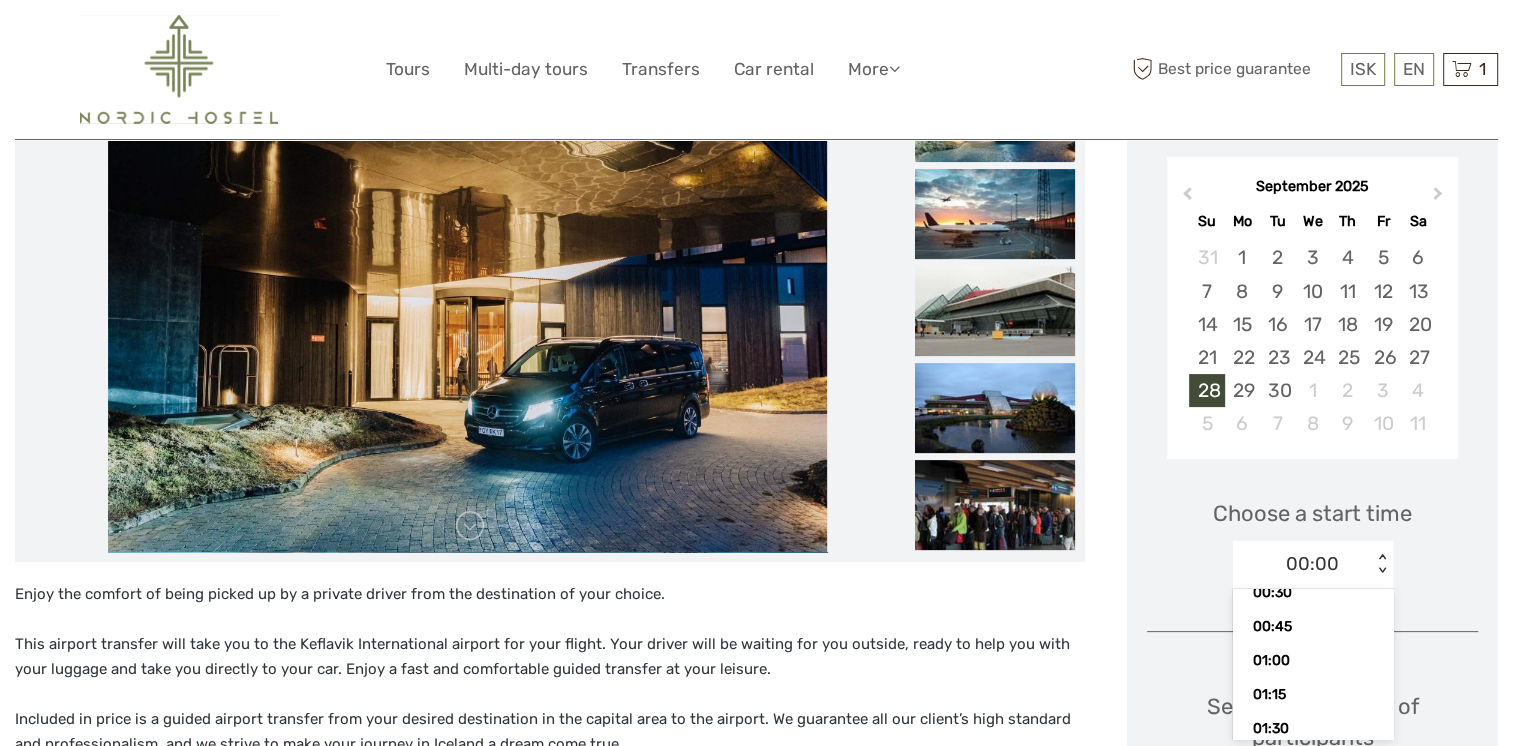 scroll, scrollTop: 0, scrollLeft: 0, axis: both 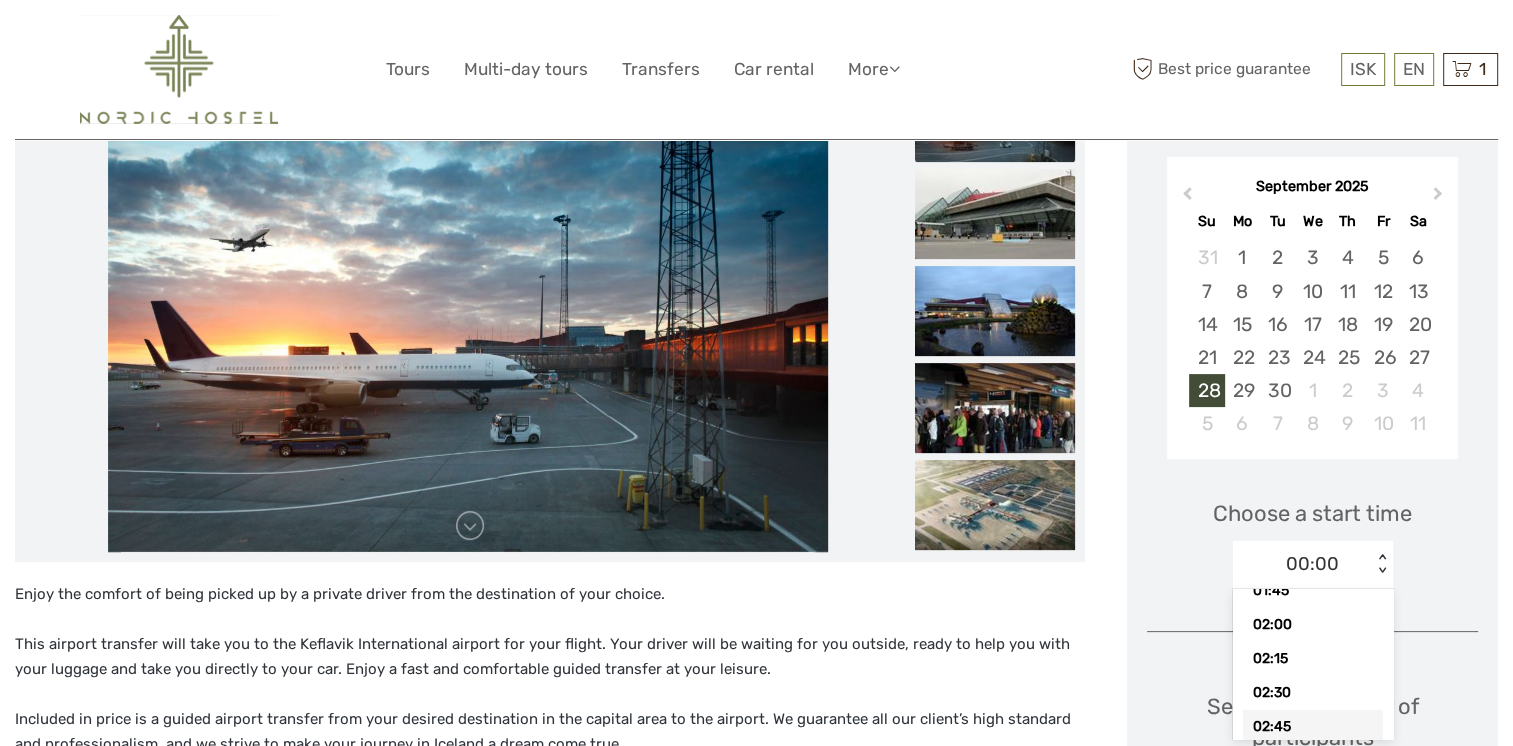 click on "02:45" at bounding box center [1313, 727] 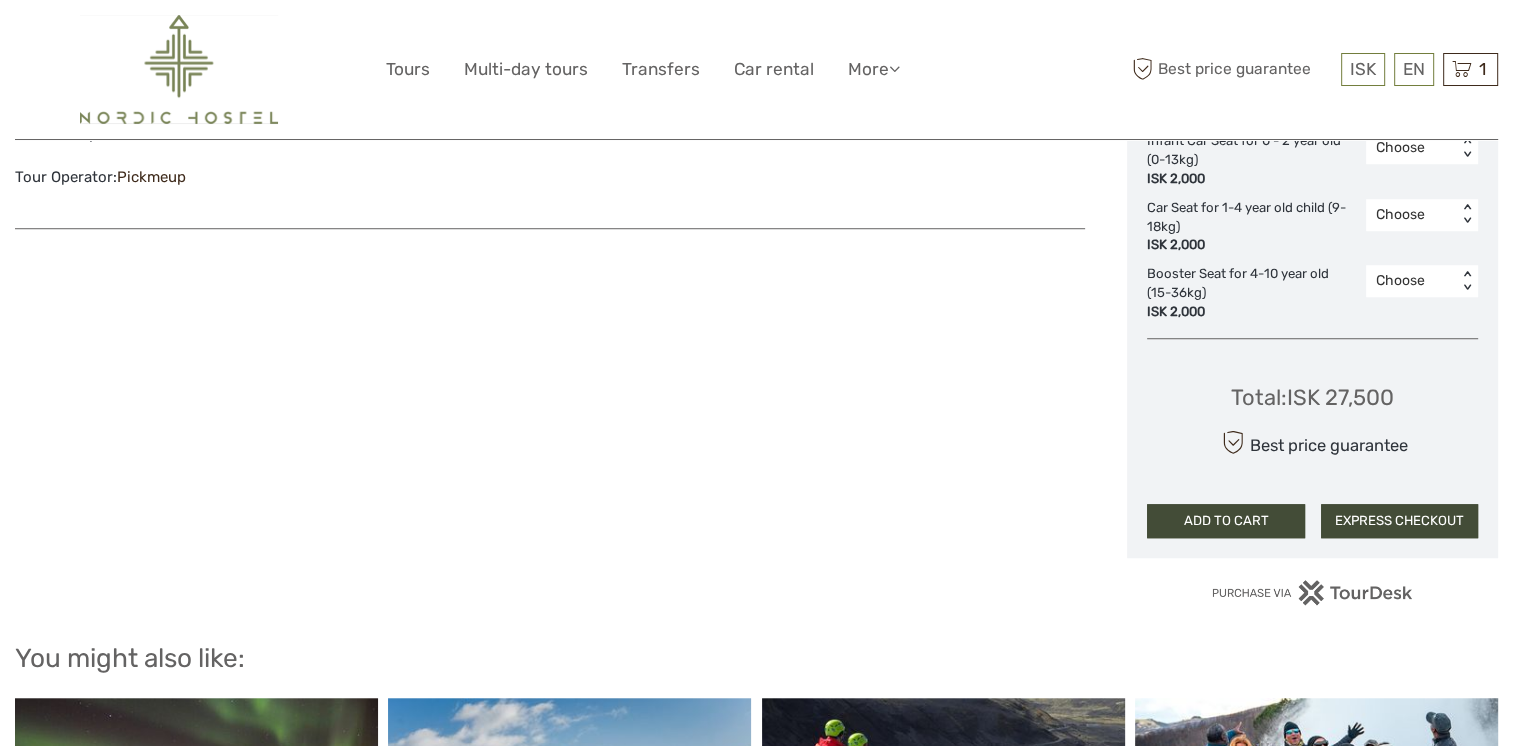 scroll, scrollTop: 1466, scrollLeft: 0, axis: vertical 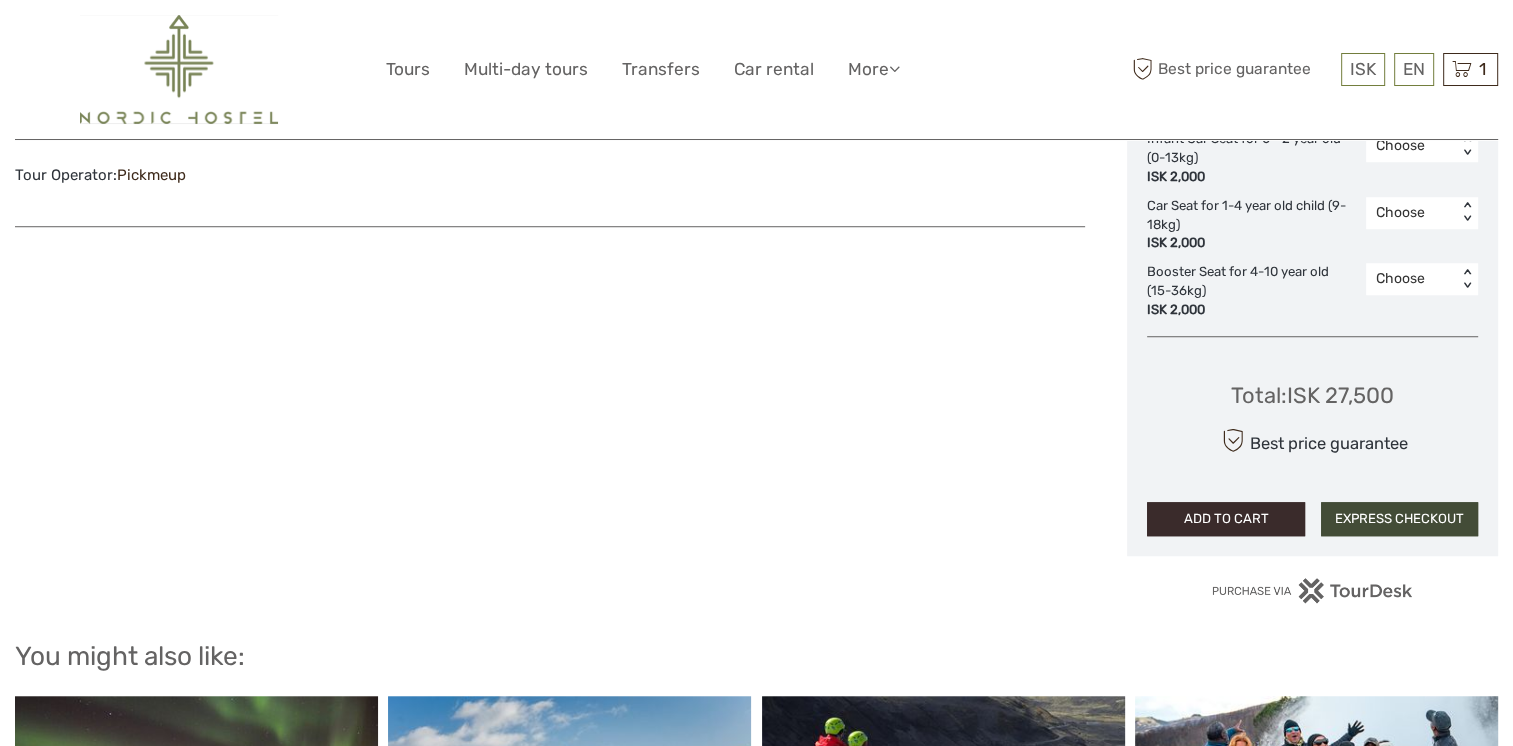 click on "ADD TO CART" at bounding box center (1225, 519) 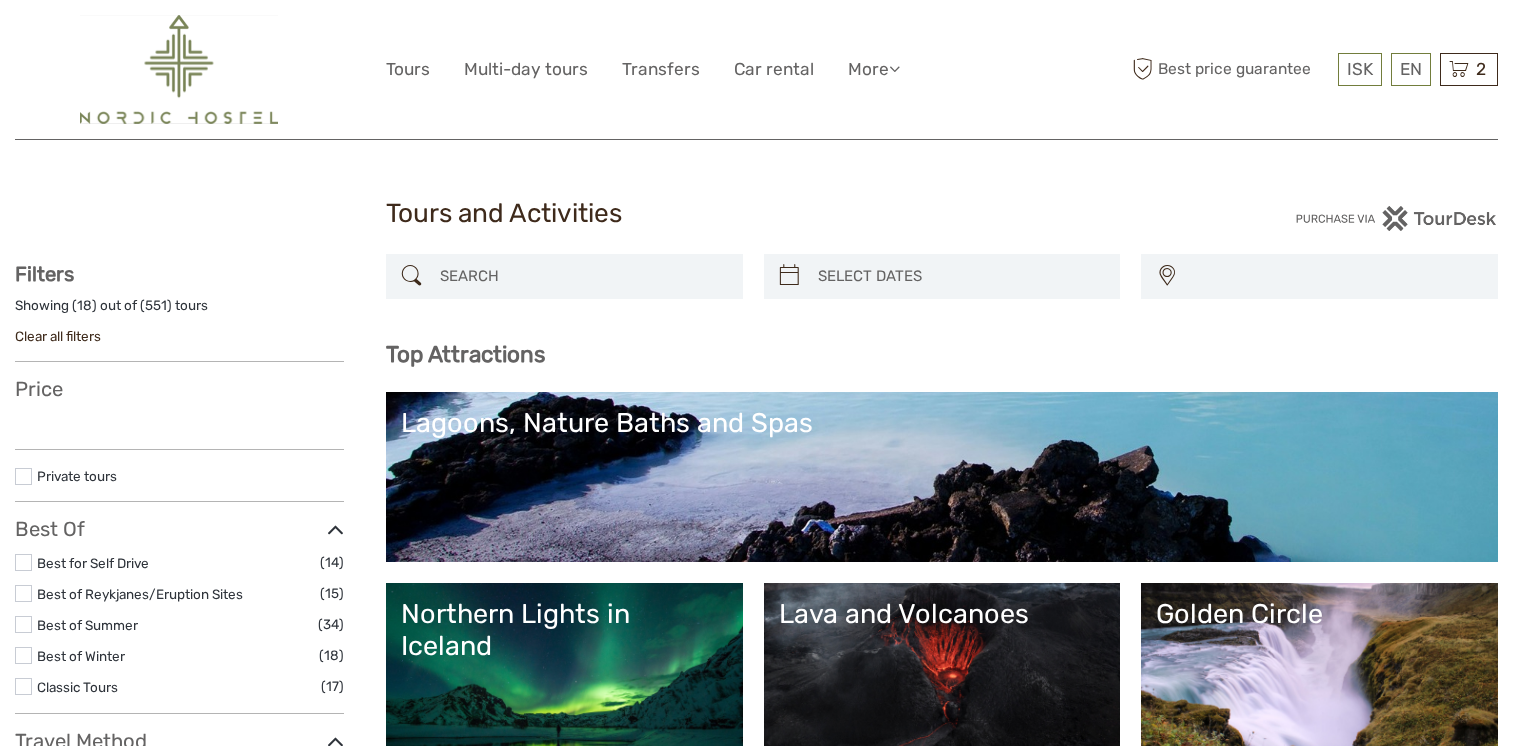 select 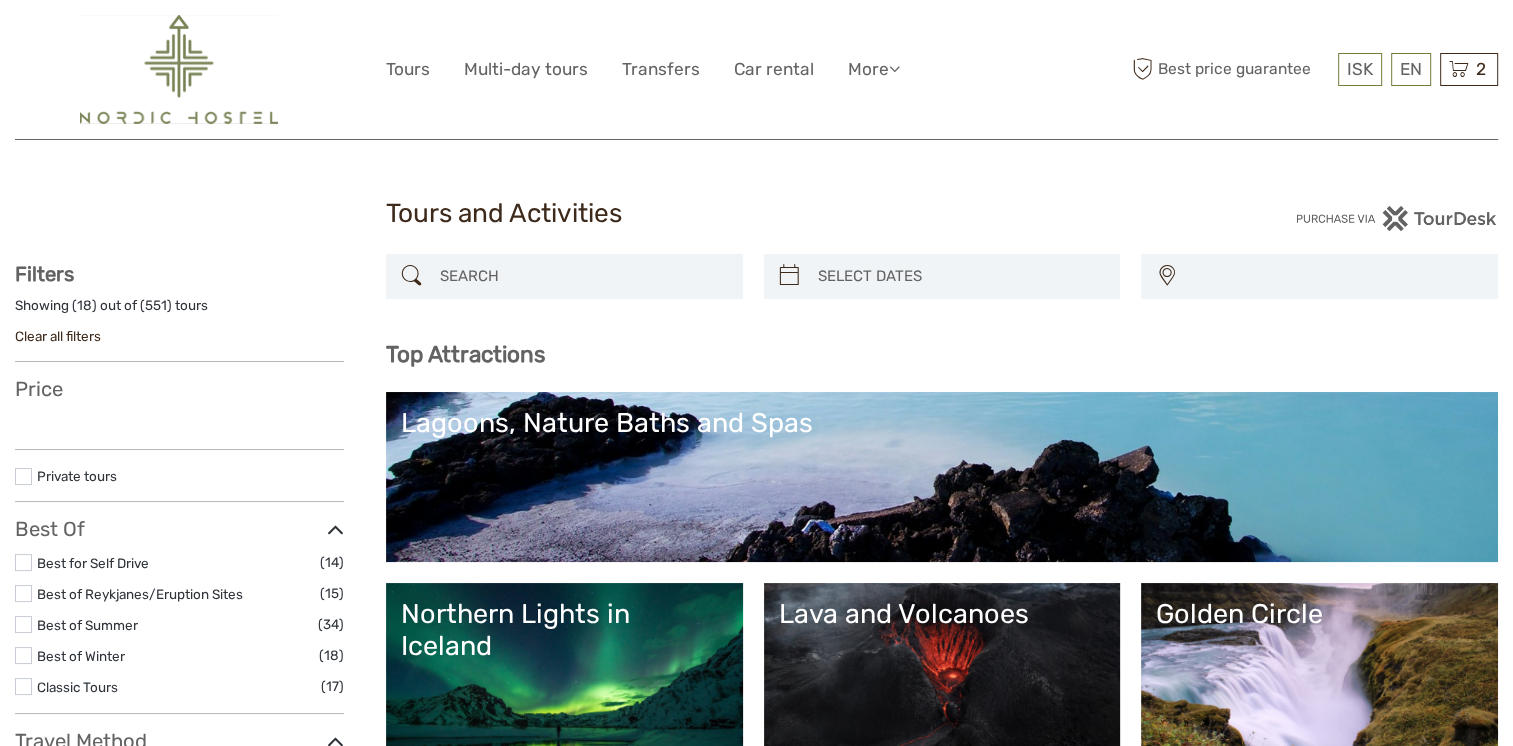select 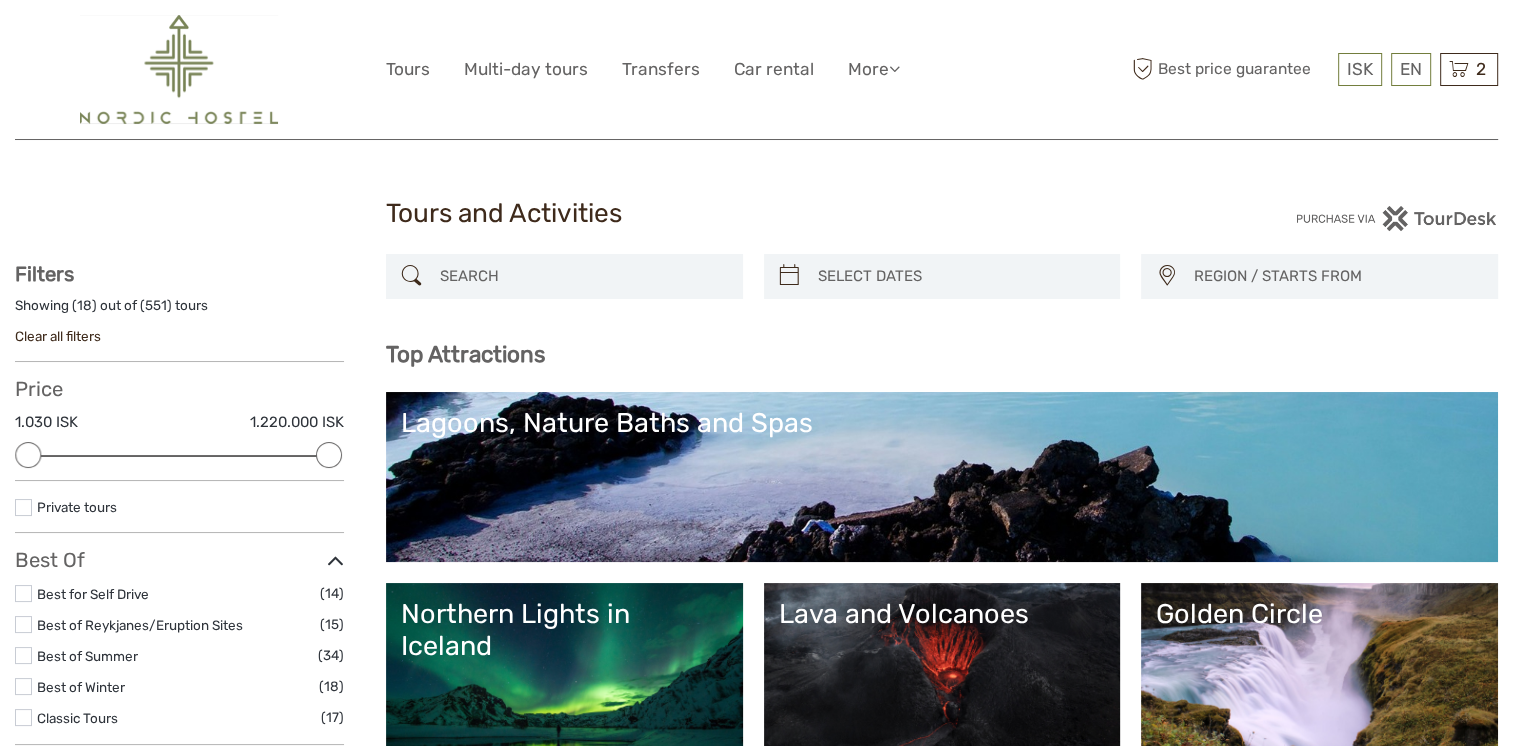 scroll, scrollTop: 0, scrollLeft: 0, axis: both 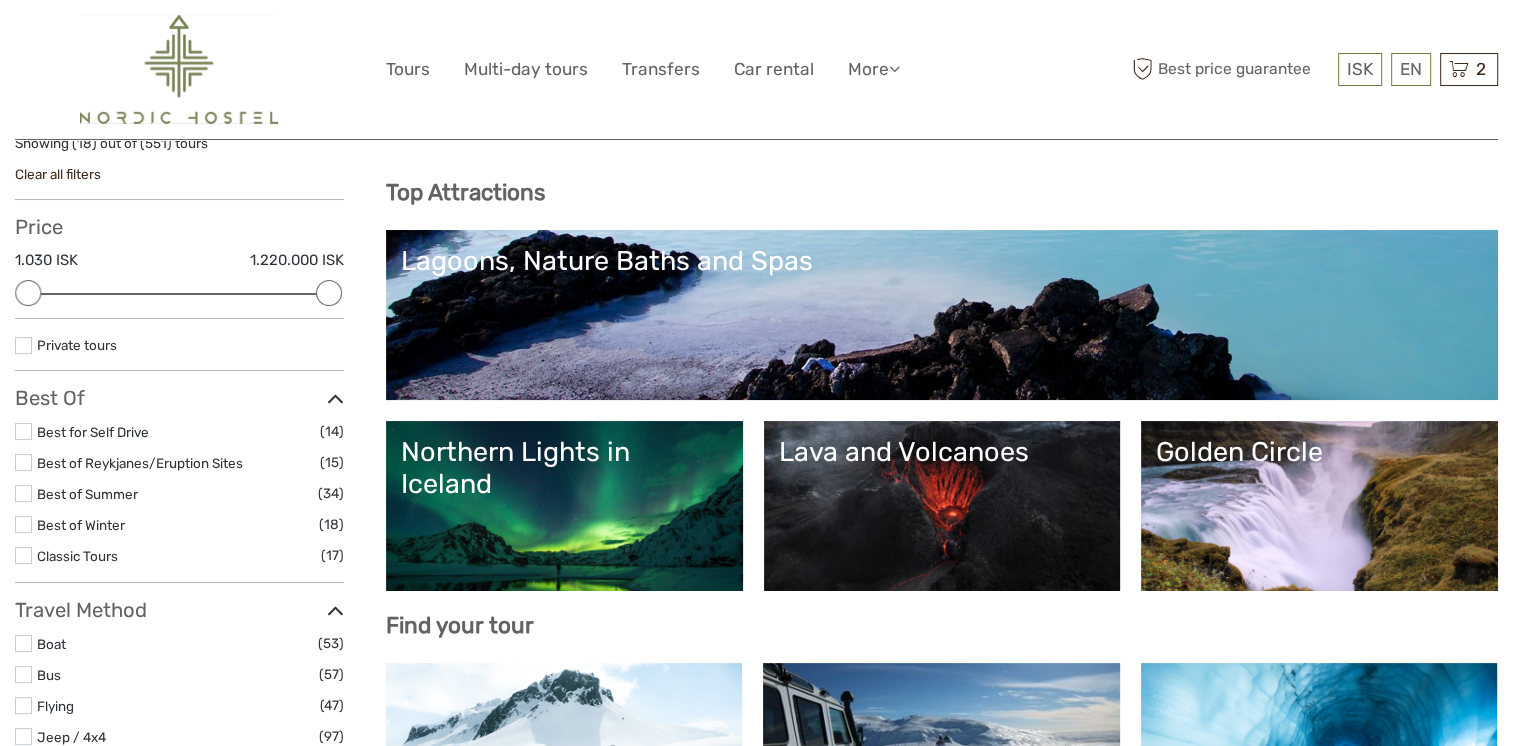click on "Golden Circle" at bounding box center (1319, 506) 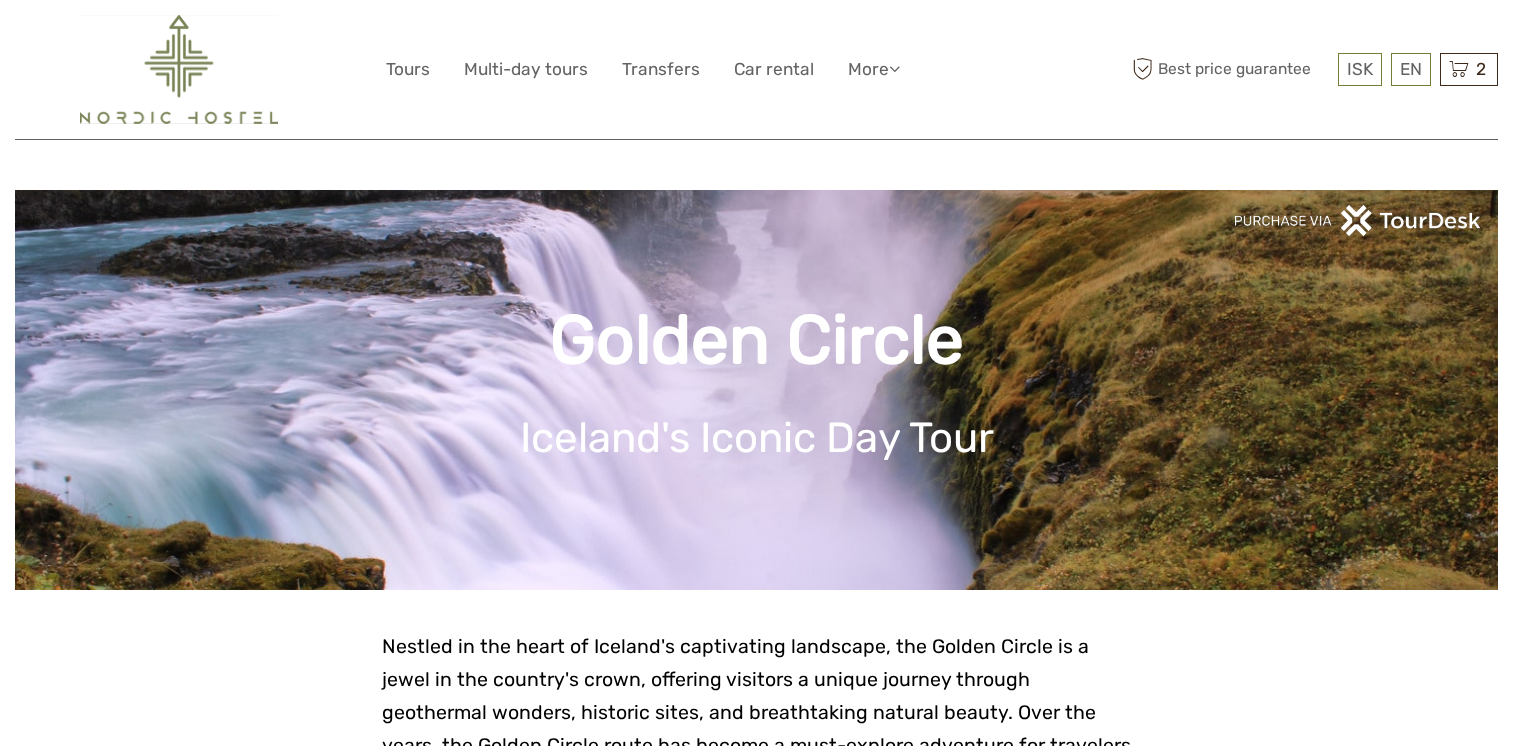 scroll, scrollTop: 0, scrollLeft: 0, axis: both 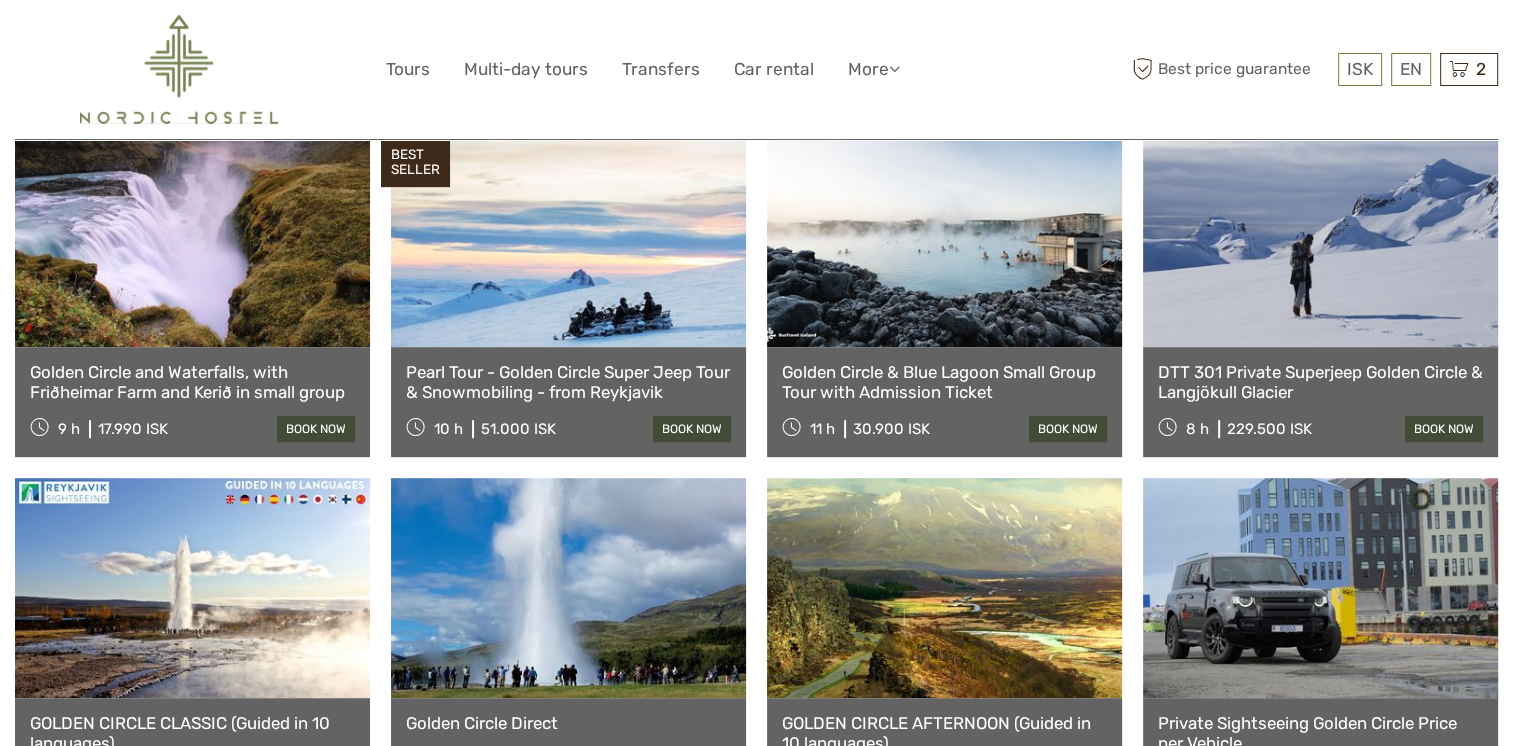 click on "Golden Circle & Blue Lagoon Small Group Tour with Admission Ticket" at bounding box center (944, 382) 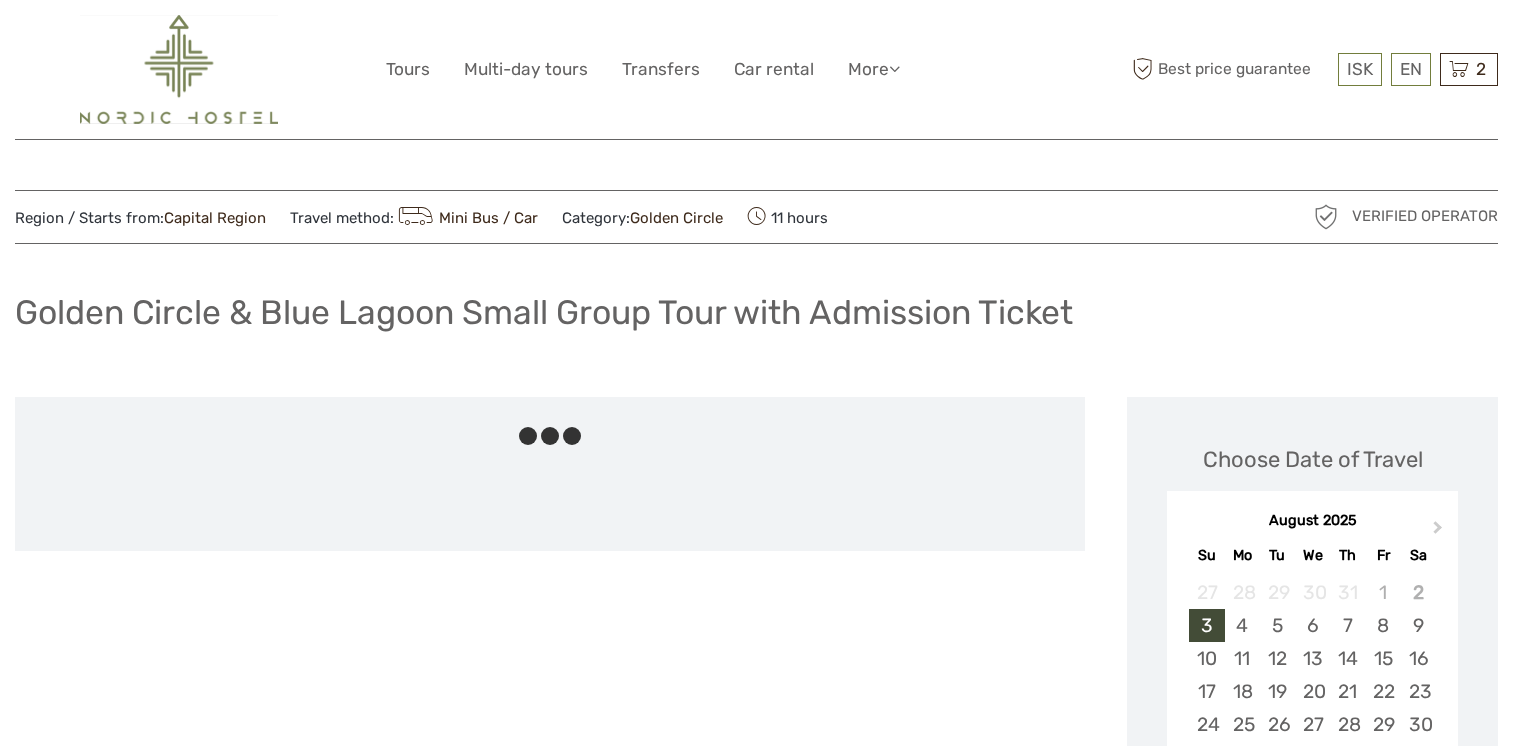 scroll, scrollTop: 0, scrollLeft: 0, axis: both 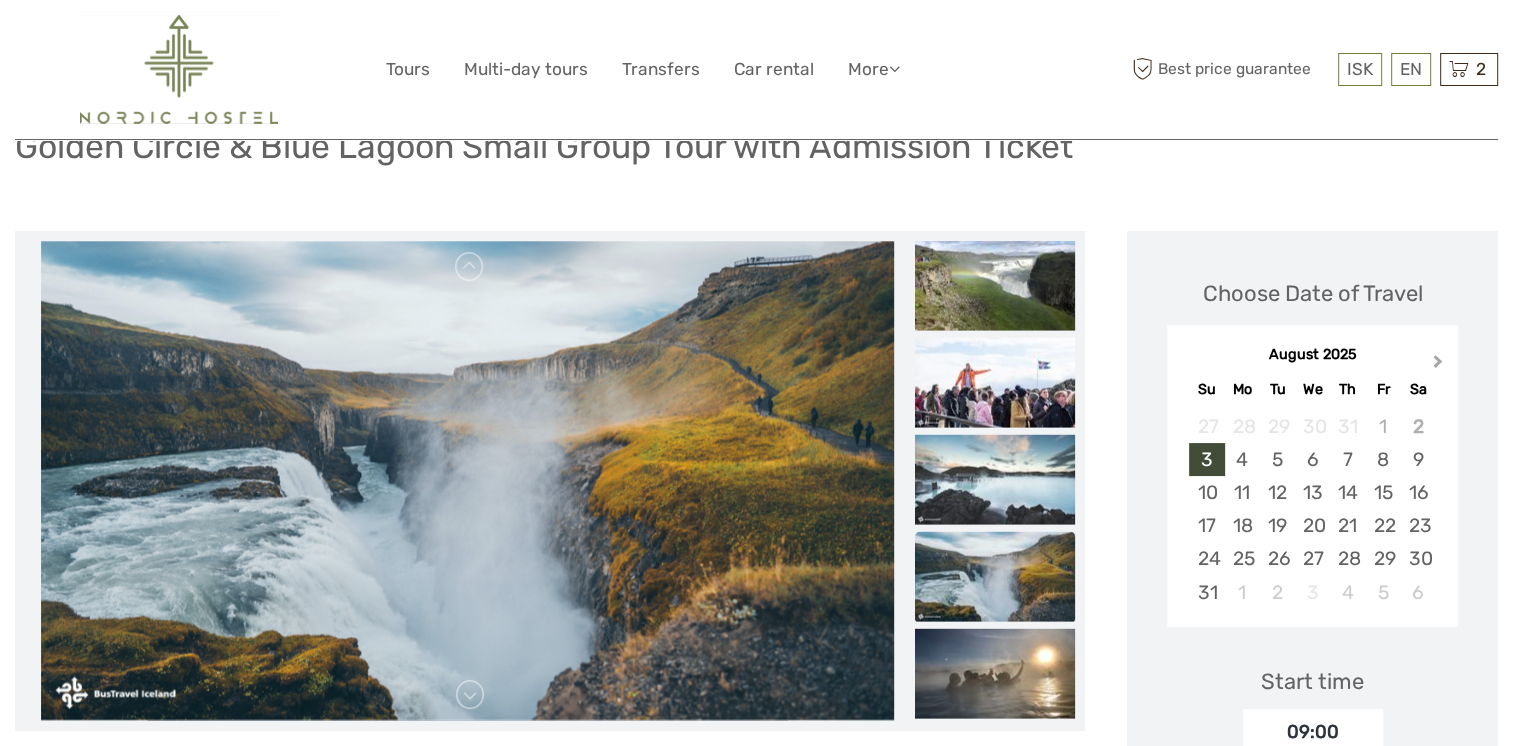 click on "Next Month" at bounding box center (1440, 366) 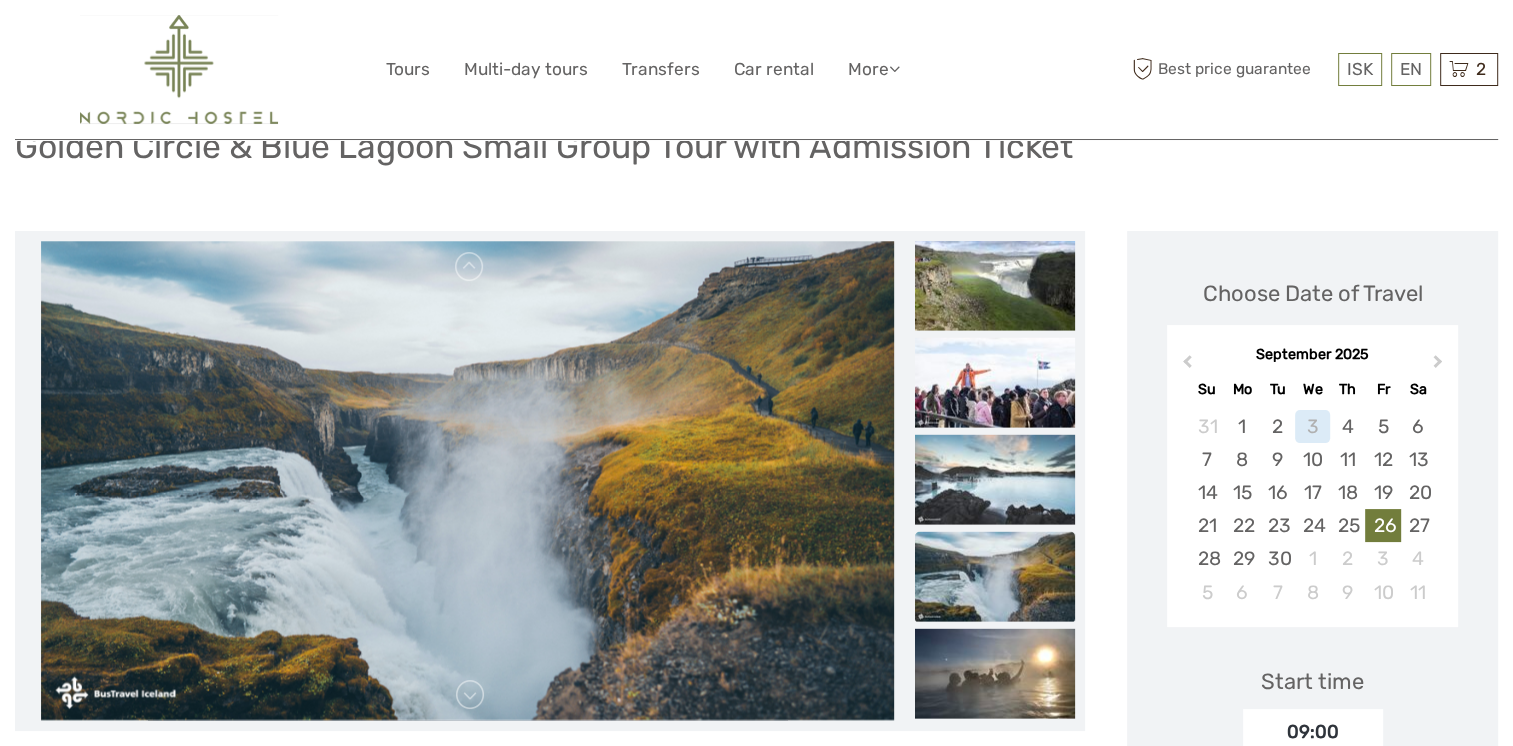 click on "26" at bounding box center (1382, 525) 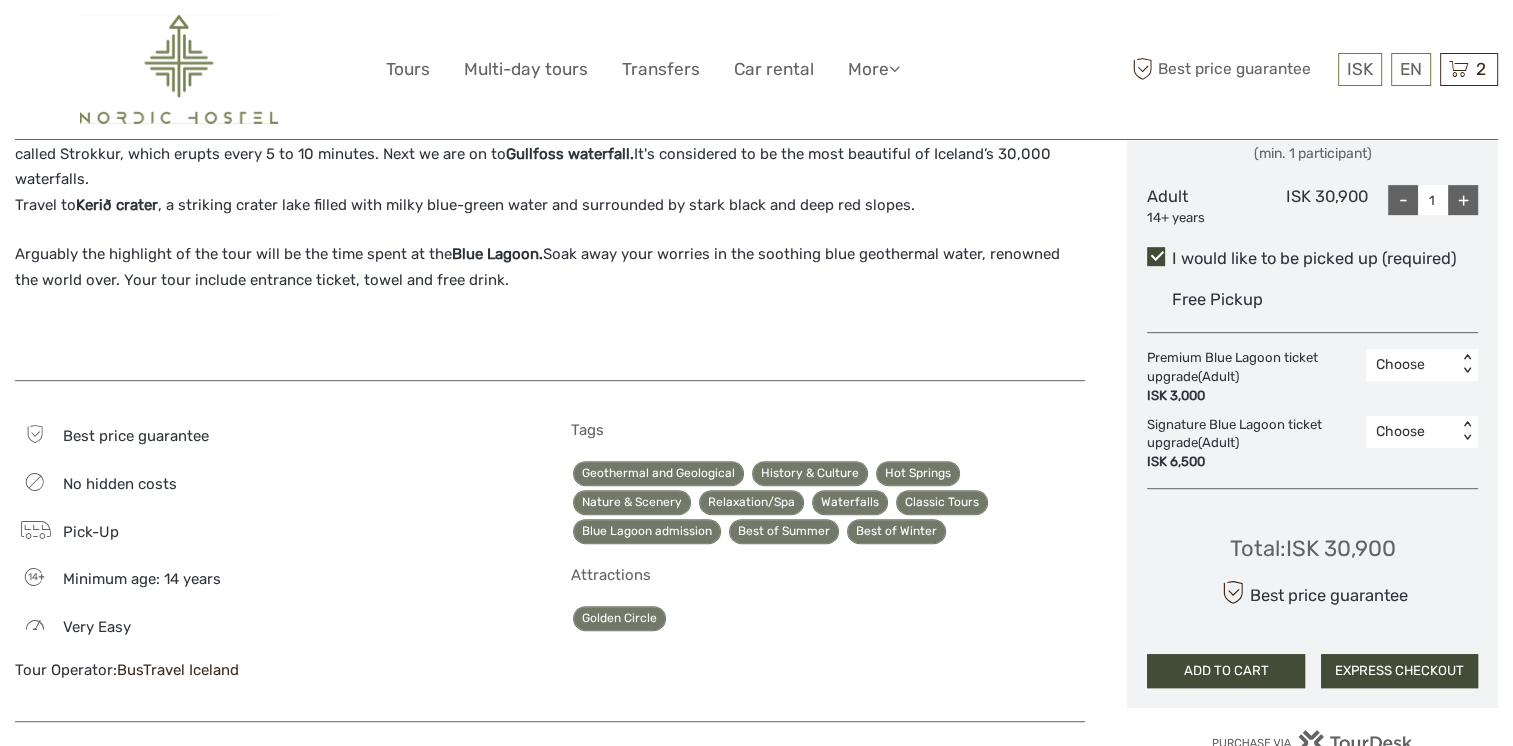 scroll, scrollTop: 954, scrollLeft: 0, axis: vertical 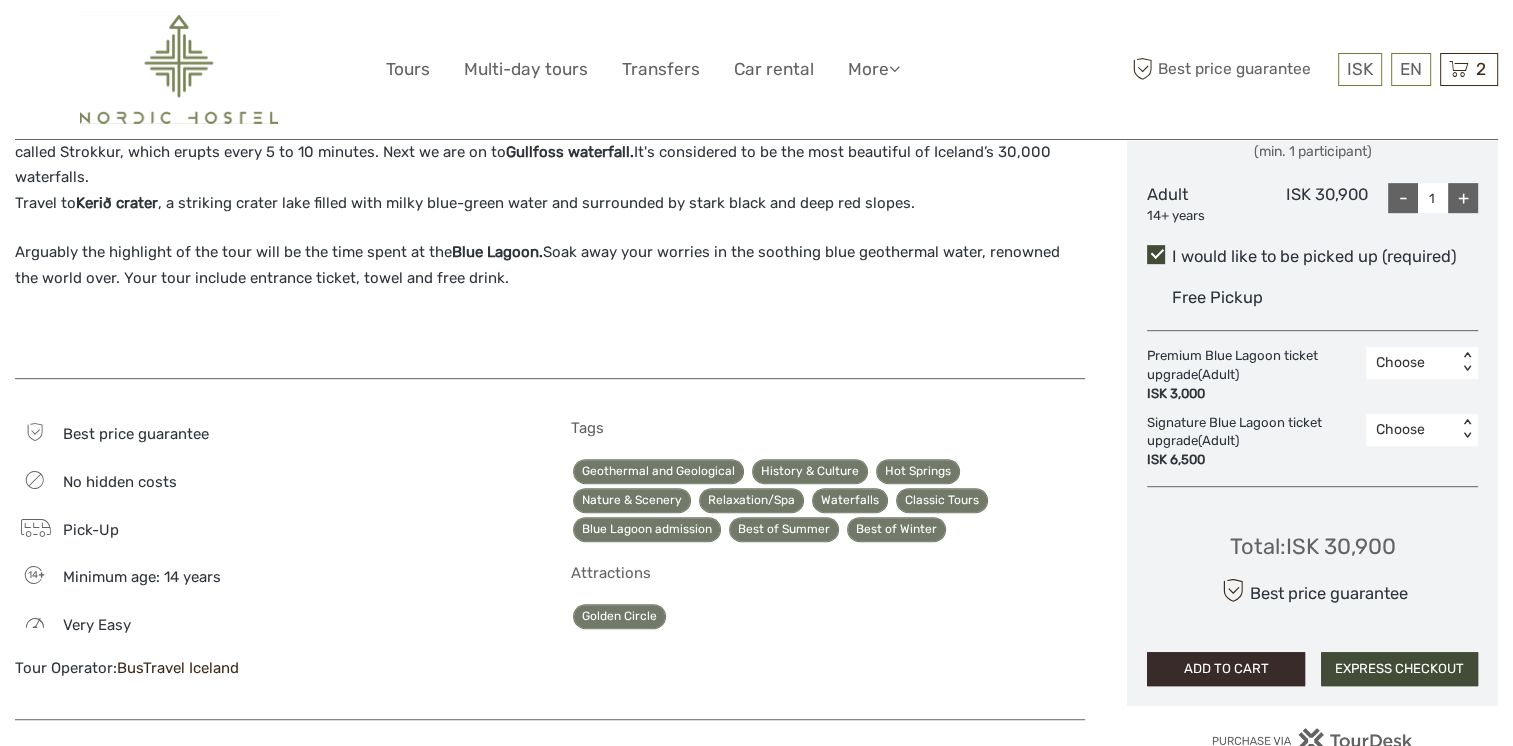 click on "ADD TO CART" at bounding box center [1225, 669] 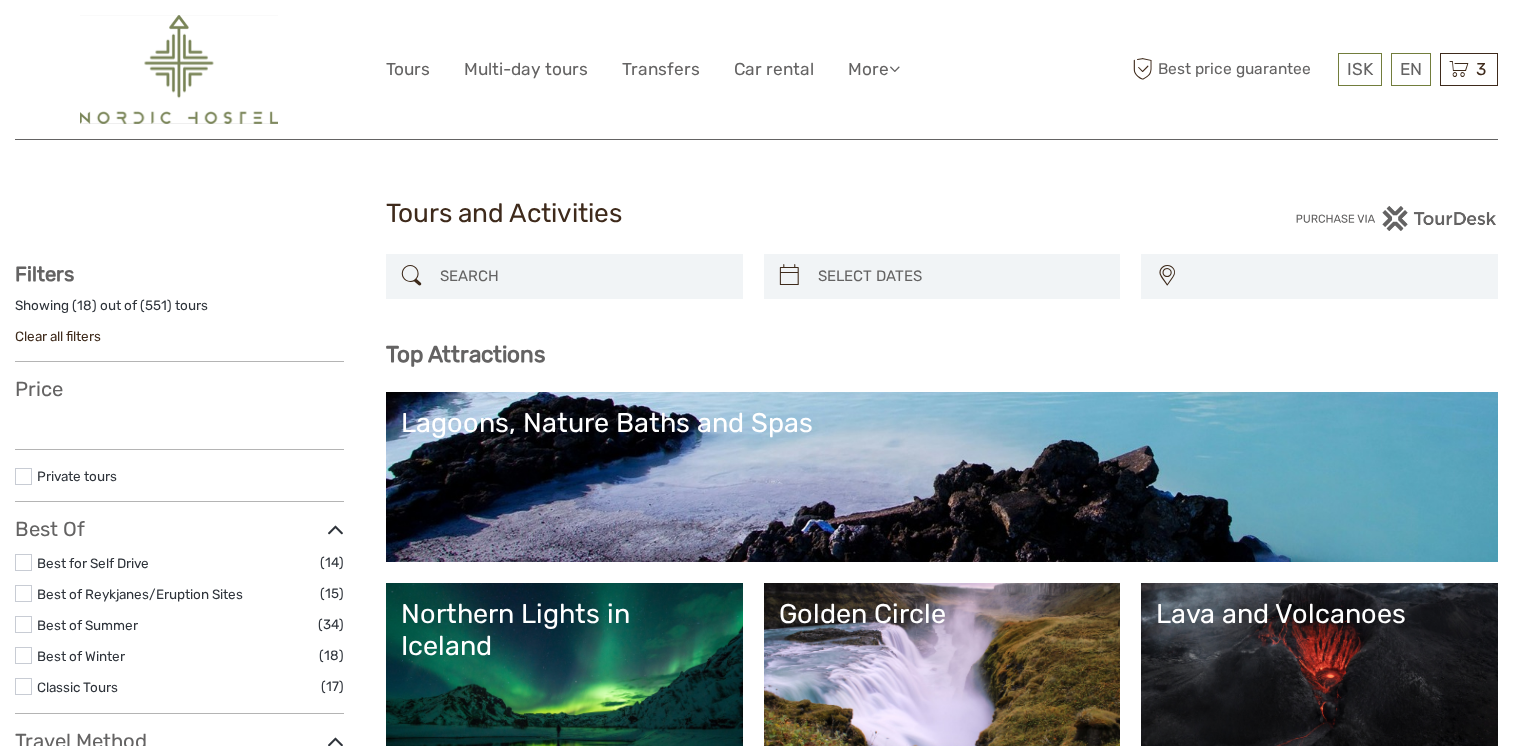 select 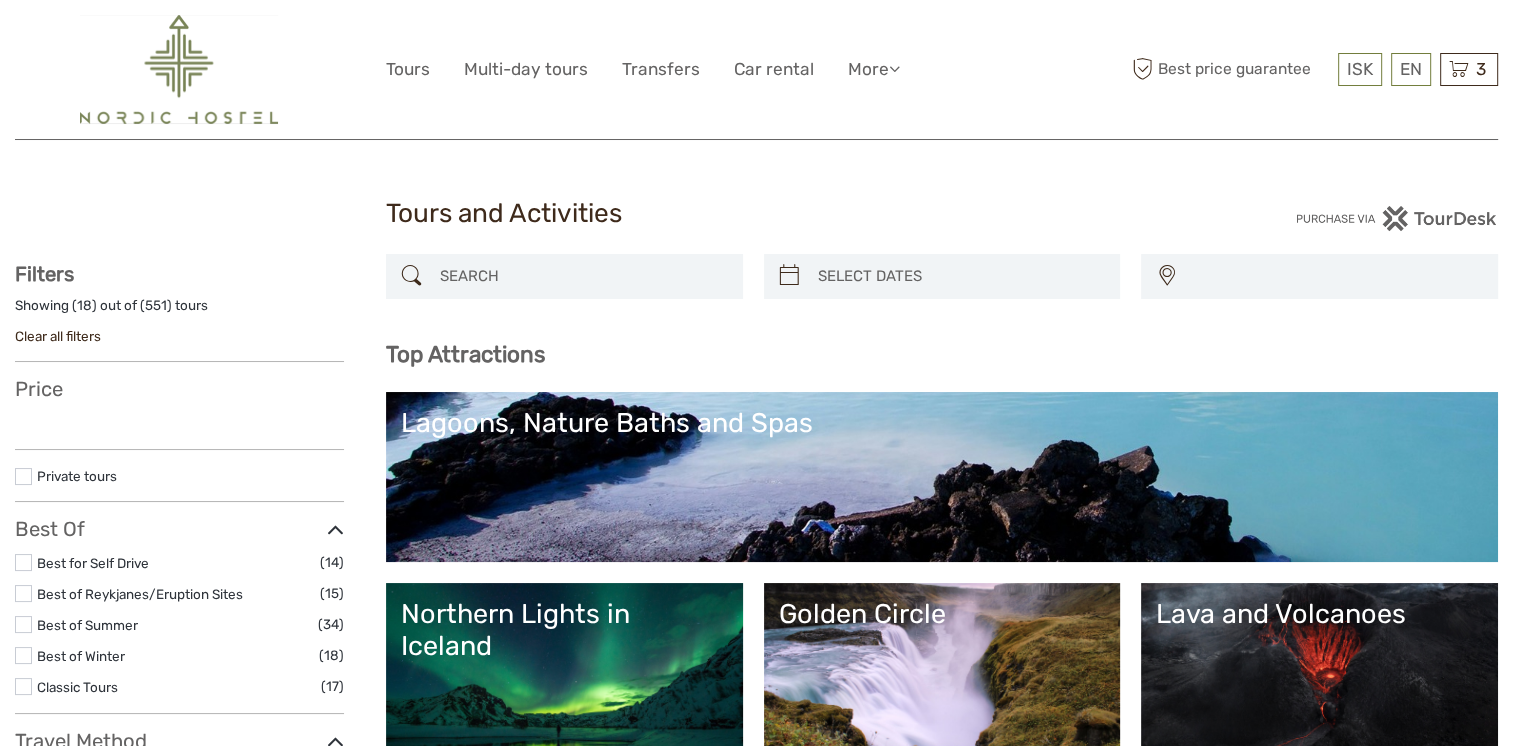 select 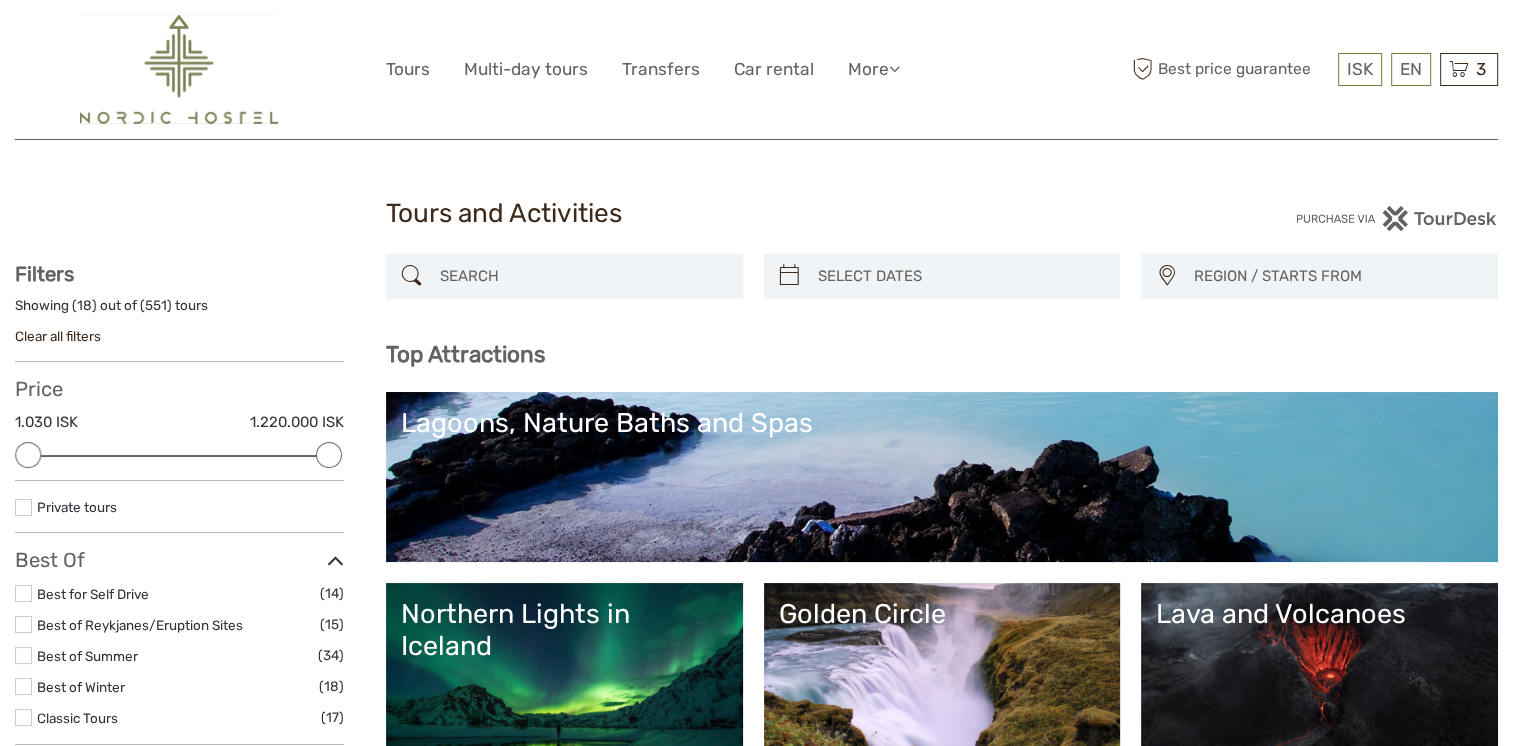 scroll, scrollTop: 0, scrollLeft: 0, axis: both 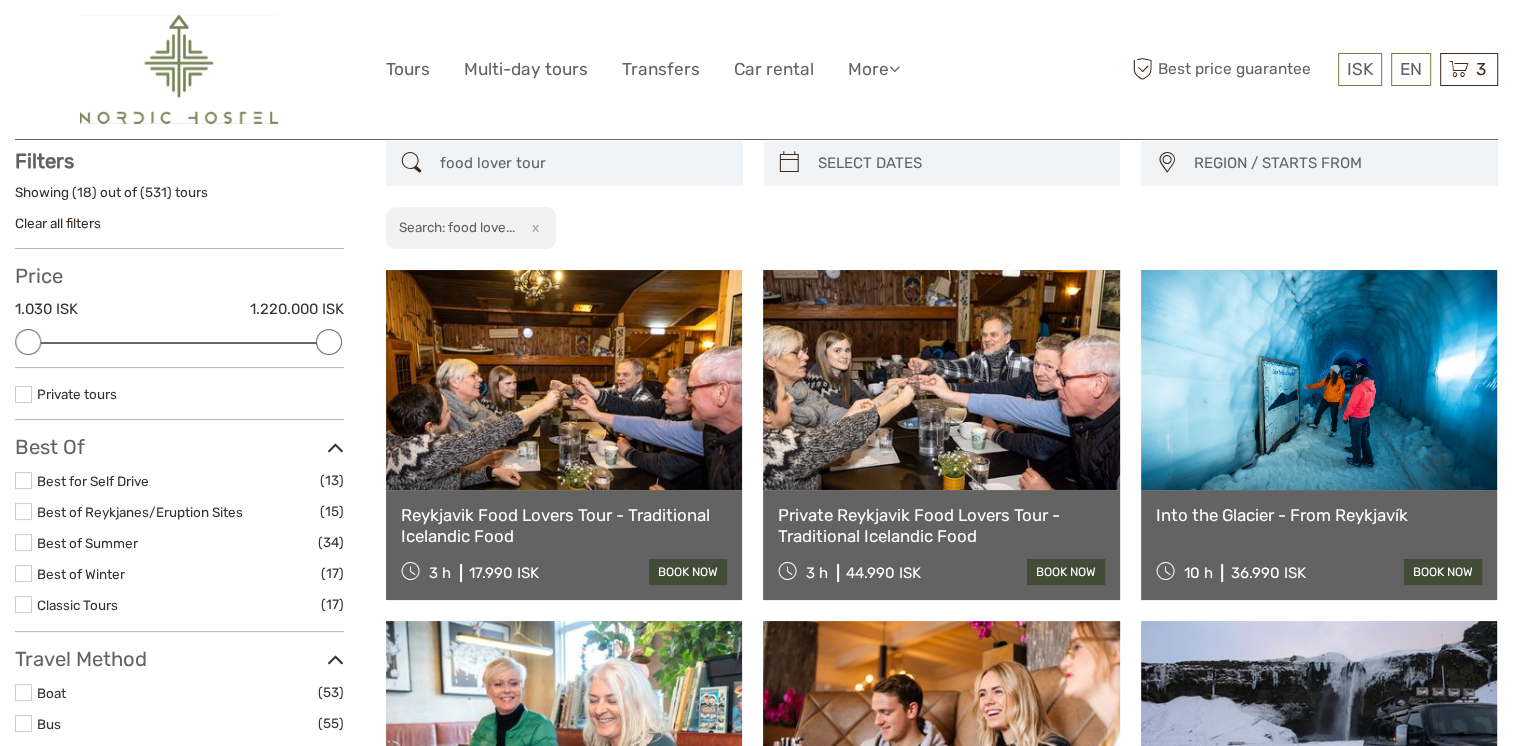 type on "food lover tour" 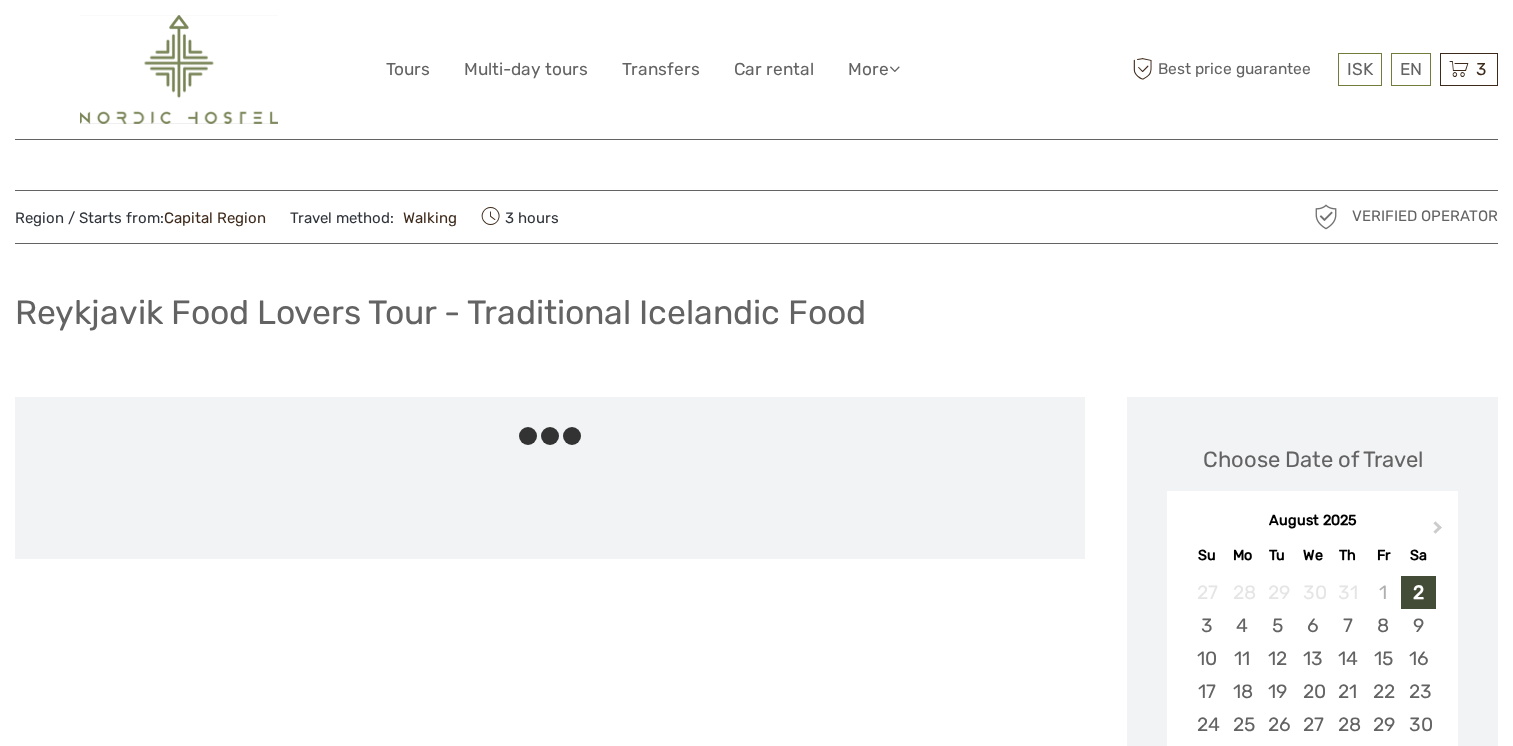 scroll, scrollTop: 0, scrollLeft: 0, axis: both 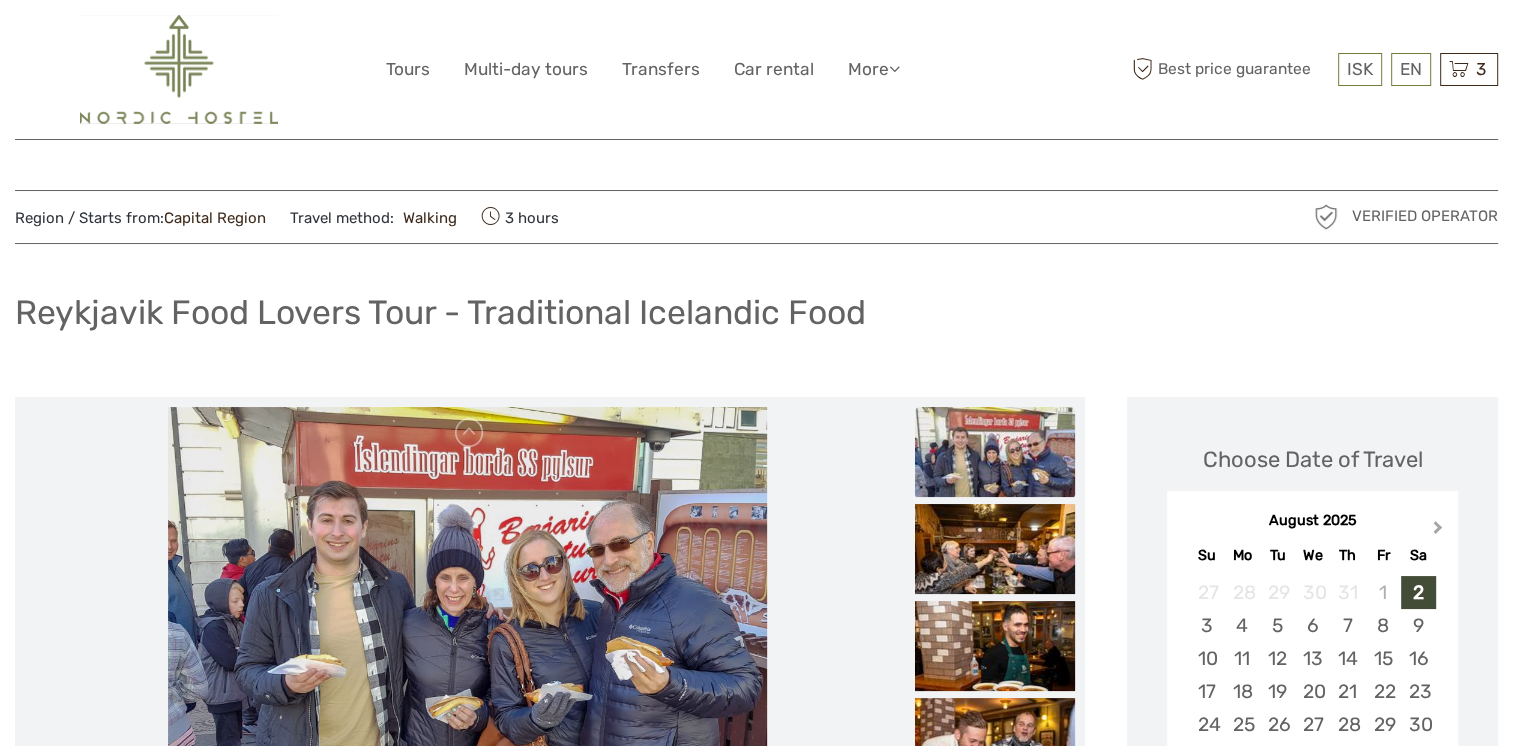 click on "Next Month" at bounding box center (1438, 531) 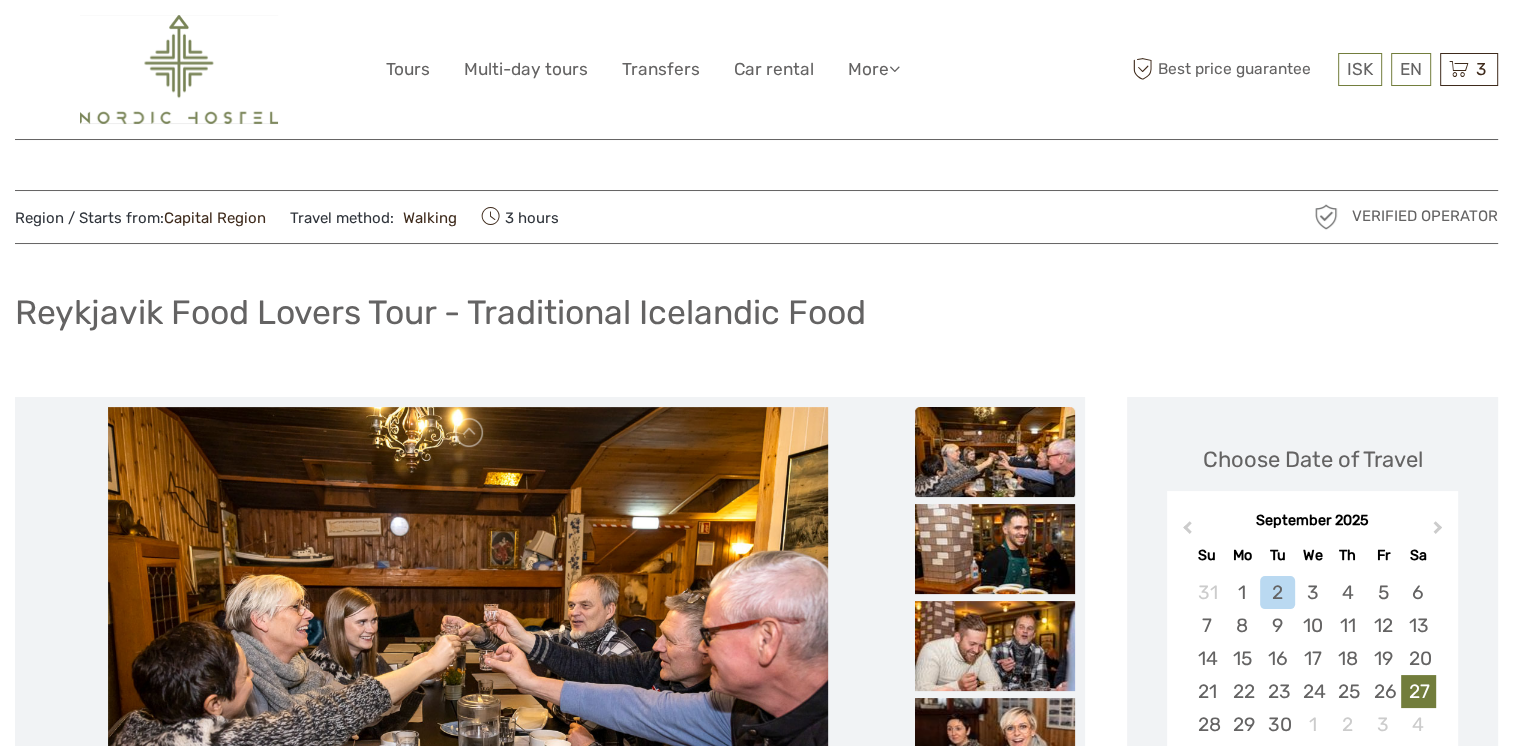 click on "27" at bounding box center (1418, 691) 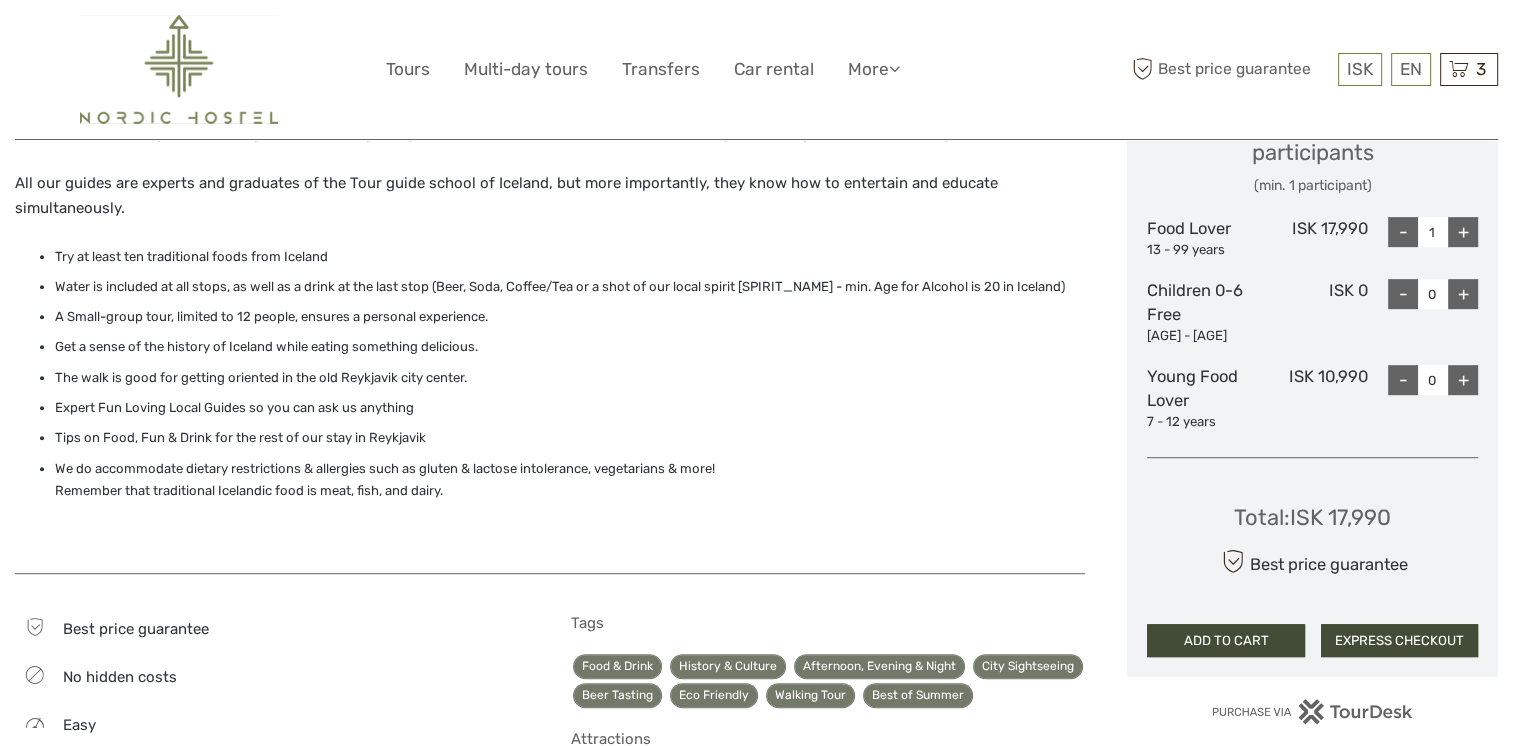 scroll, scrollTop: 922, scrollLeft: 0, axis: vertical 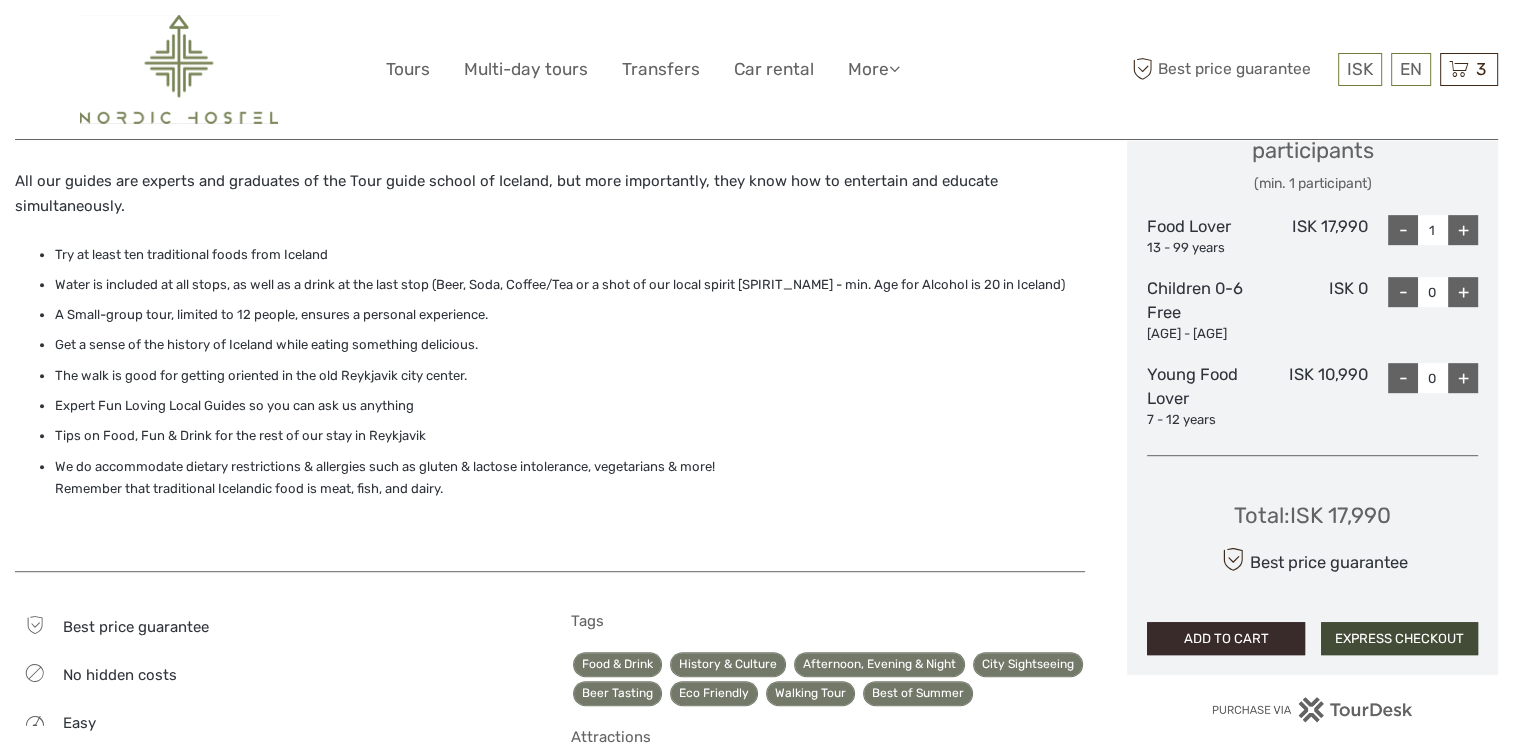 click on "ADD TO CART" at bounding box center [1225, 639] 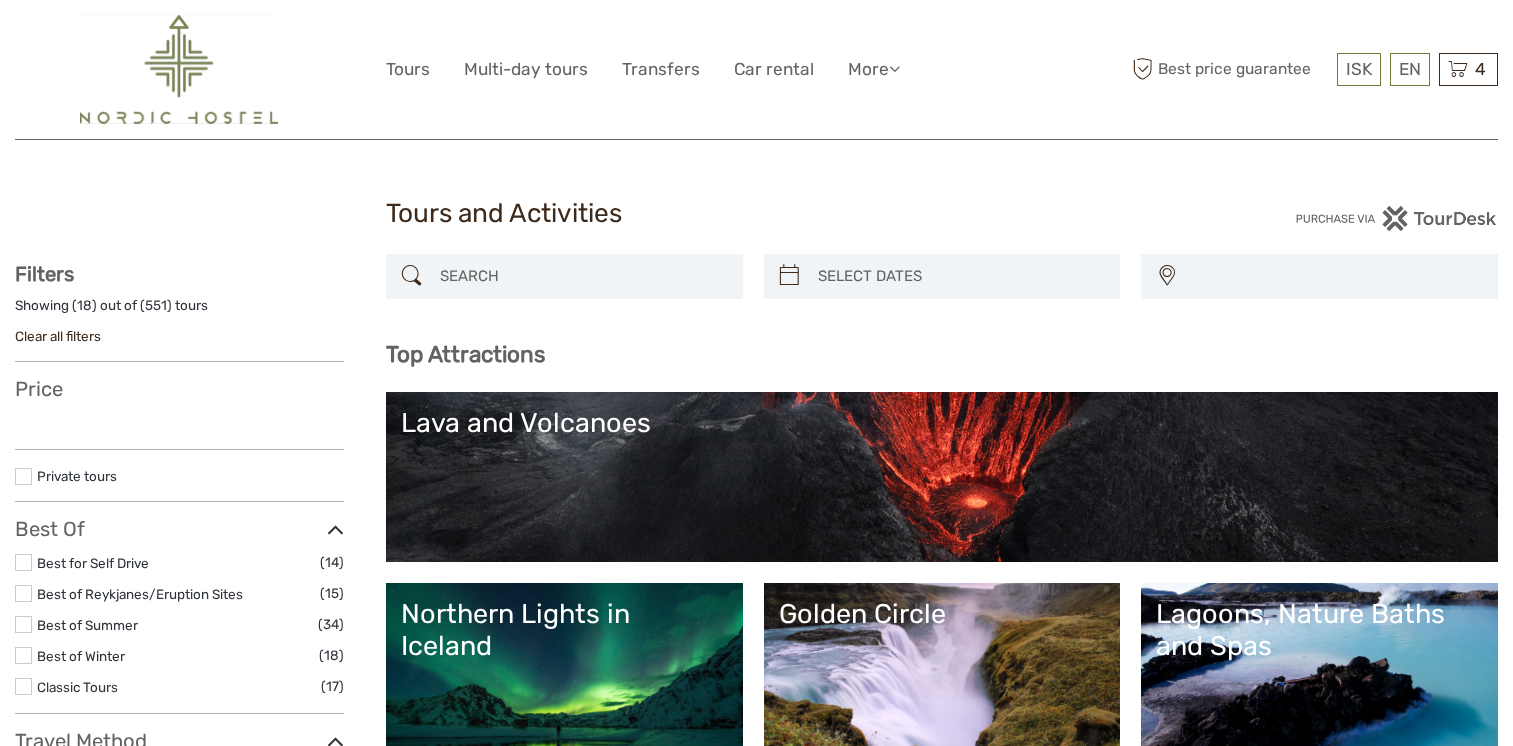 select 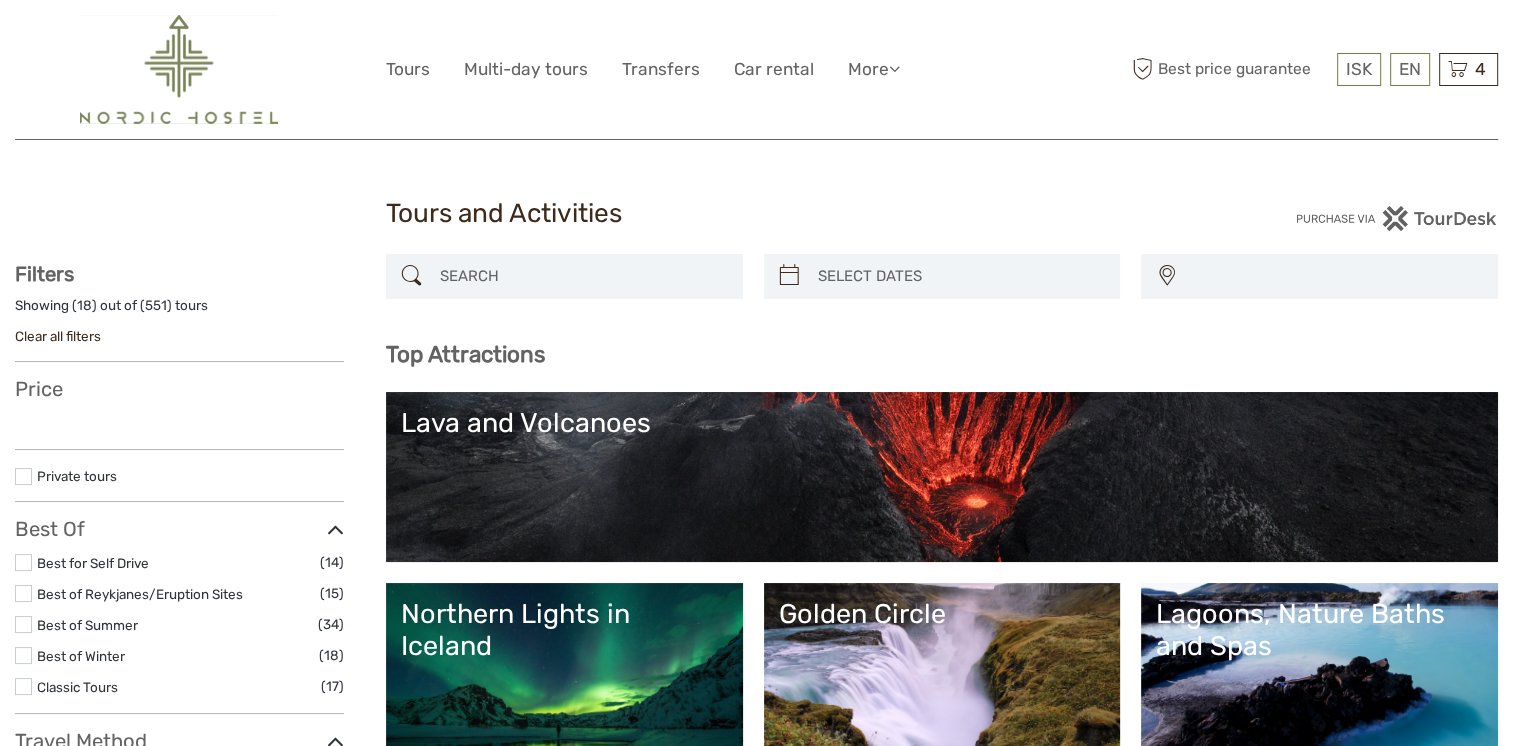 select 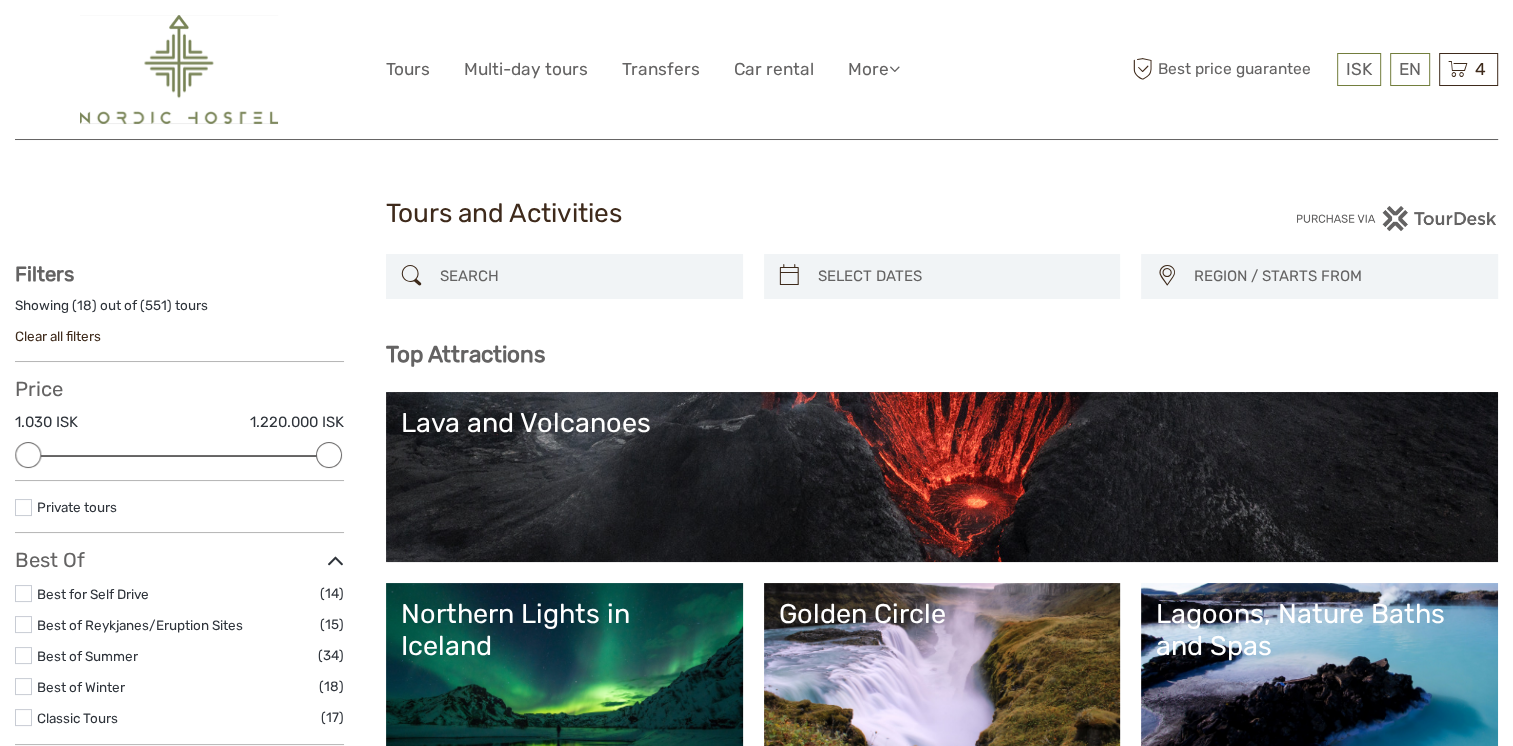 scroll, scrollTop: 0, scrollLeft: 0, axis: both 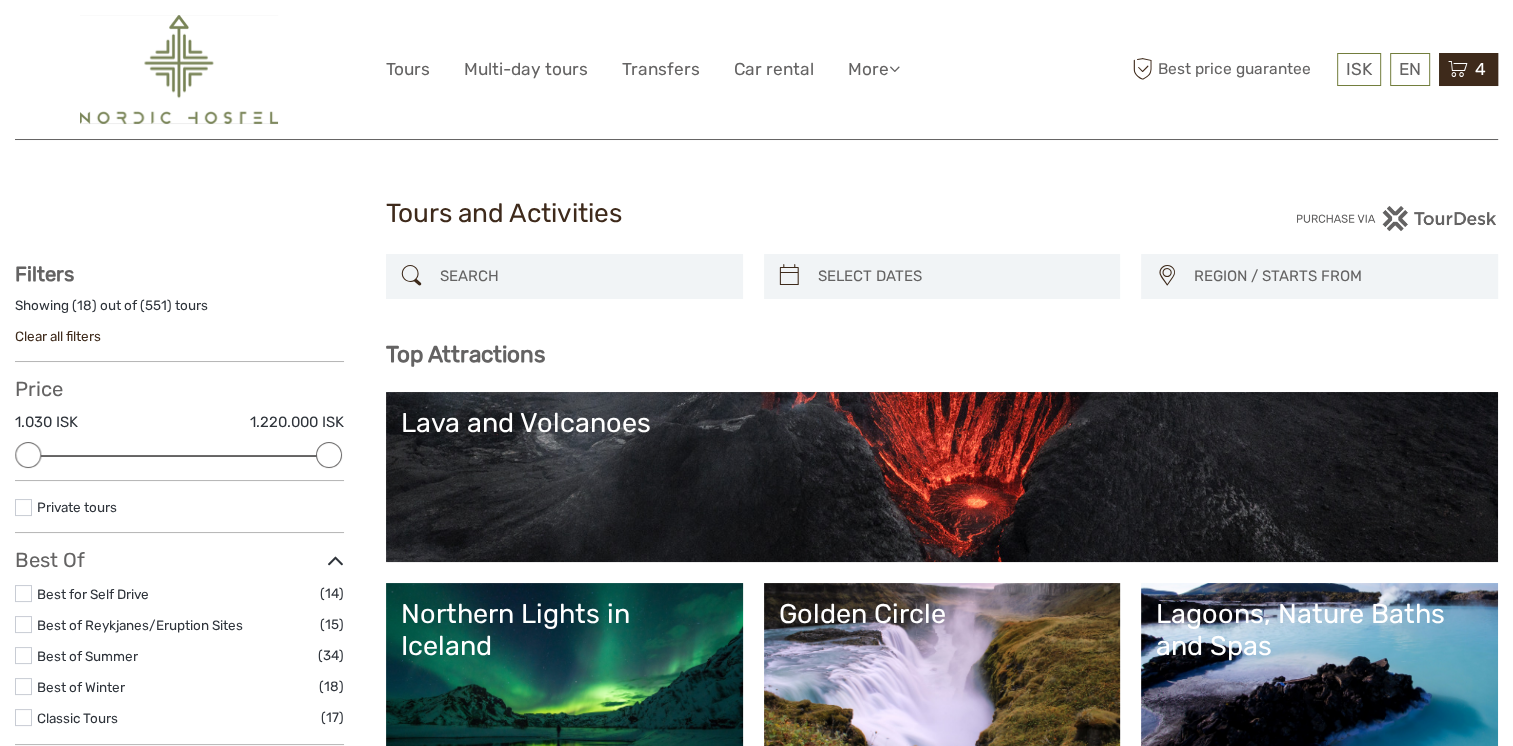 click on "4
Items
Private Airport Transfer - Keflavík airport to Reykjavík
1x Airport Transfer for 1-3 persons (per vehicle)
Thursday, 25 September 2025 - 02:00 PM
27.500 ISK
Private Airport Transfer - Reykjavík to Keflavík Airport
1x Airport Transfer for 1-3 persons (per vehicle)
Sunday, 28 September 2025 - 02:45 AM
27.500 ISK
Golden Circle & Blue Lagoon Small Group Tour with Admission Ticket
Total" at bounding box center [1468, 69] 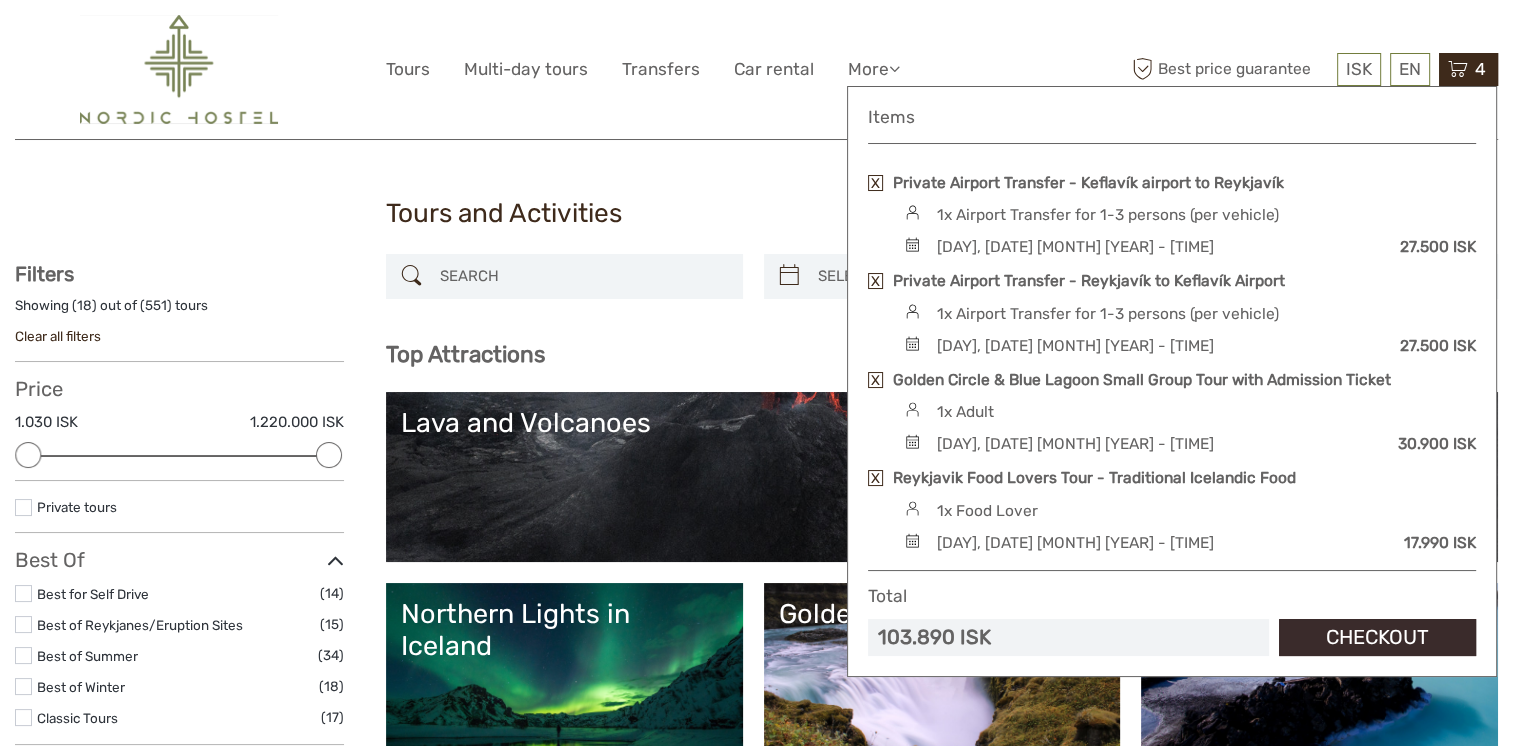 click on "Checkout" at bounding box center (1377, 637) 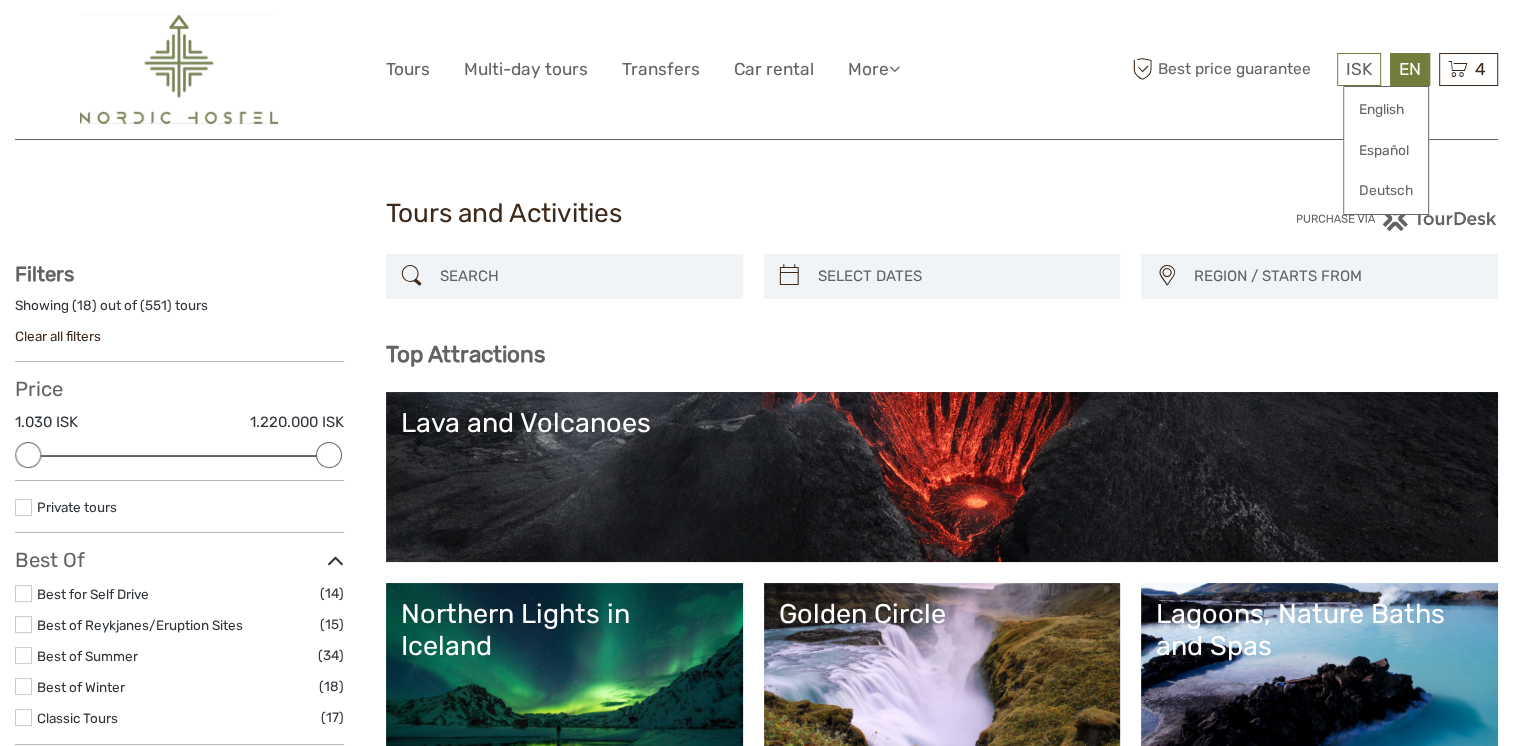 click on "EN
English
Español
Deutsch" at bounding box center [1410, 69] 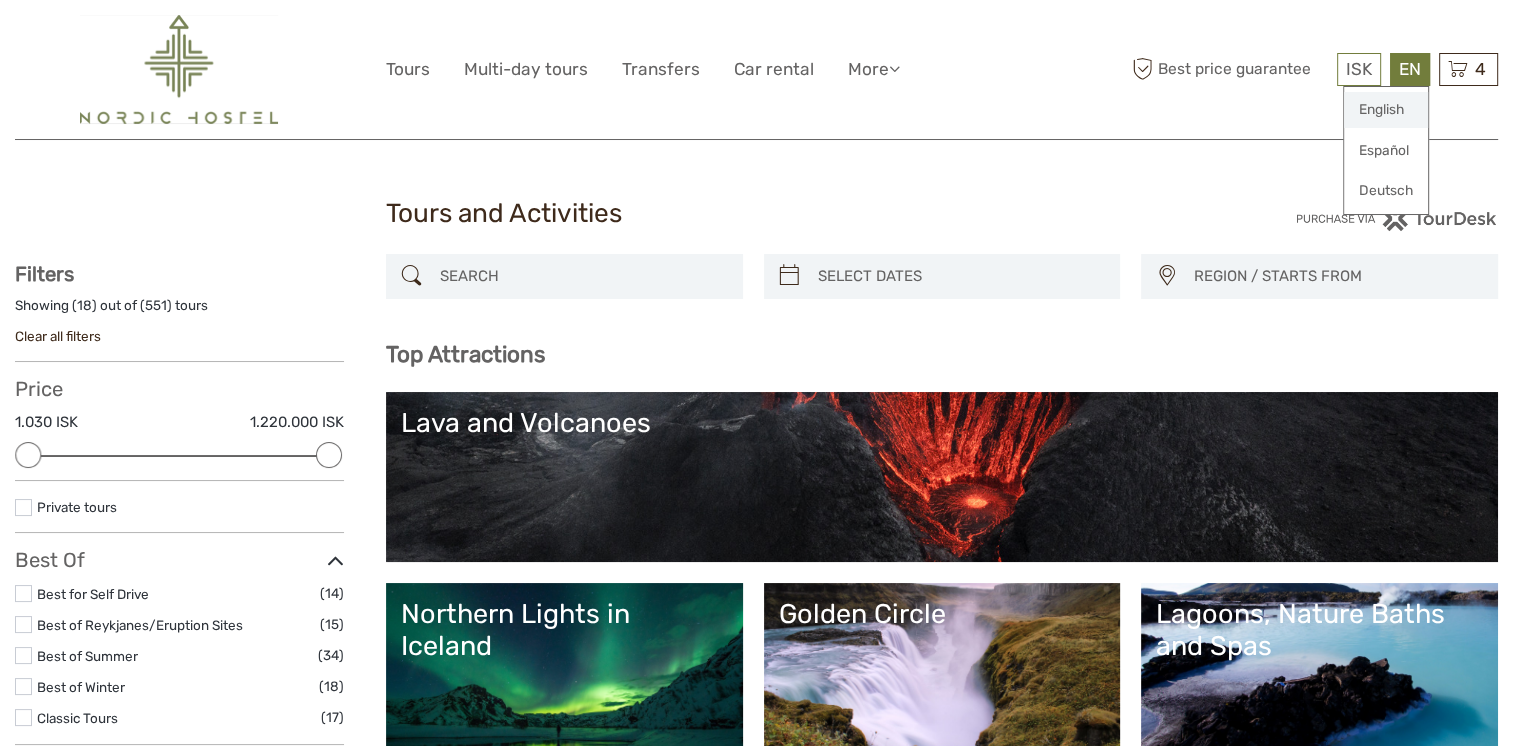click on "English" at bounding box center (1386, 110) 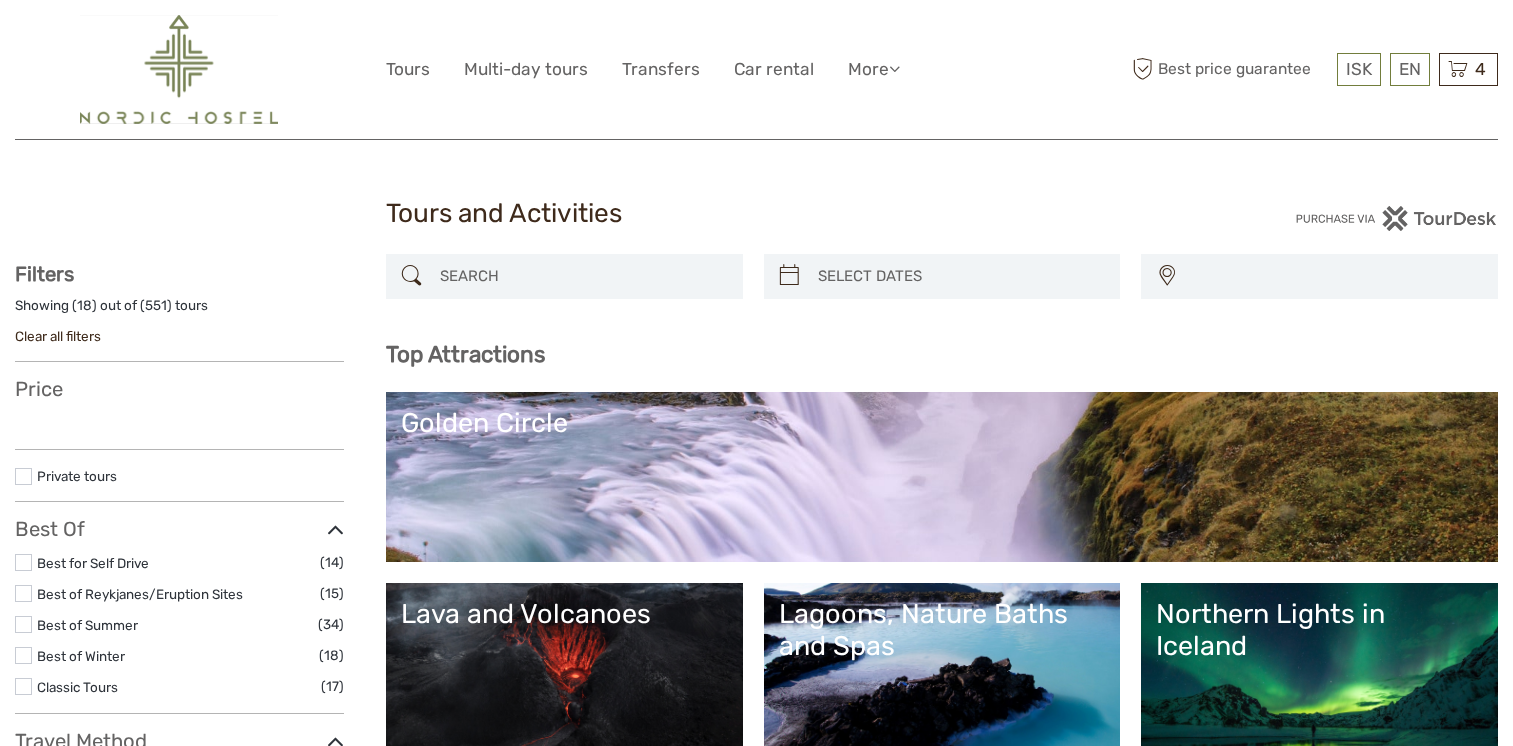 select 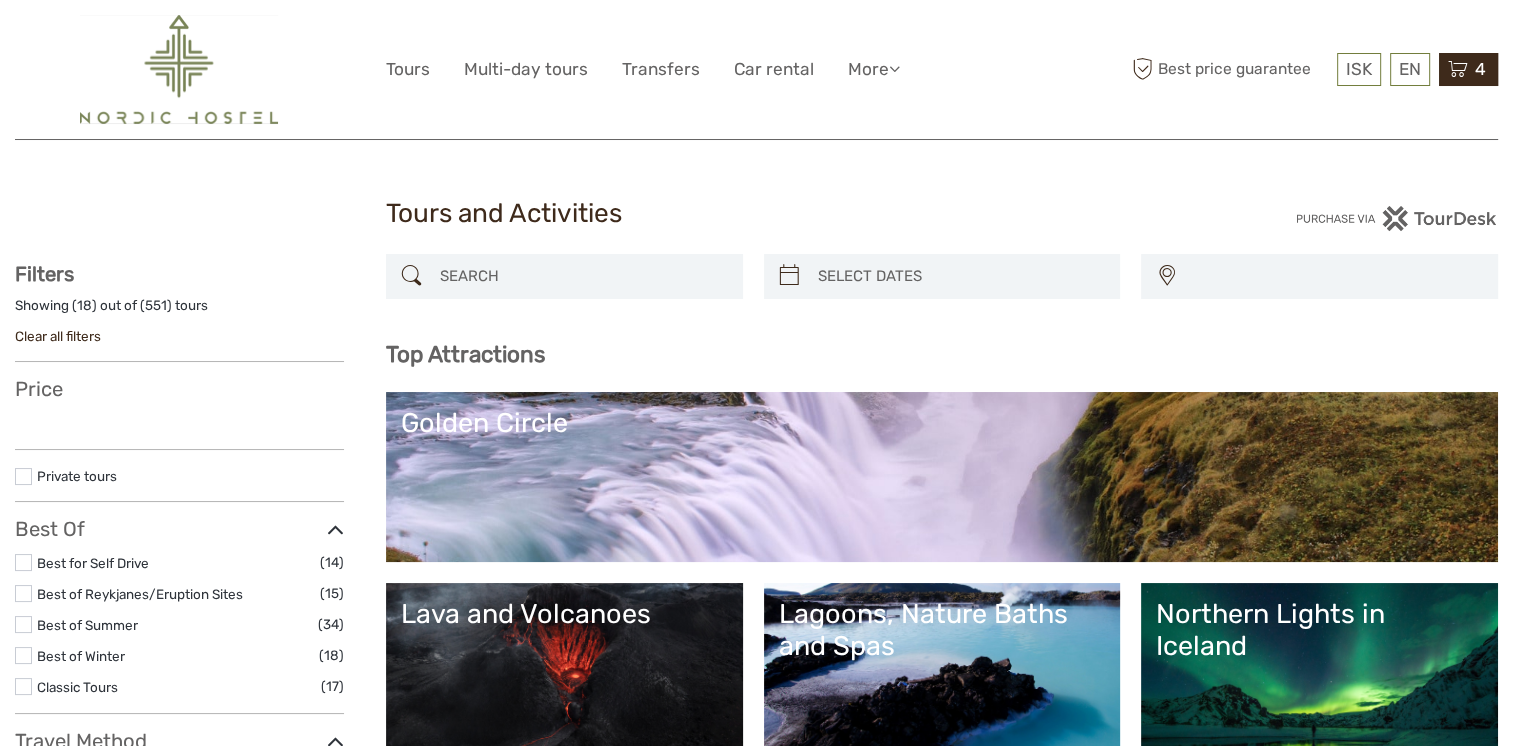 select 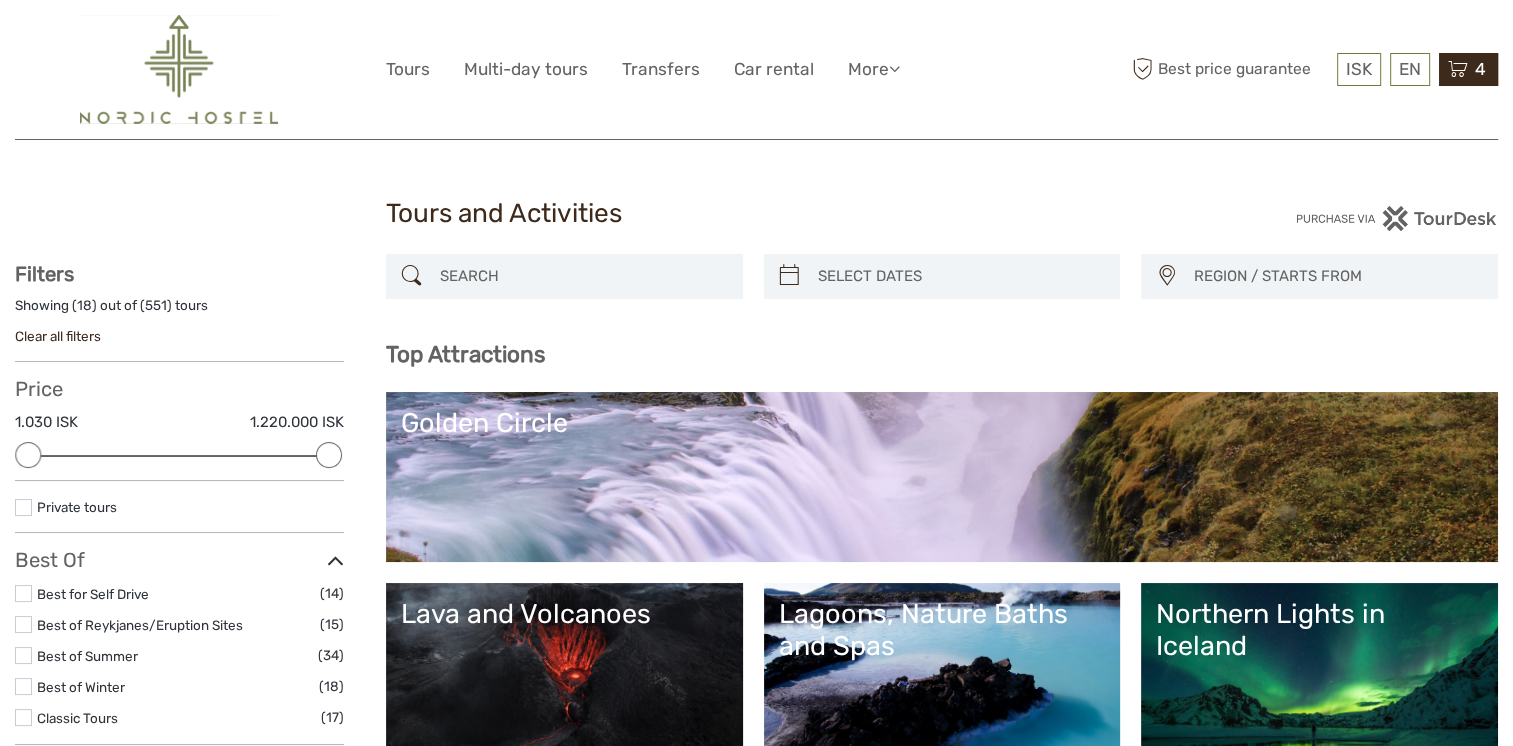 scroll, scrollTop: 0, scrollLeft: 0, axis: both 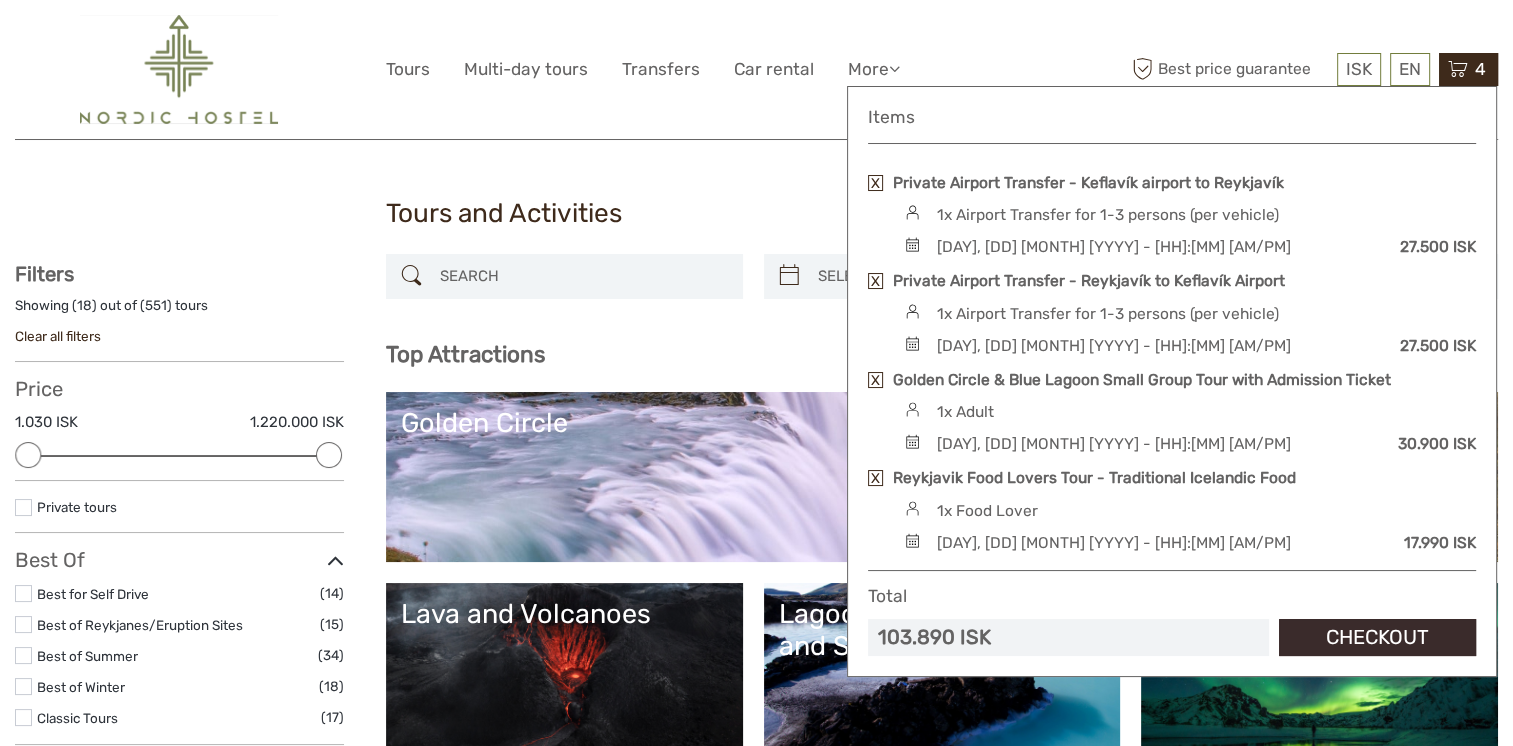 click on "Checkout" at bounding box center (1377, 637) 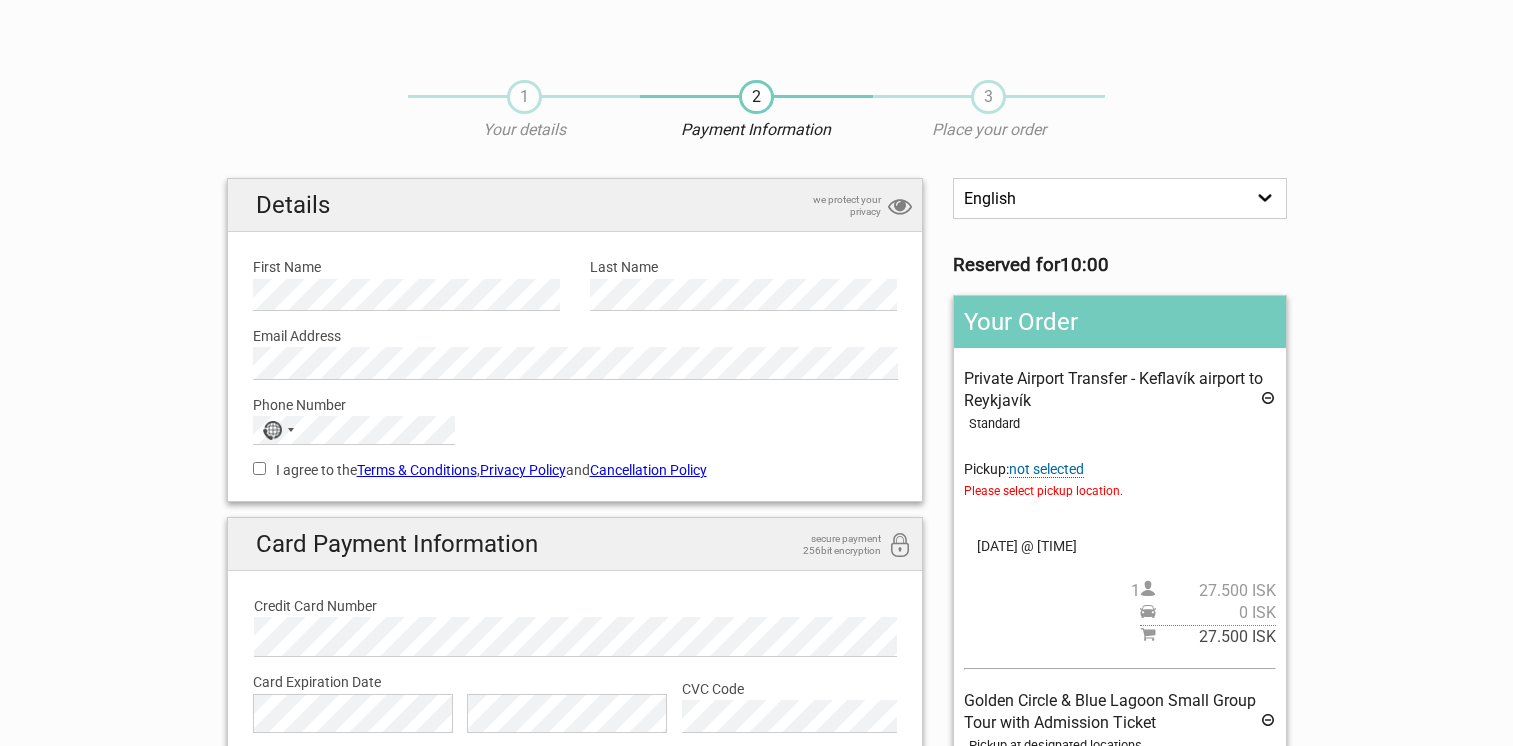 scroll, scrollTop: 0, scrollLeft: 0, axis: both 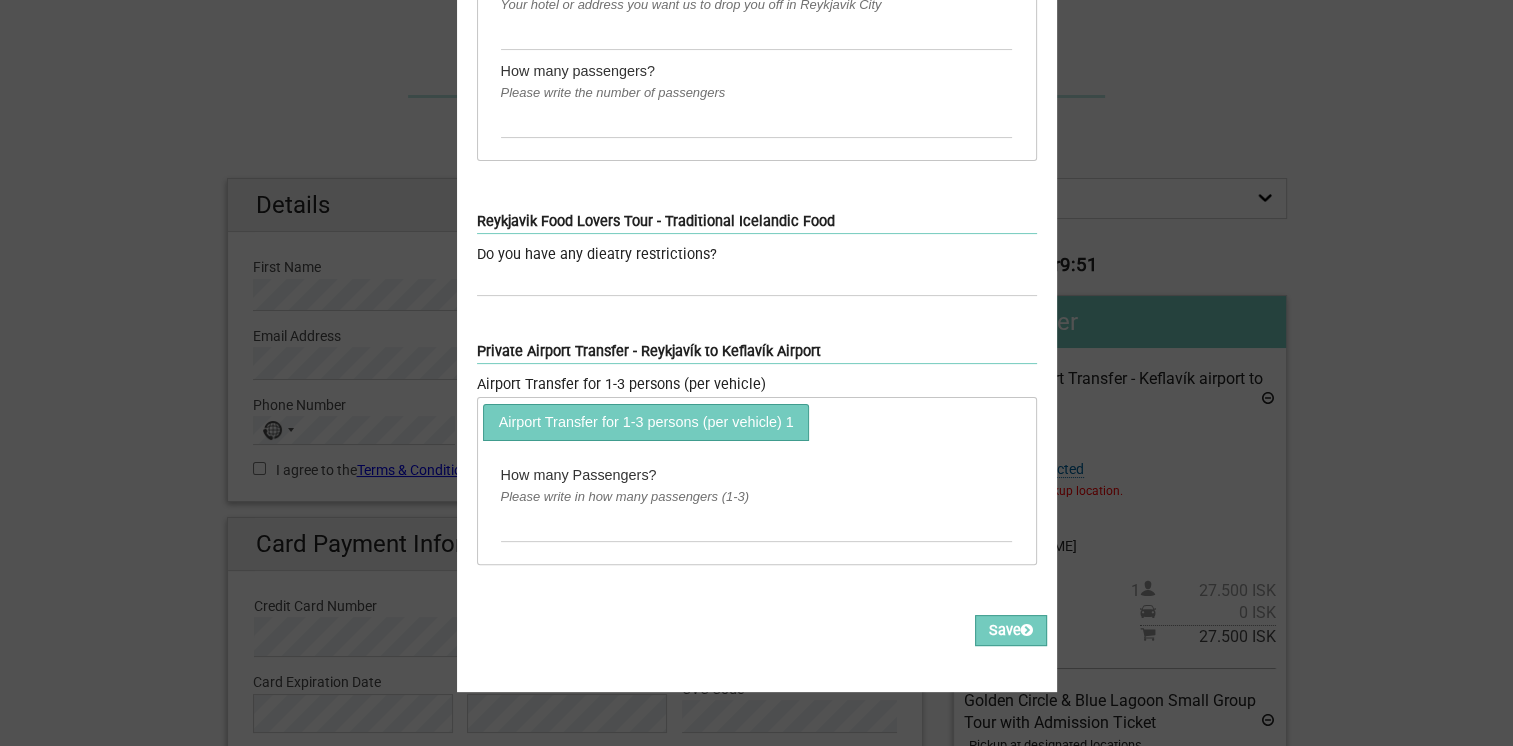 click on "Please write in how many passengers (1-3)" at bounding box center [757, 497] 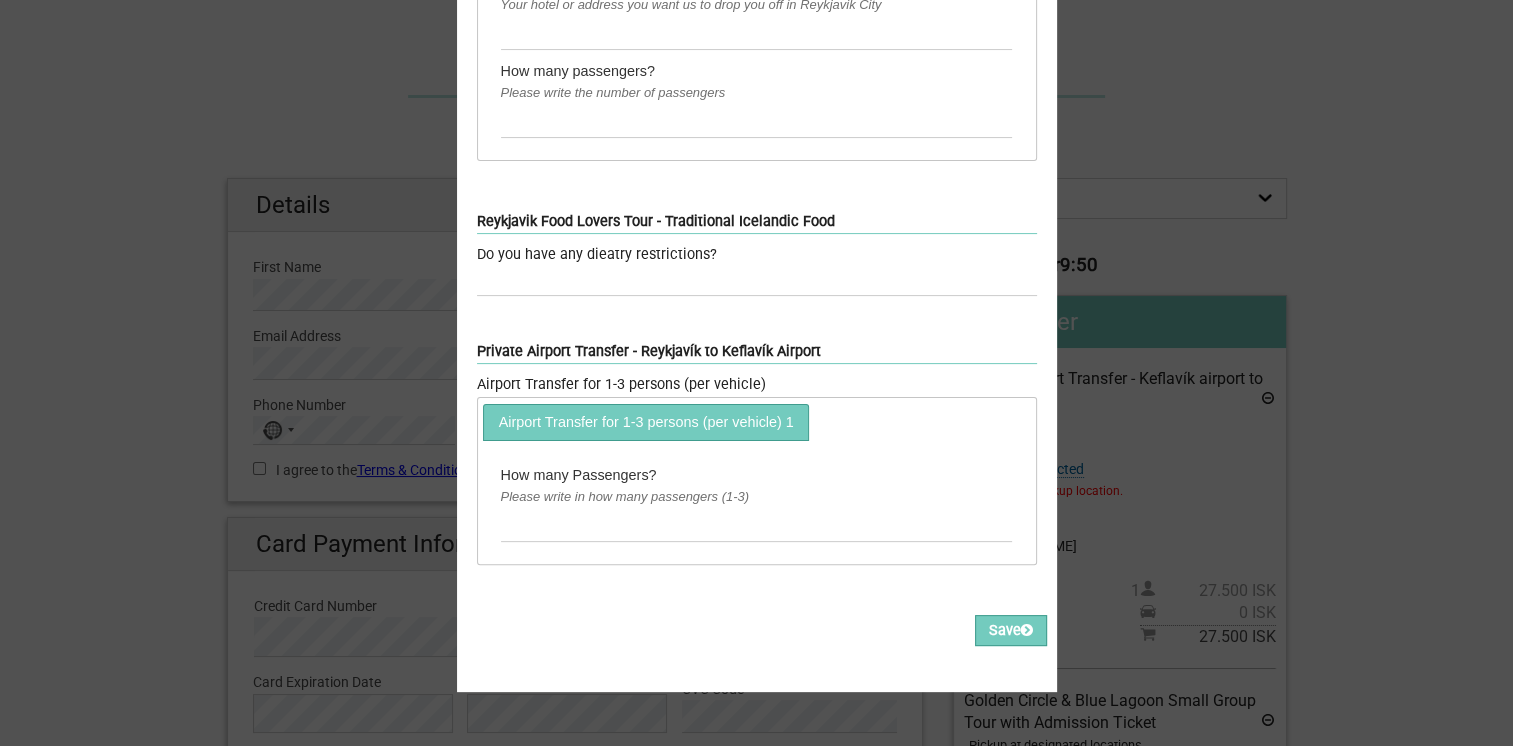 click on "How many Passengers?" at bounding box center [757, 475] 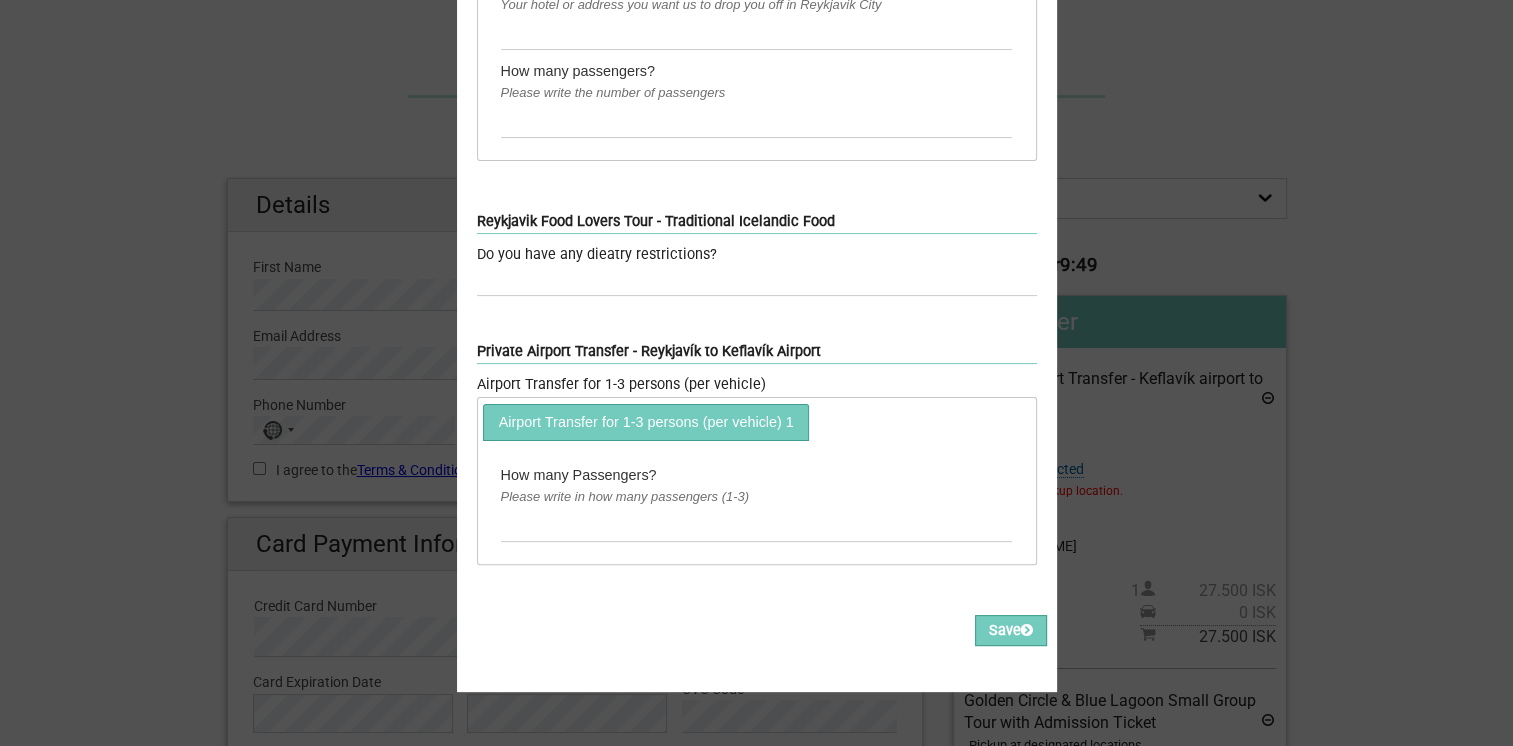 click on "Please write in how many passengers (1-3)" at bounding box center (757, 497) 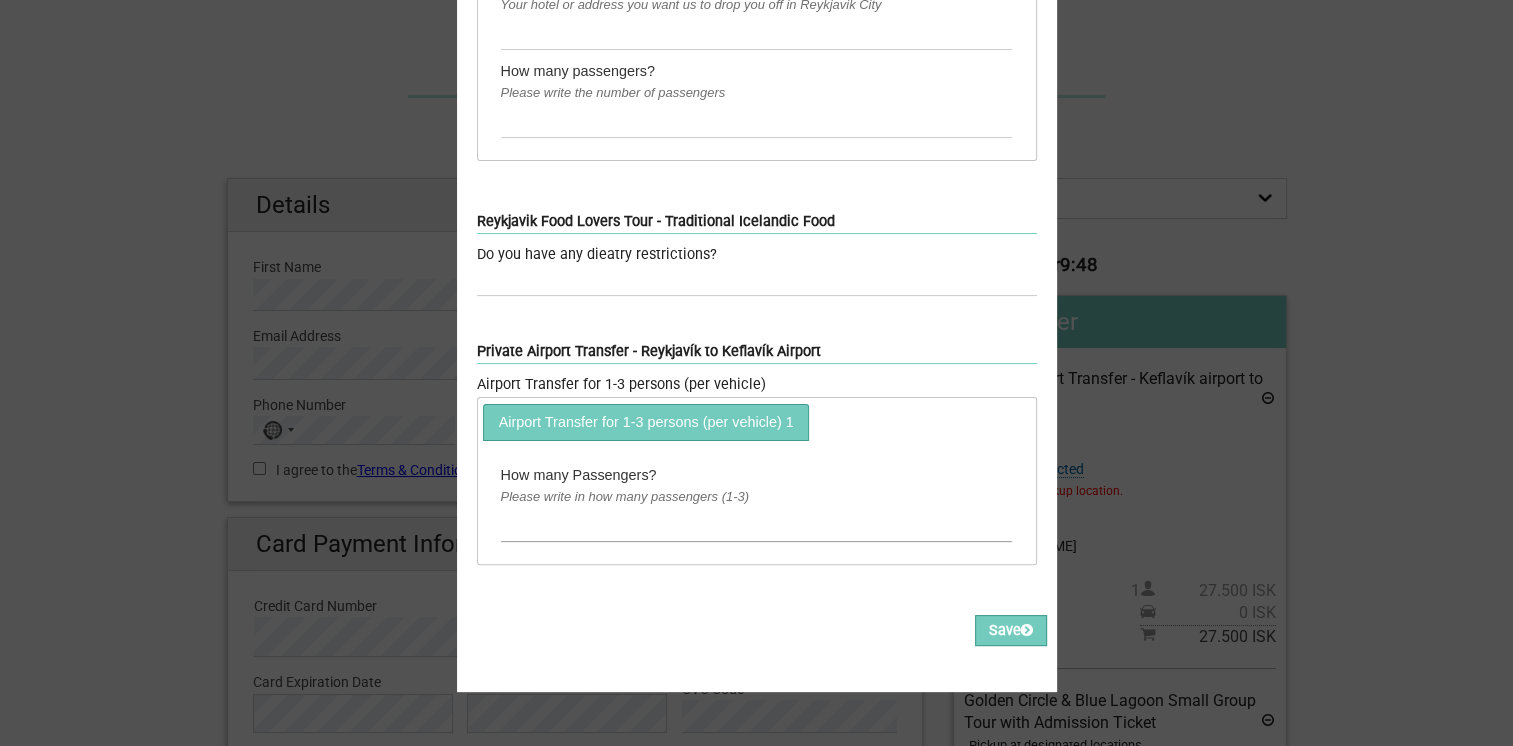 click at bounding box center [757, 525] 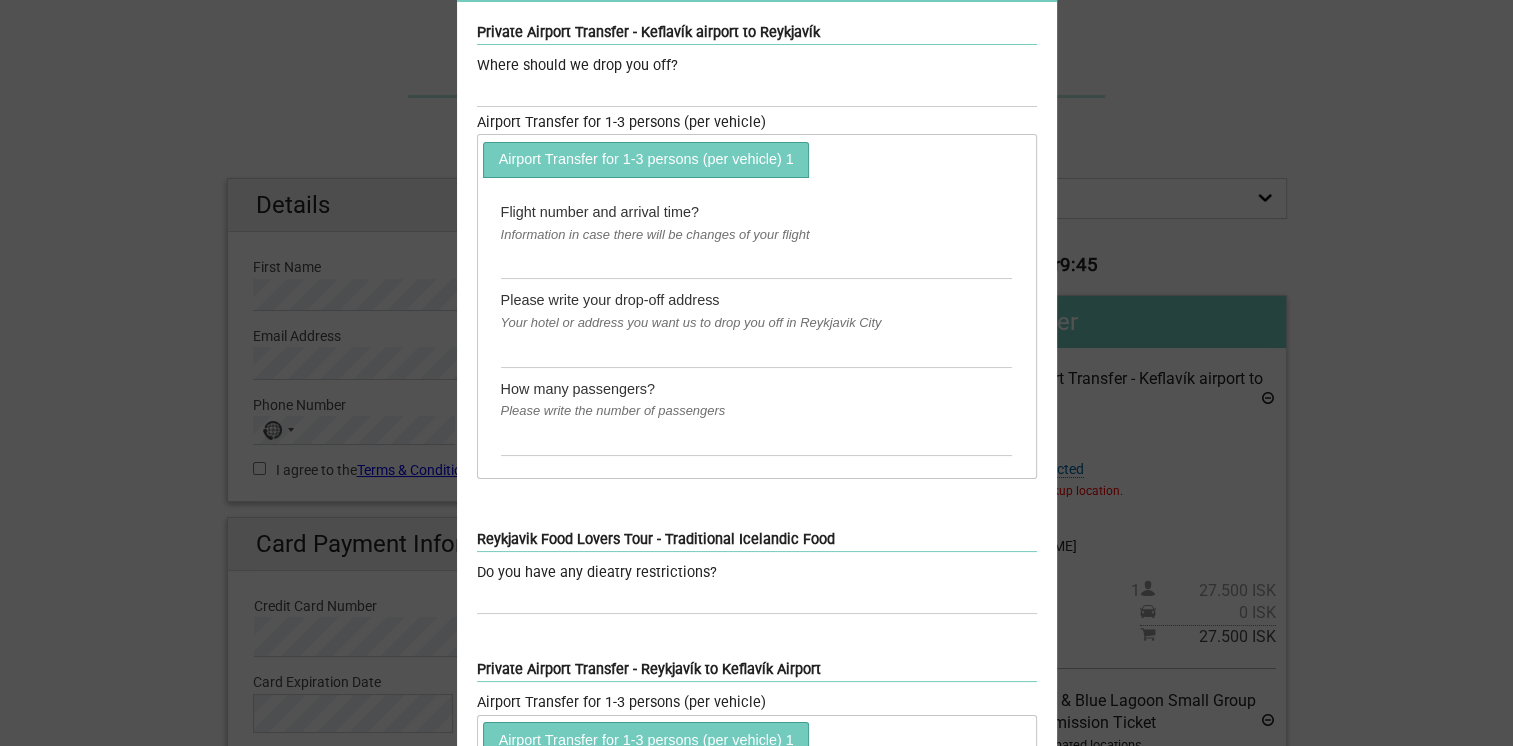 scroll, scrollTop: 128, scrollLeft: 0, axis: vertical 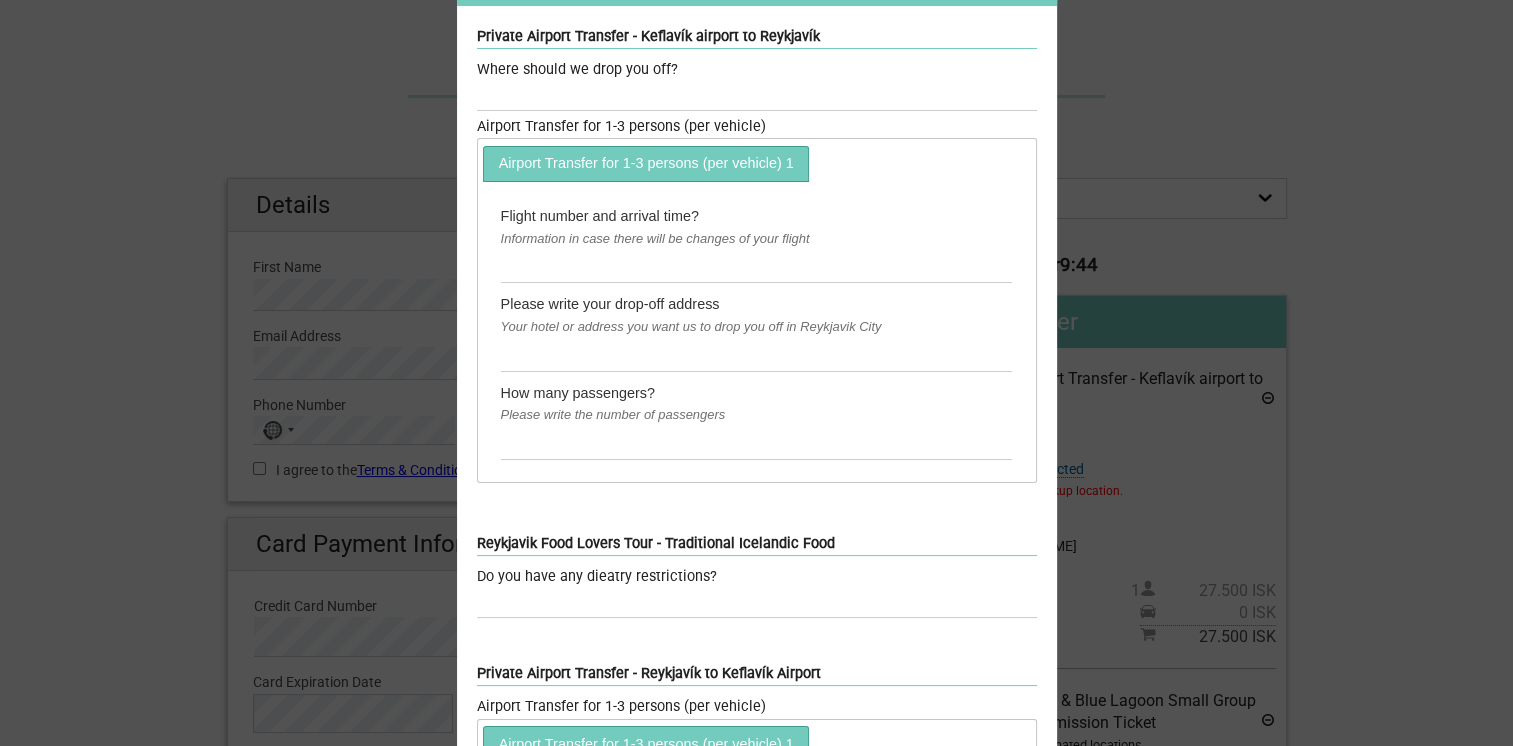 type on "1" 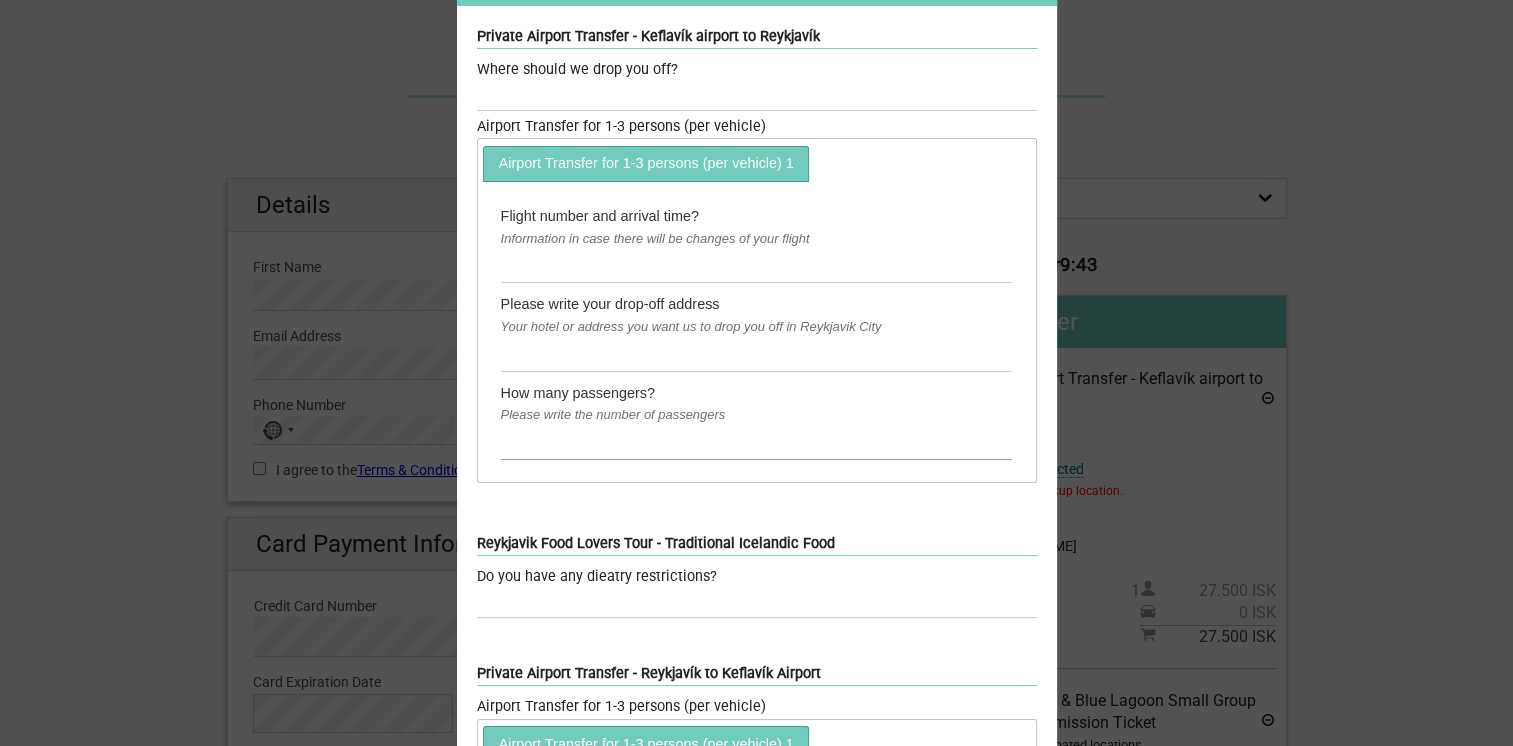 click at bounding box center (757, 442) 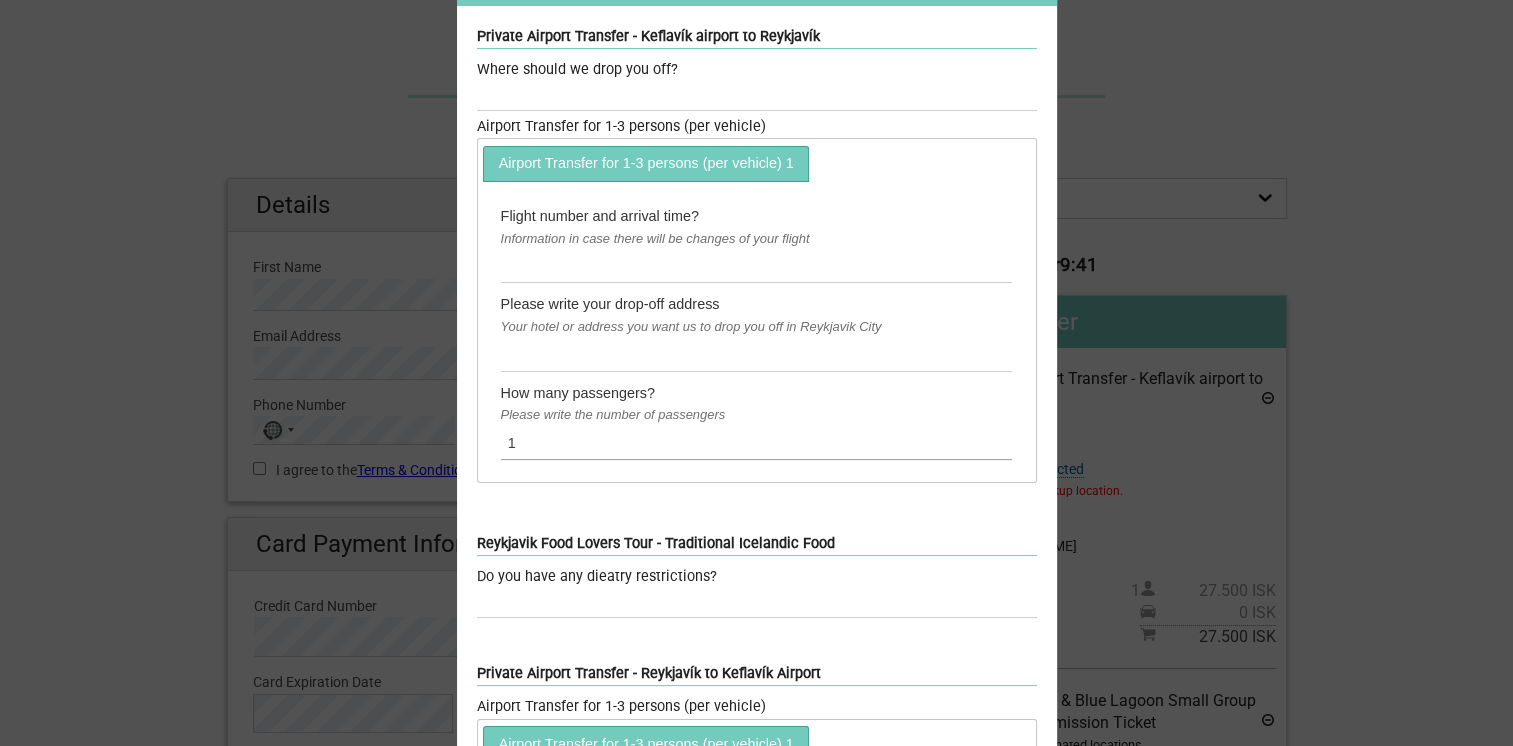 type on "1" 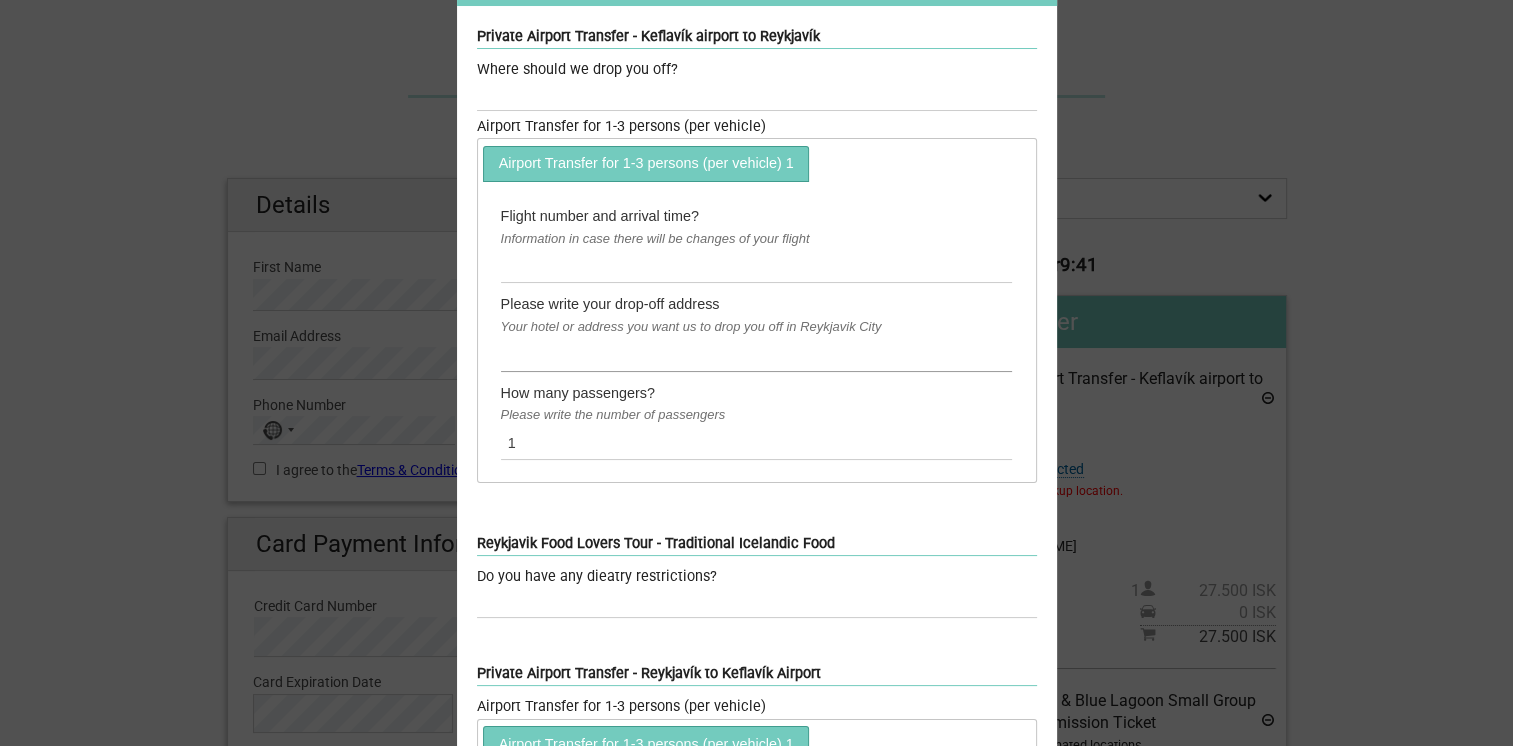 click at bounding box center (757, 354) 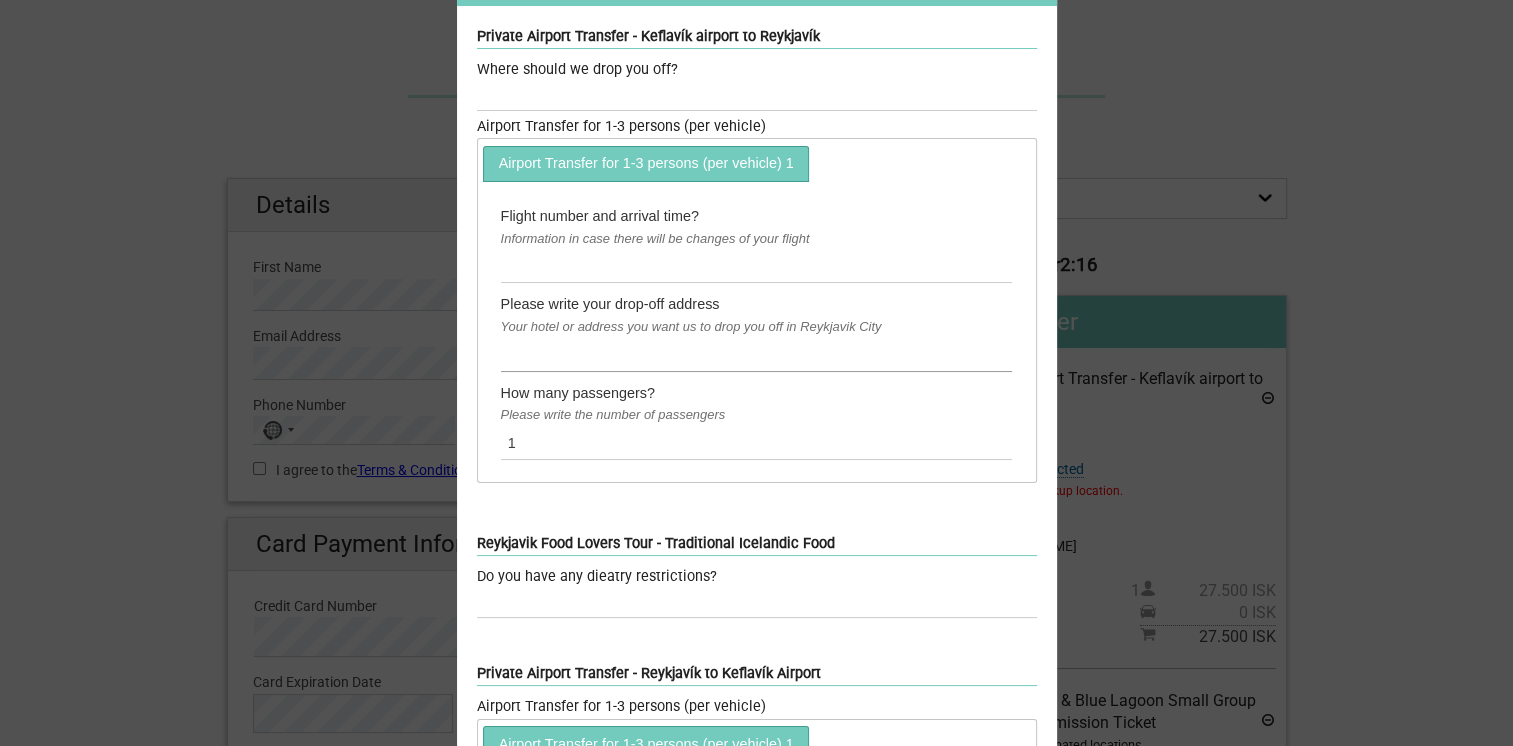 paste on "[NUMBER] [STREET], [POSTAL_CODE] [CITY], [COUNTRY]" 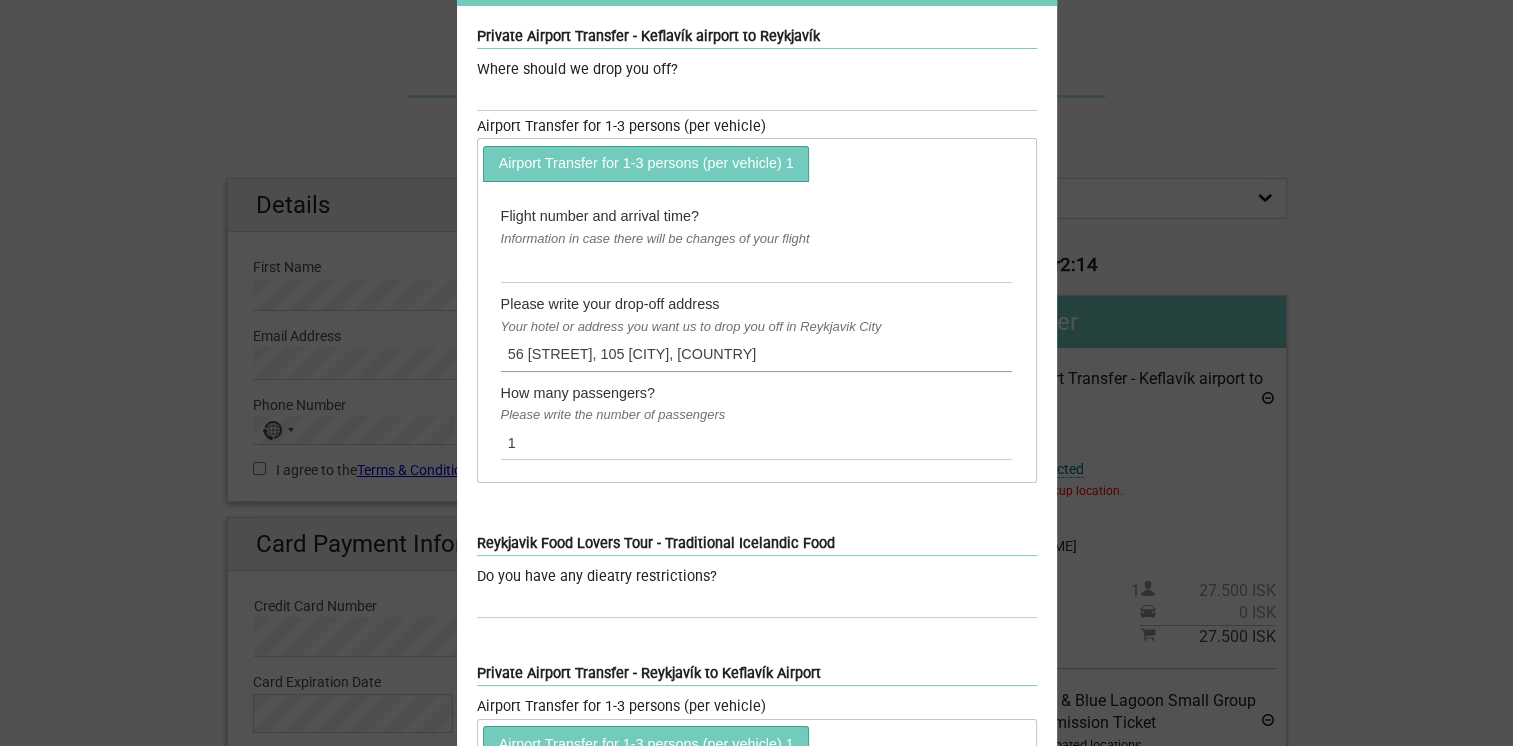 type on "[NUMBER] [STREET], [POSTAL_CODE] [CITY], [COUNTRY]" 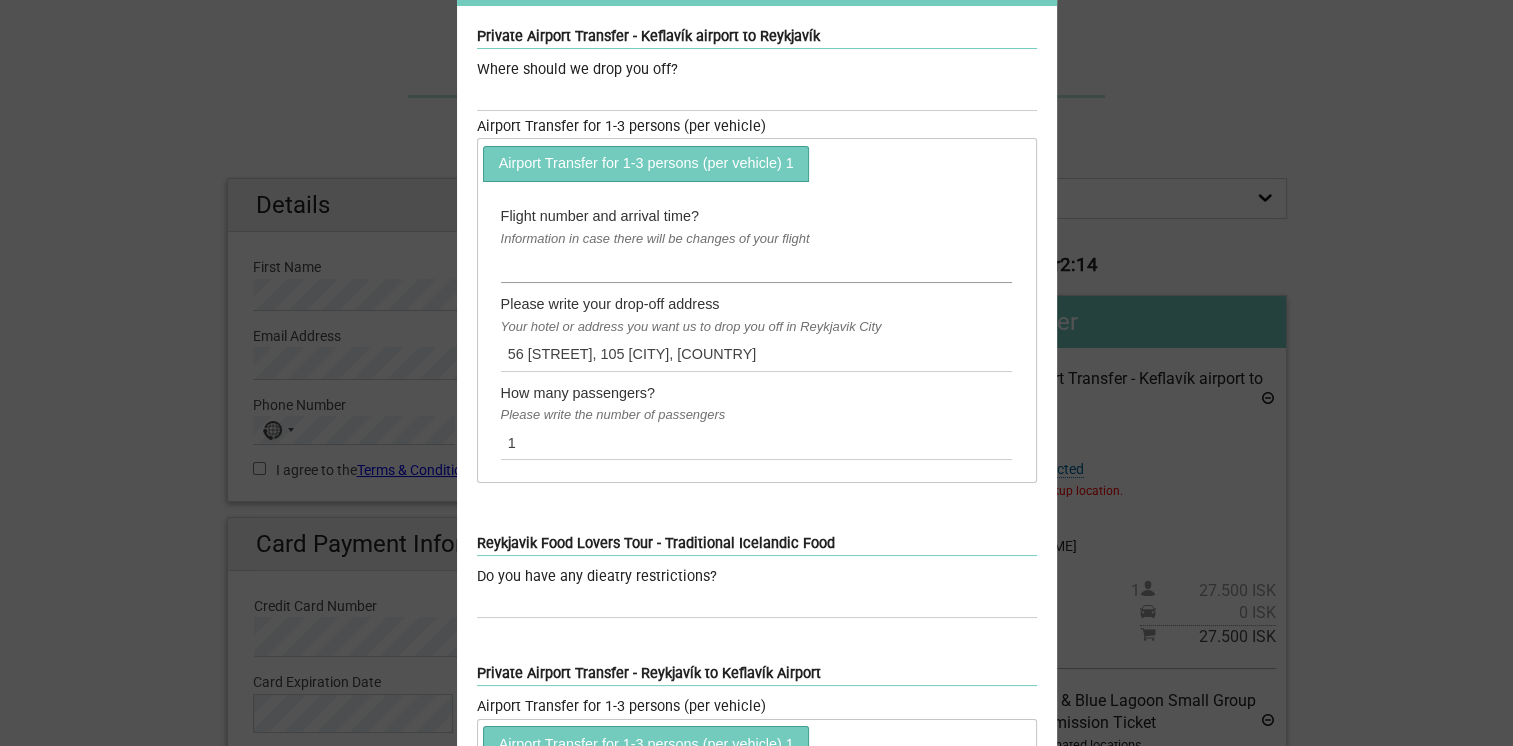 click at bounding box center (757, 266) 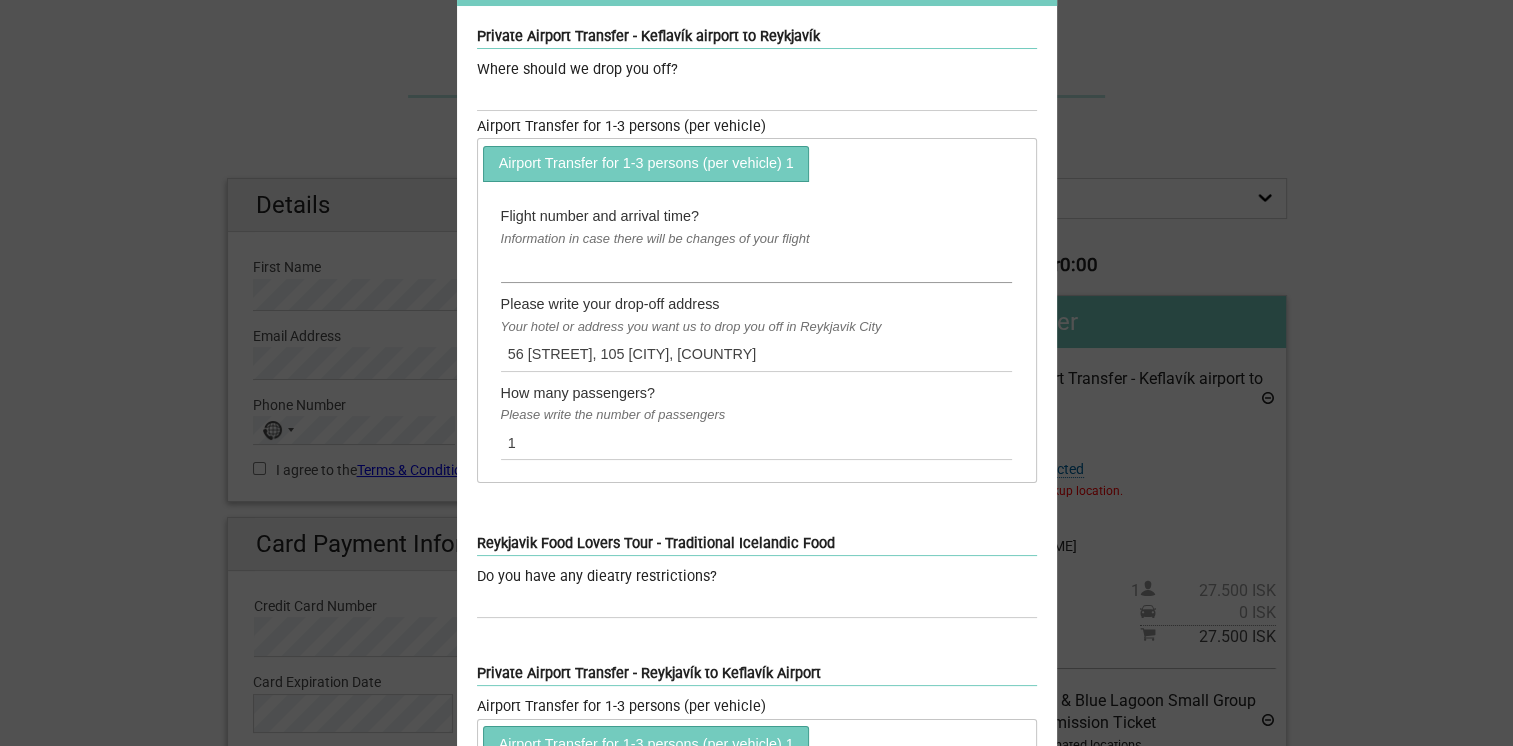 paste on "M47XGX" 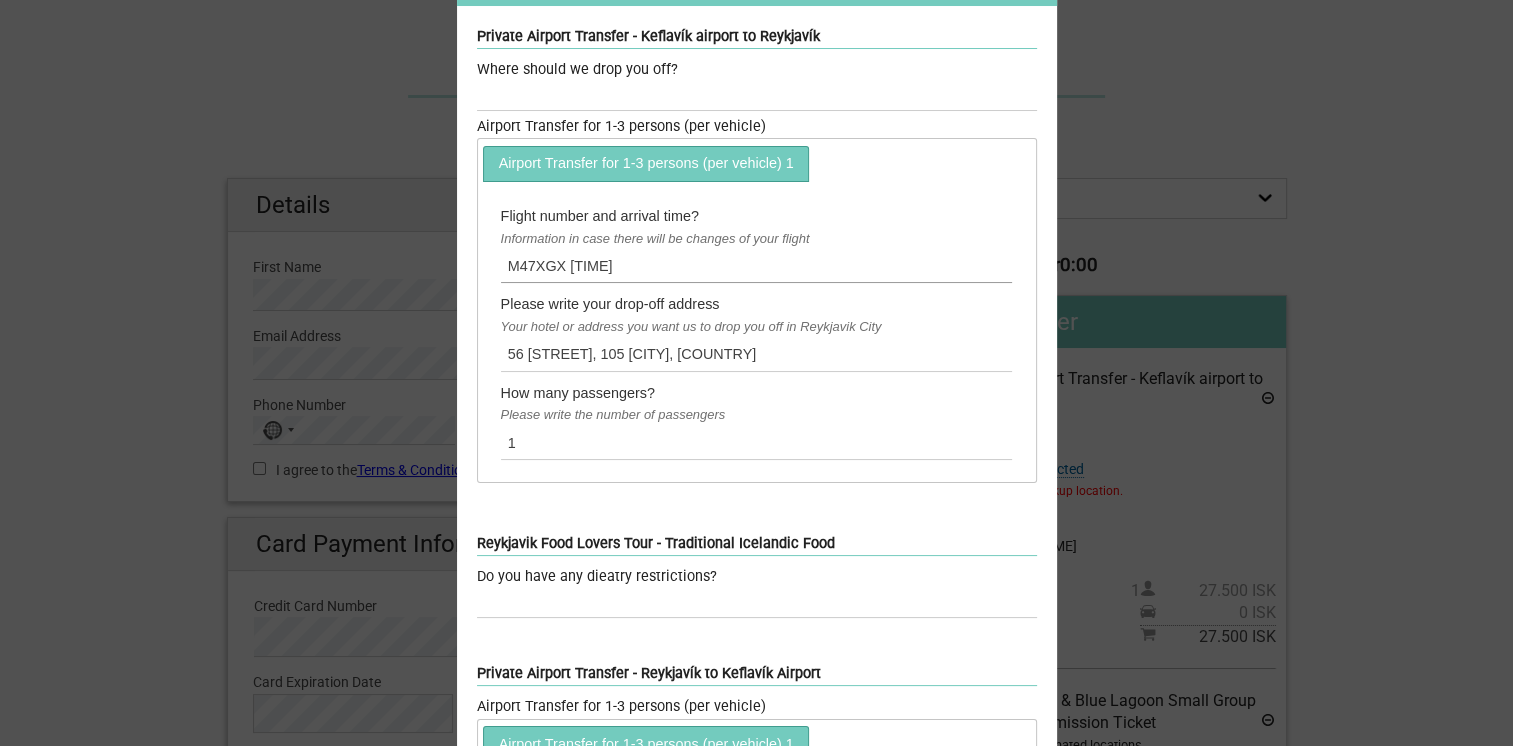 click on "M47XGX 1:45pm" at bounding box center [757, 266] 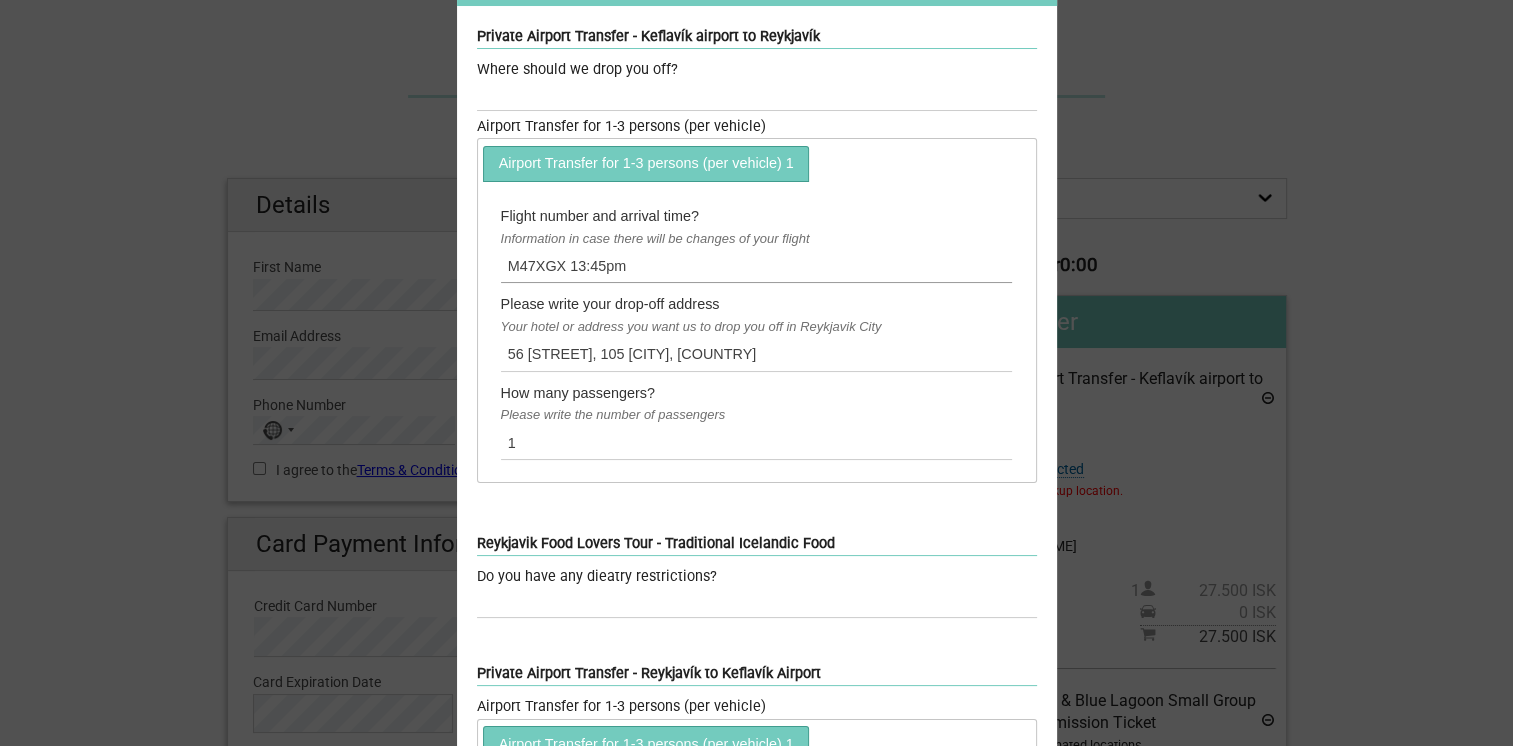 drag, startPoint x: 596, startPoint y: 266, endPoint x: 656, endPoint y: 269, distance: 60.074955 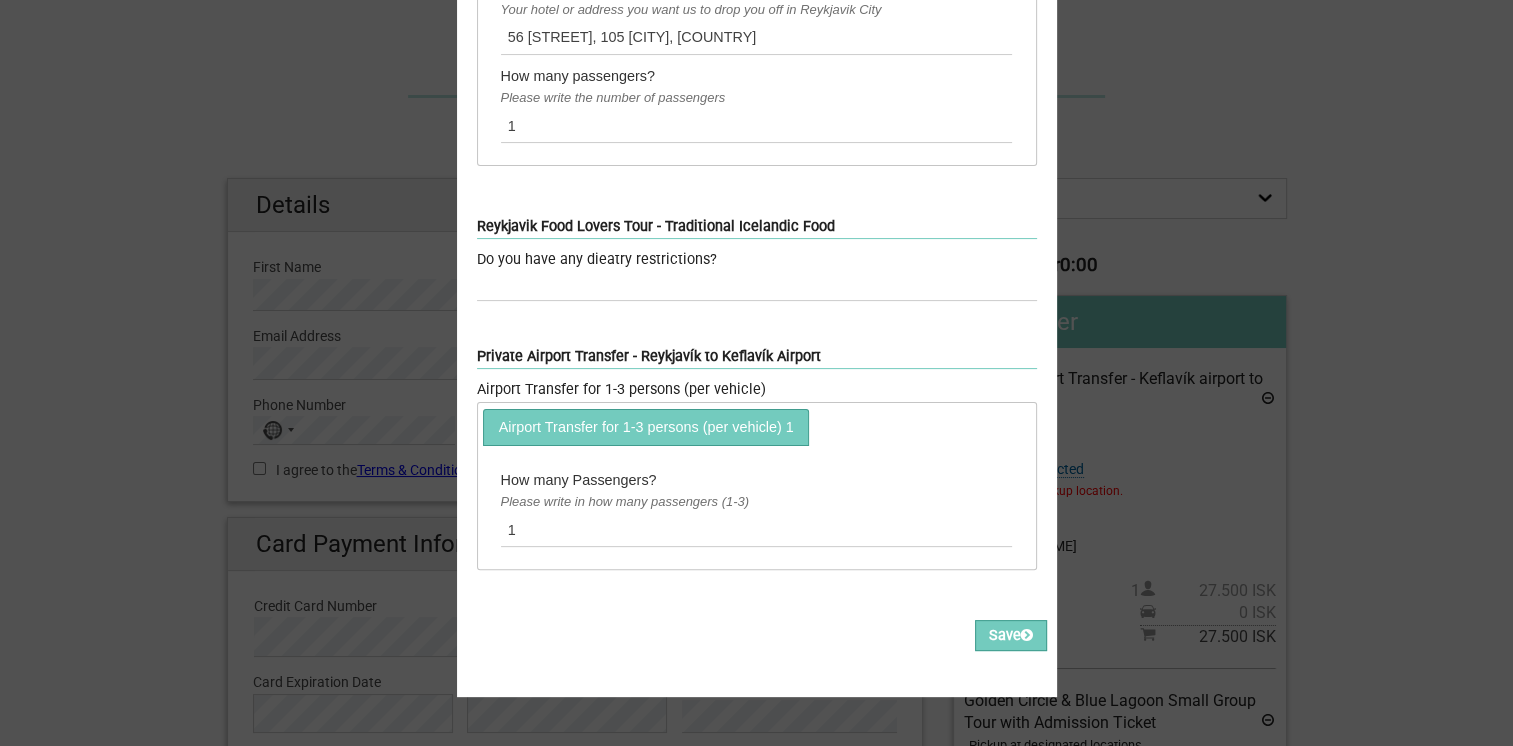 scroll, scrollTop: 461, scrollLeft: 0, axis: vertical 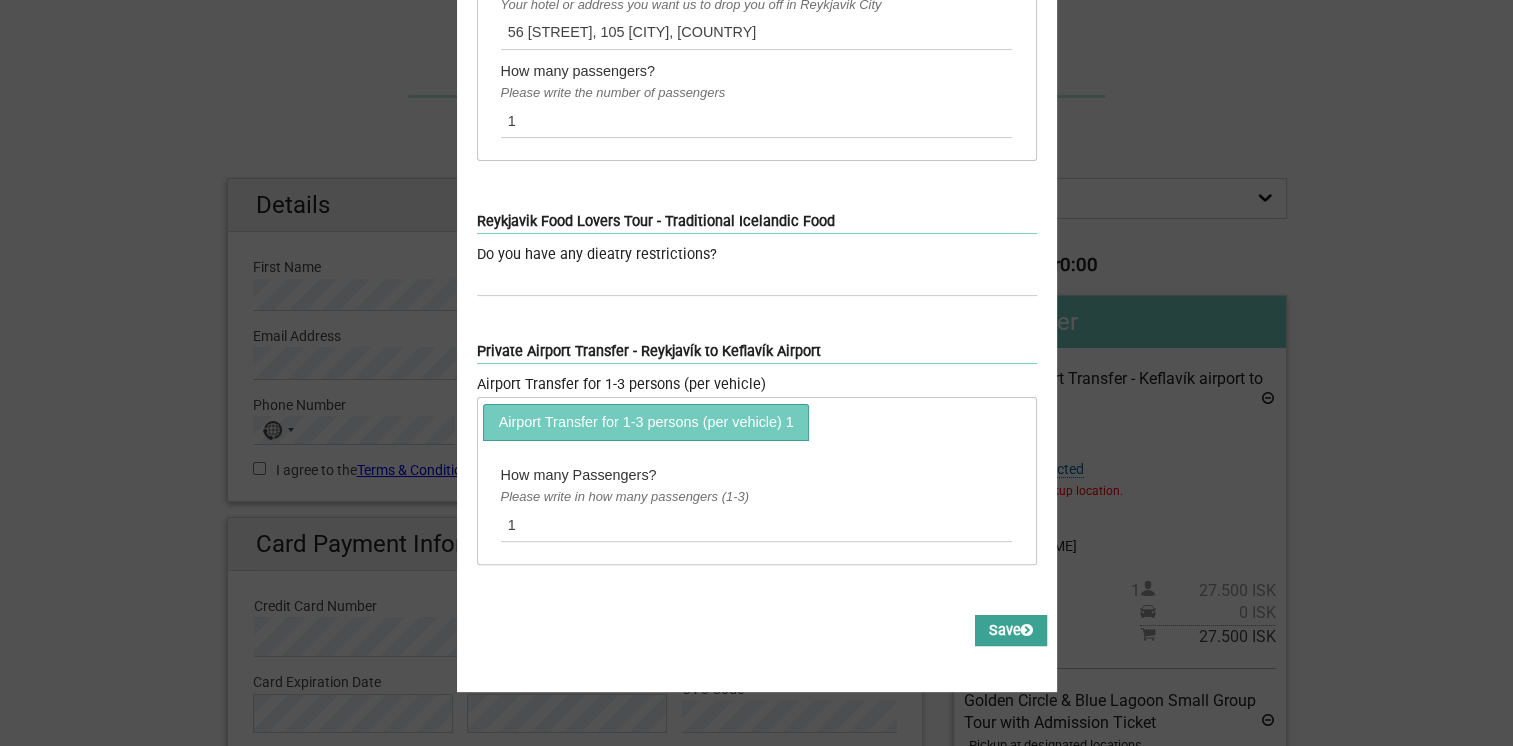 type on "M47XGX 13:45" 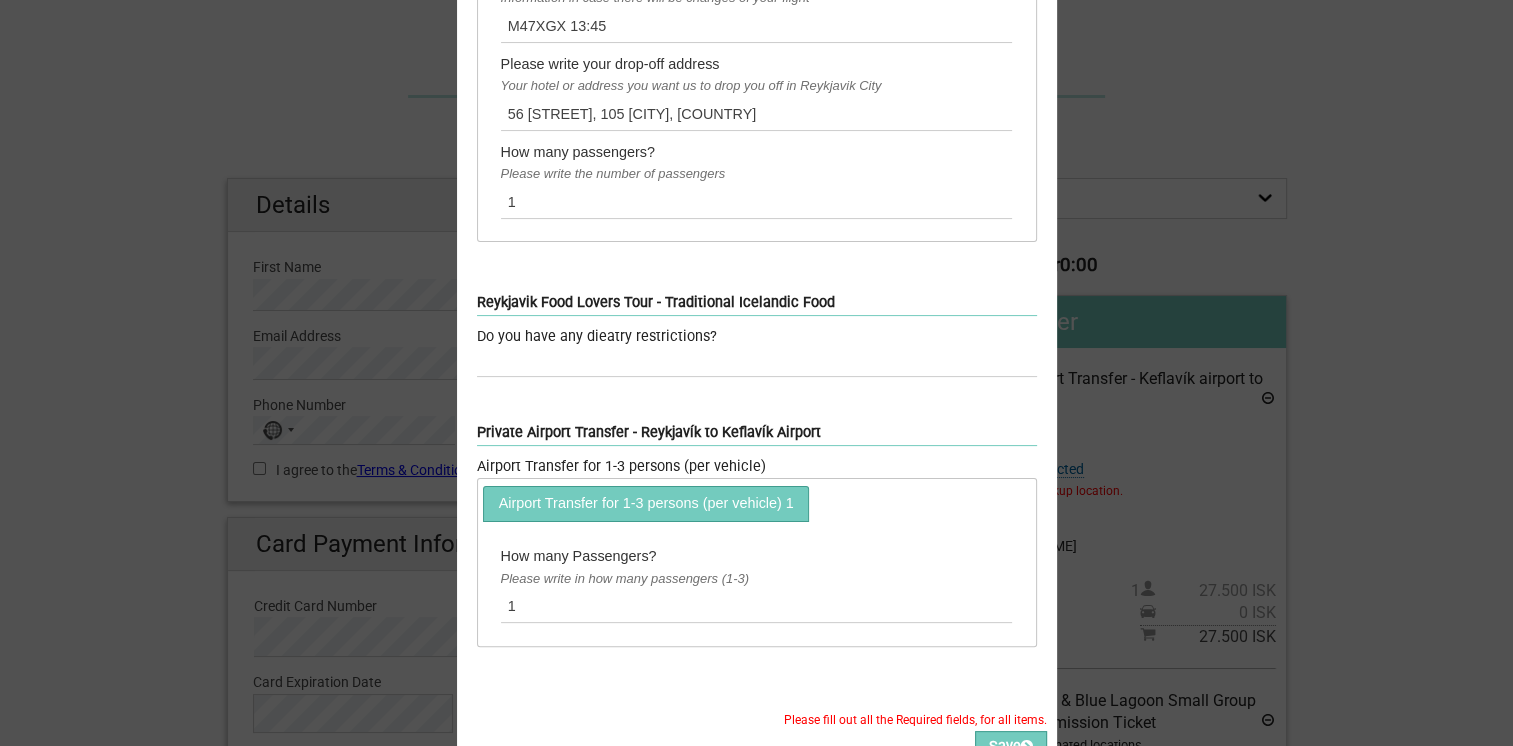 scroll, scrollTop: 390, scrollLeft: 0, axis: vertical 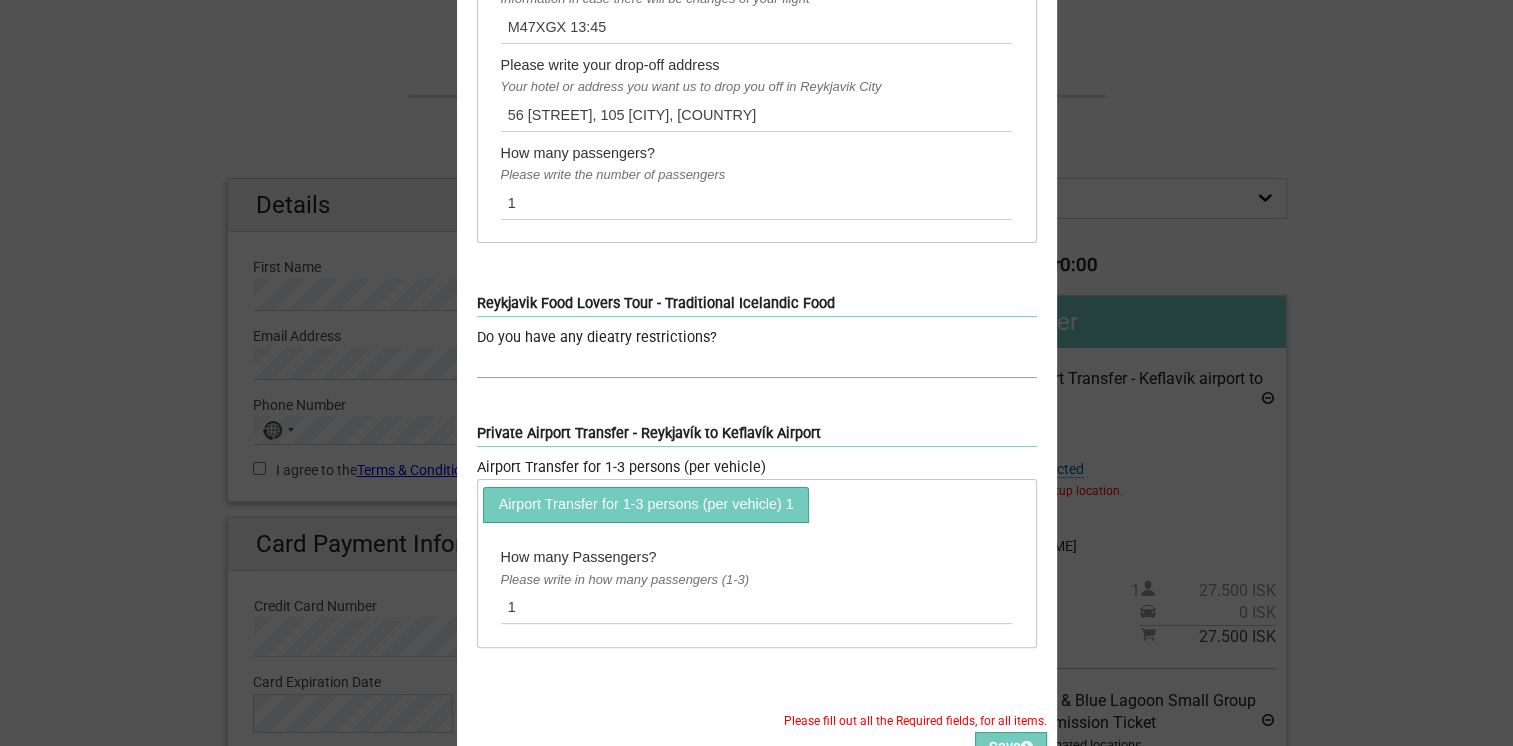 click at bounding box center (757, 363) 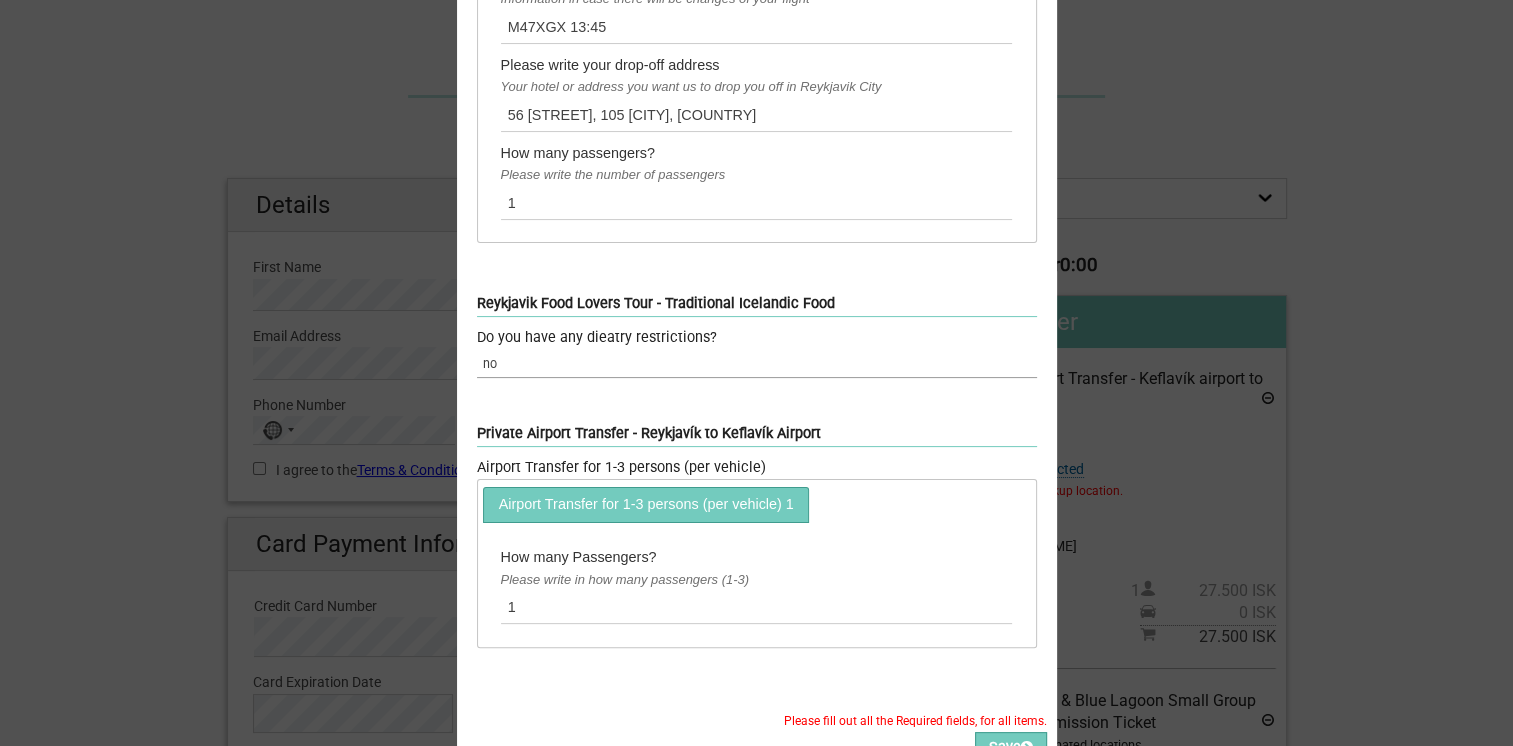 scroll, scrollTop: 512, scrollLeft: 0, axis: vertical 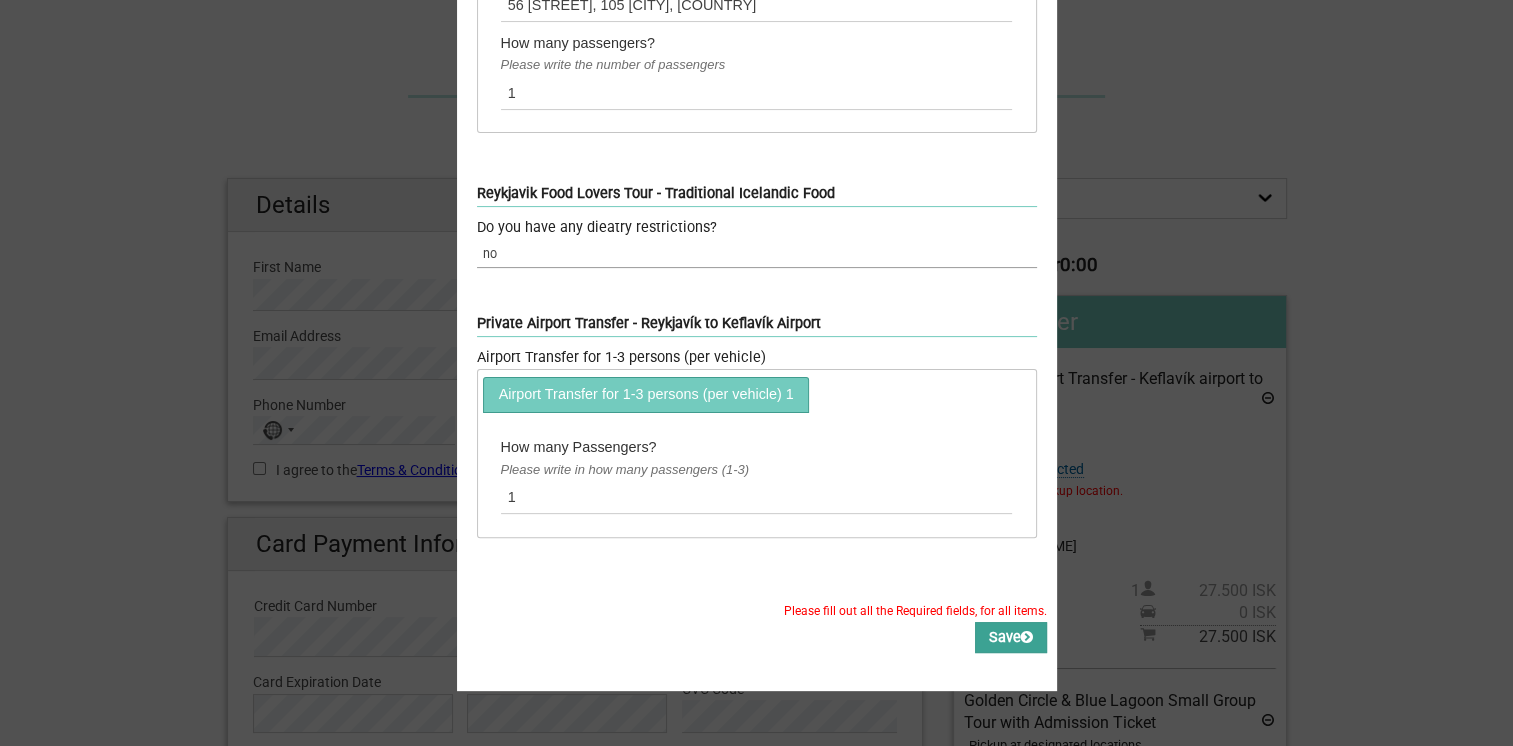 type on "no" 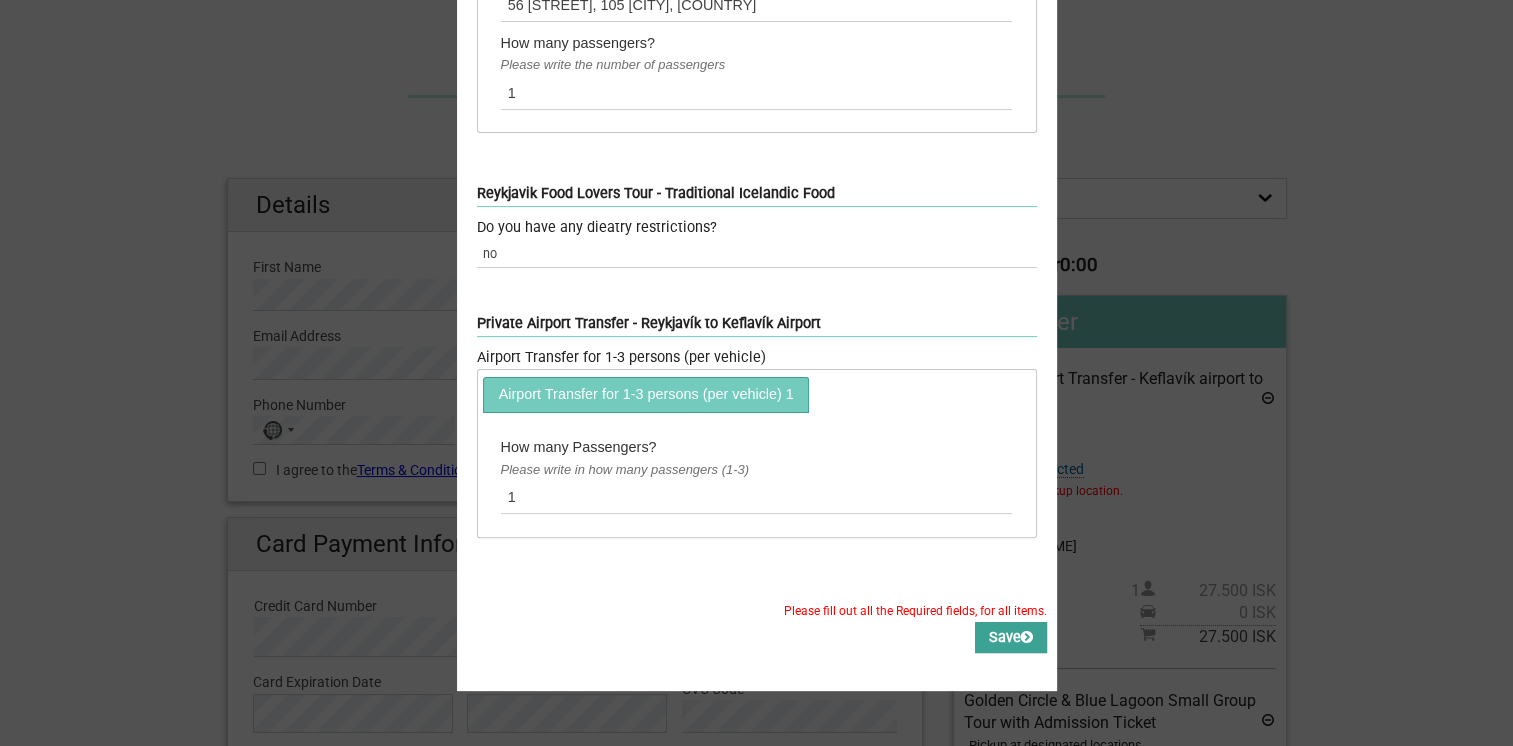 click on "Save" at bounding box center (1011, 637) 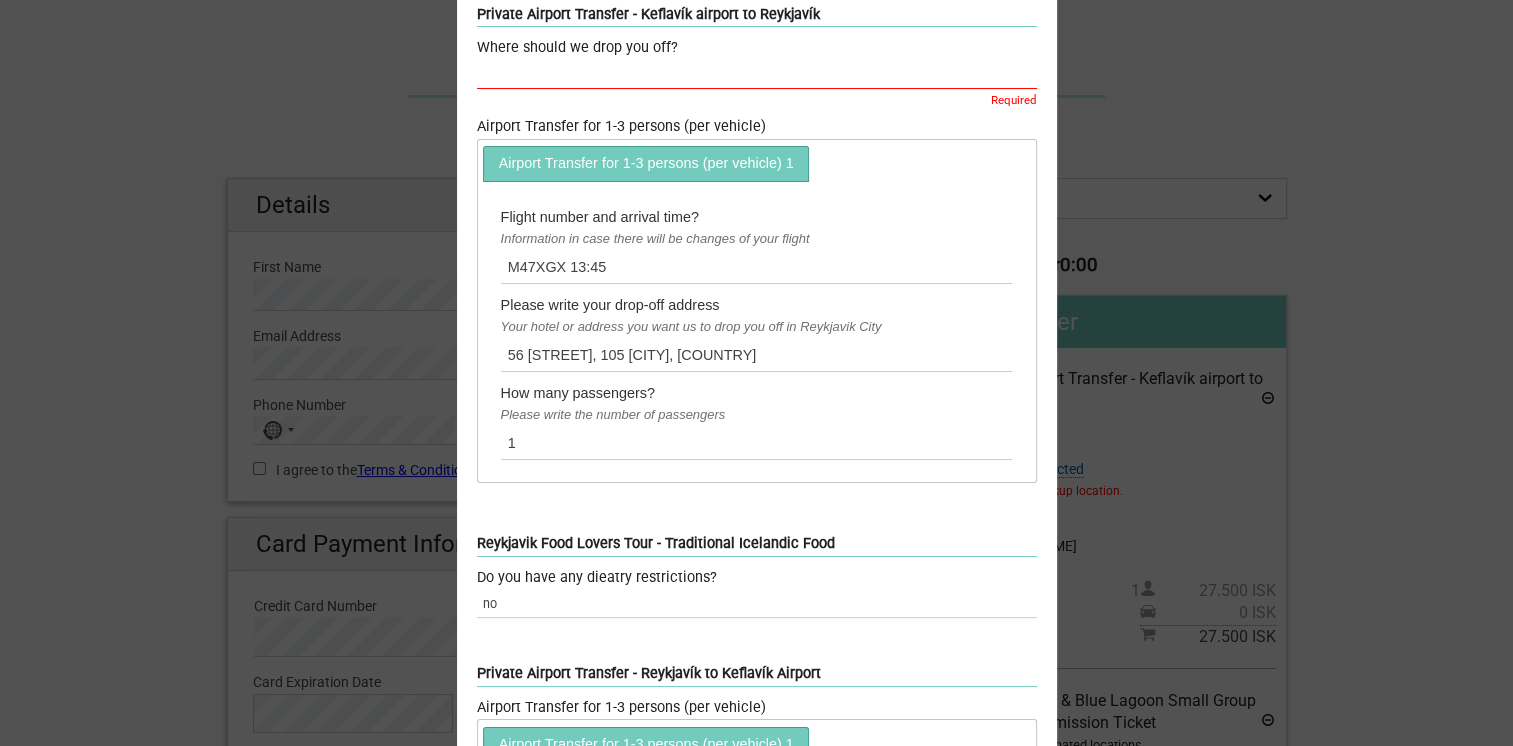 scroll, scrollTop: 42, scrollLeft: 0, axis: vertical 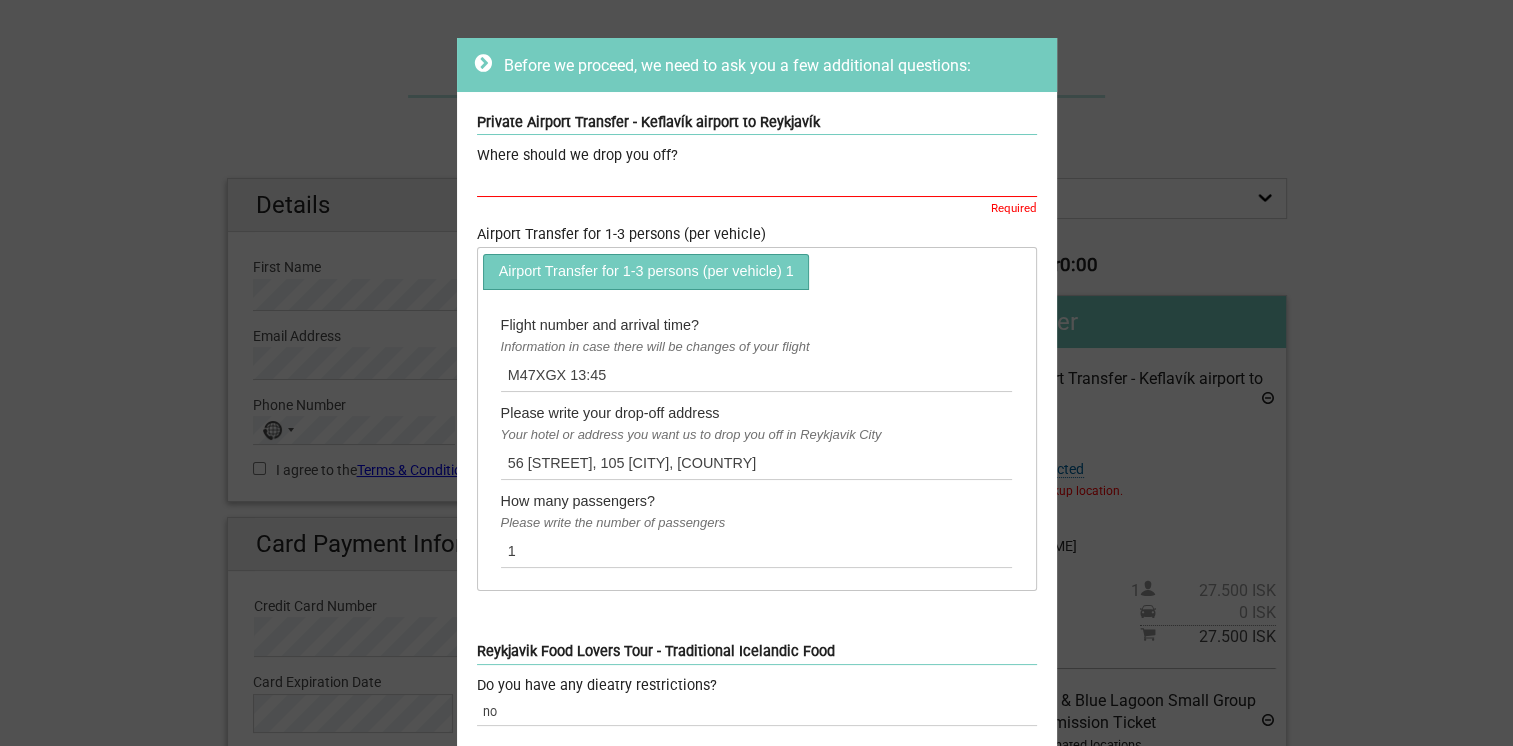 click at bounding box center [757, 182] 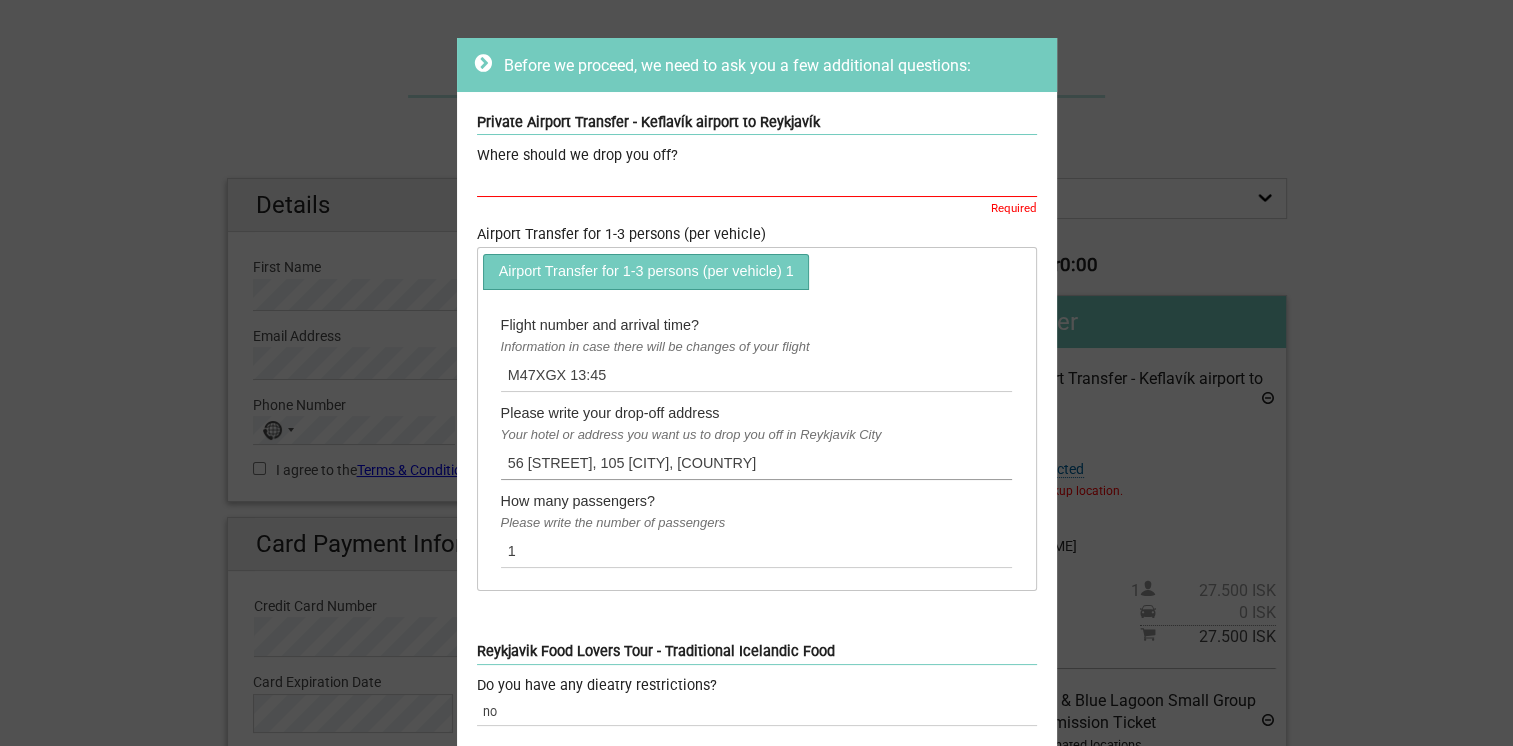 drag, startPoint x: 752, startPoint y: 468, endPoint x: 460, endPoint y: 467, distance: 292.0017 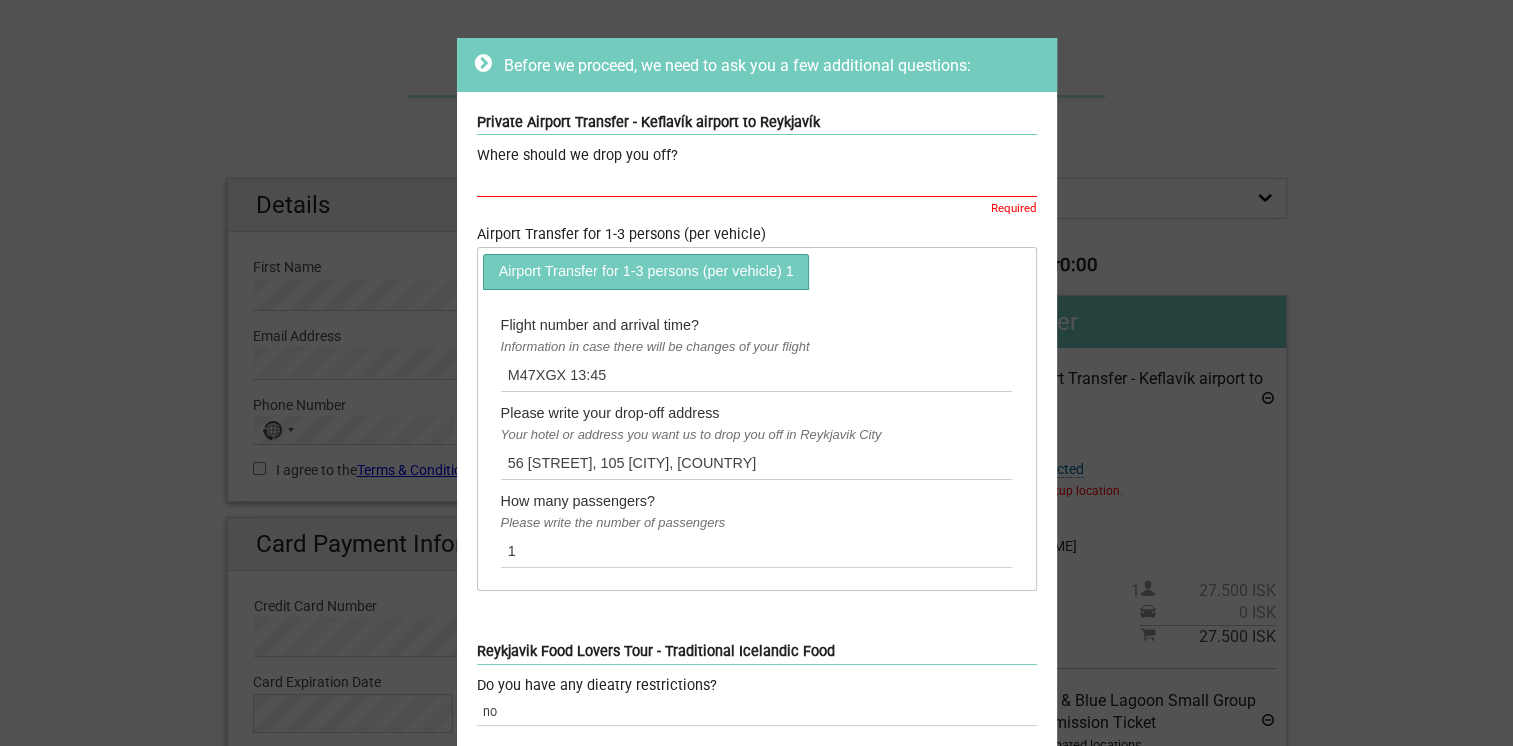 click at bounding box center [757, 182] 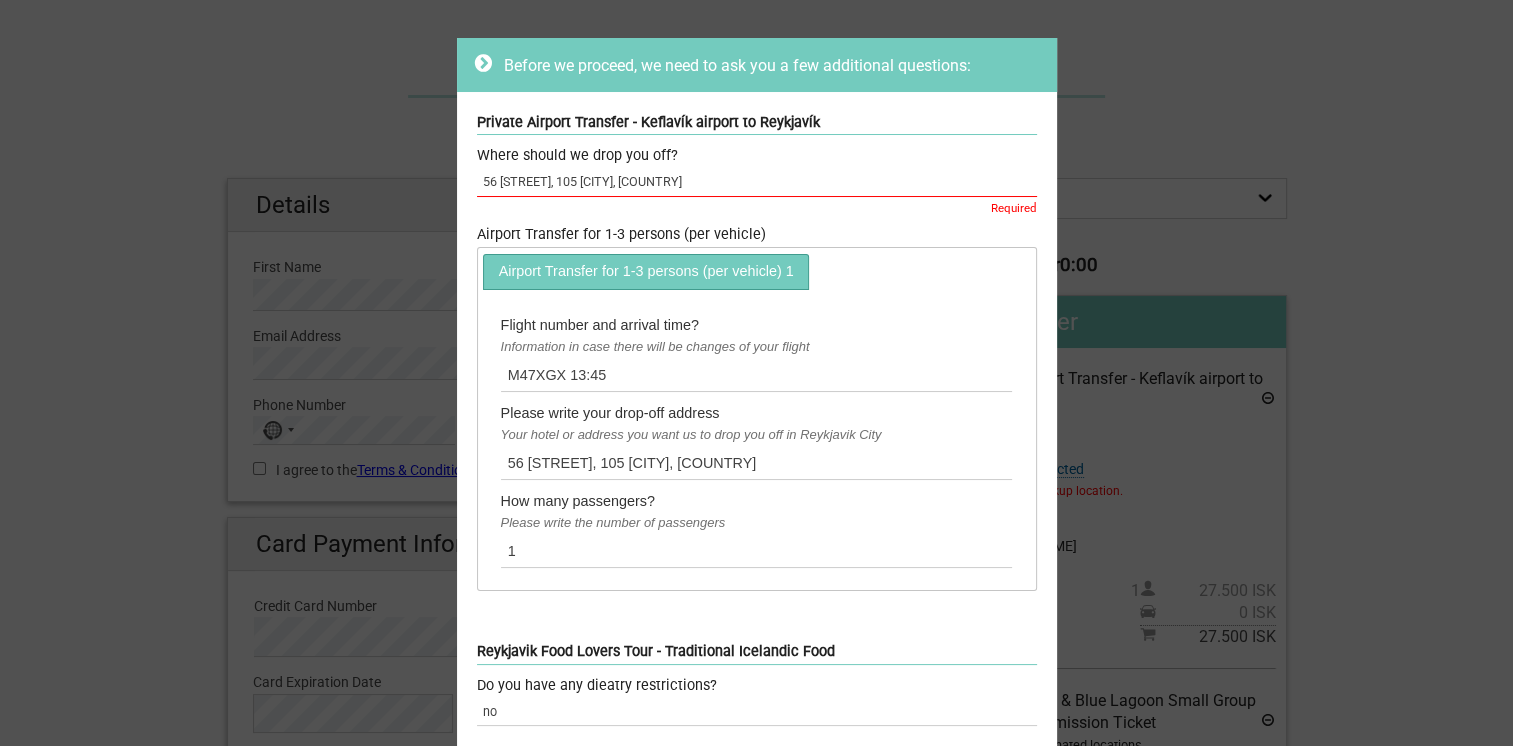 scroll, scrollTop: 512, scrollLeft: 0, axis: vertical 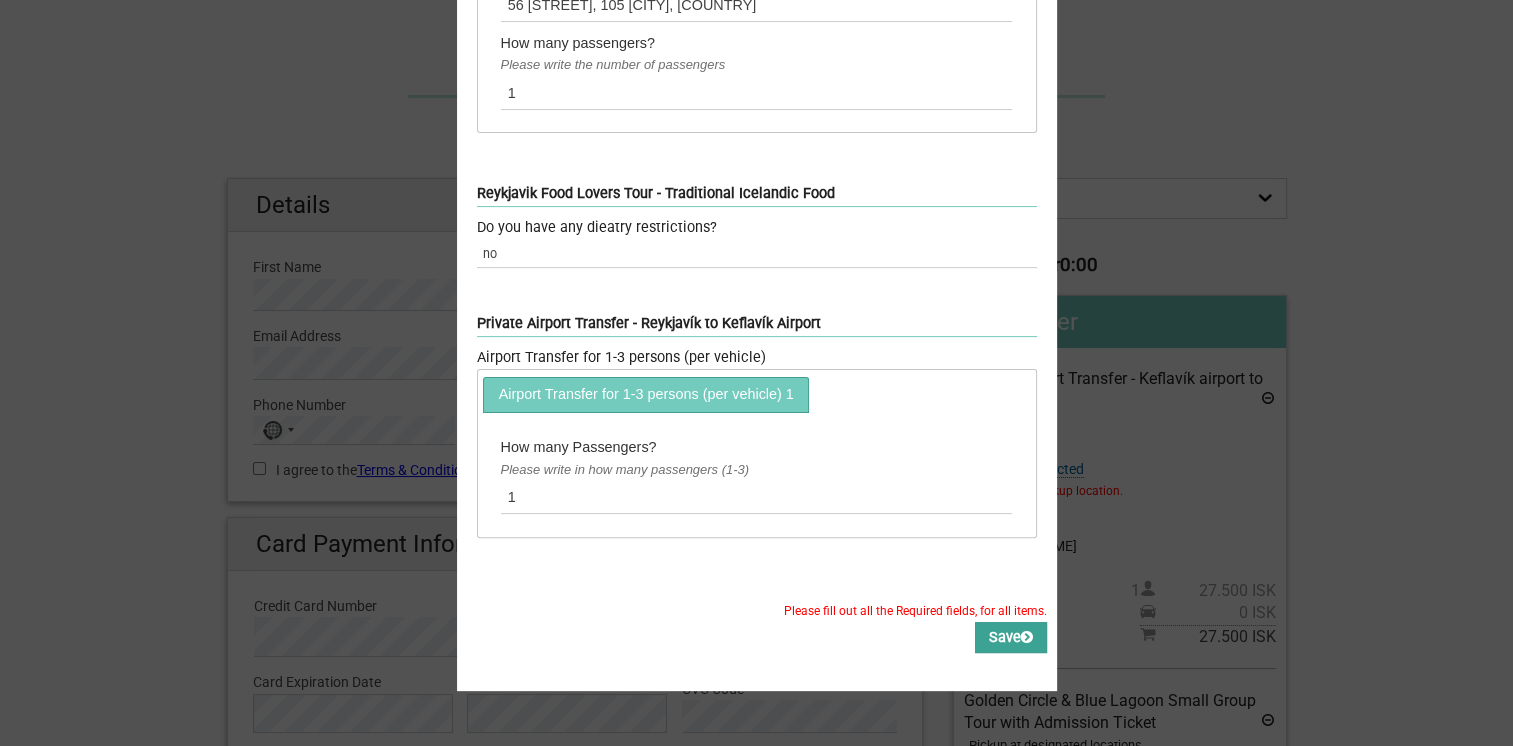 type on "56 Snorrabraut, 105 Reykjavík, Iceland" 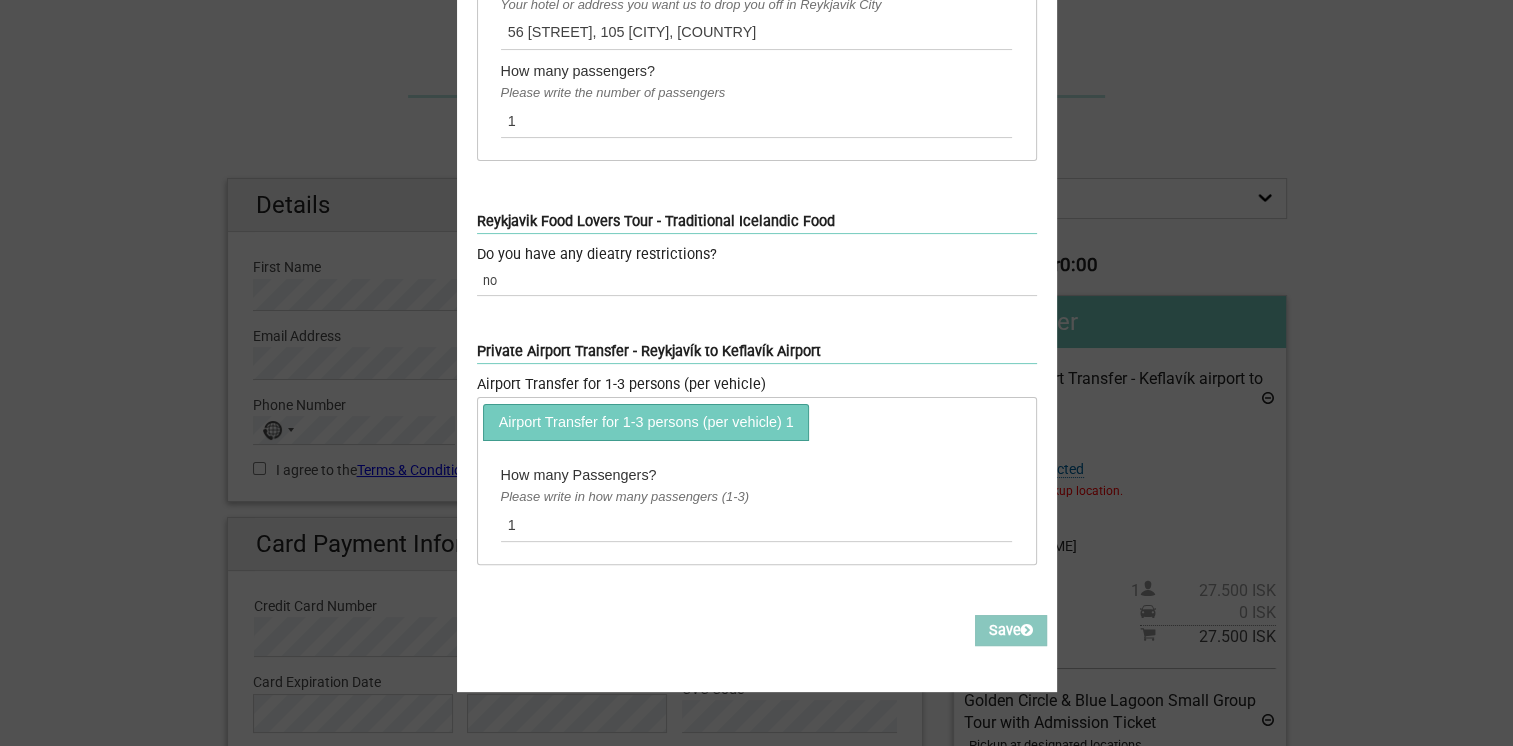 scroll, scrollTop: 461, scrollLeft: 0, axis: vertical 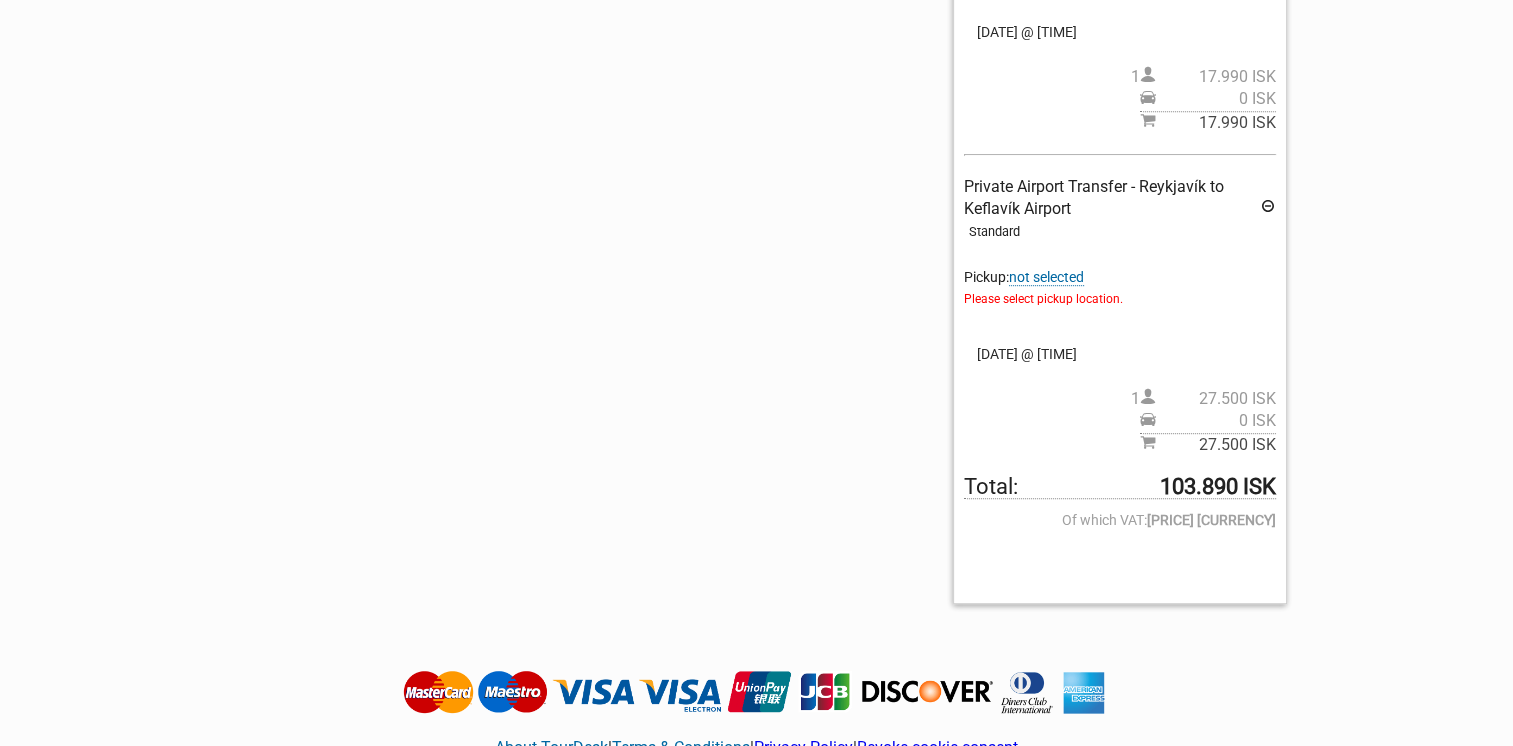 click on "Total:  103.890 ISK" at bounding box center (1119, 487) 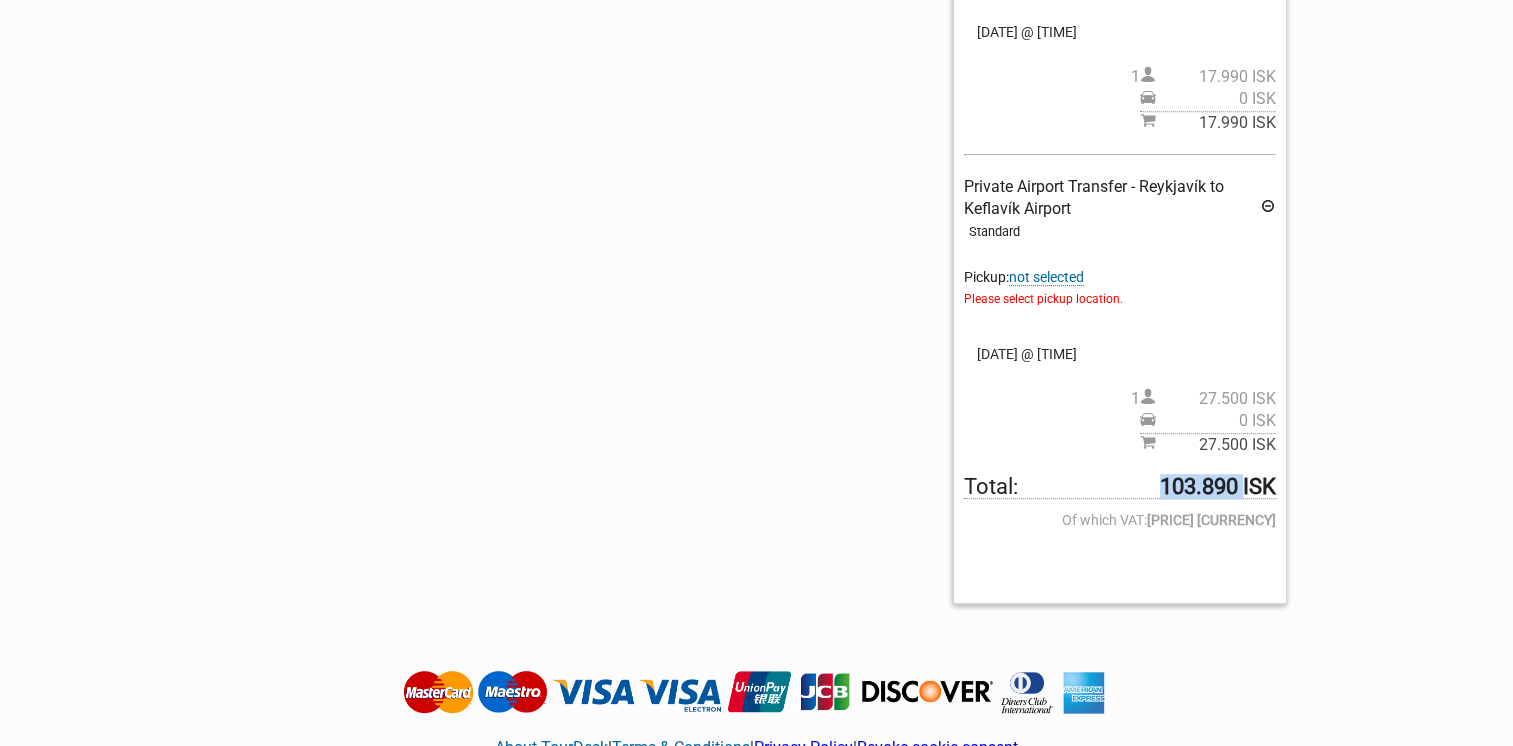 drag, startPoint x: 1161, startPoint y: 485, endPoint x: 1244, endPoint y: 497, distance: 83.86298 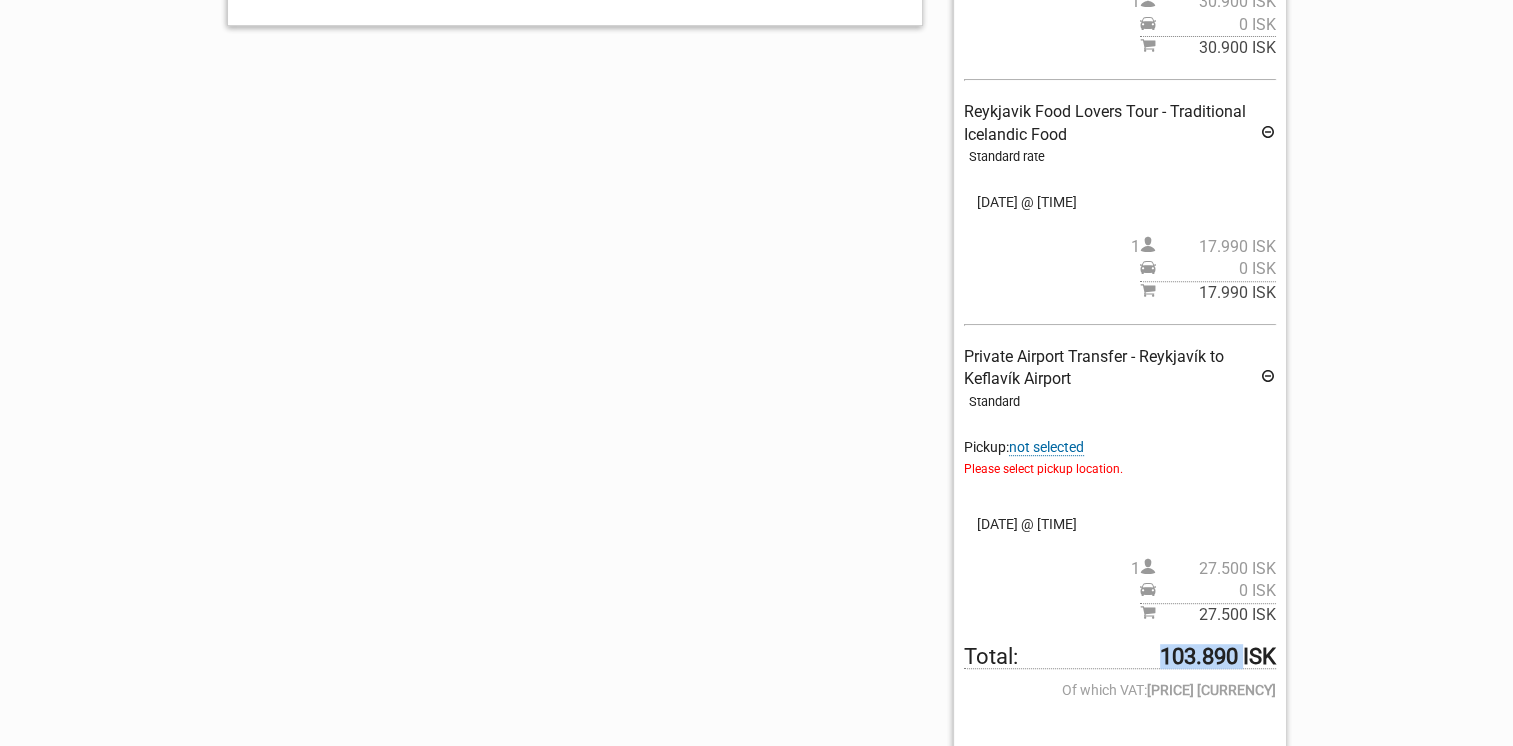 scroll, scrollTop: 879, scrollLeft: 0, axis: vertical 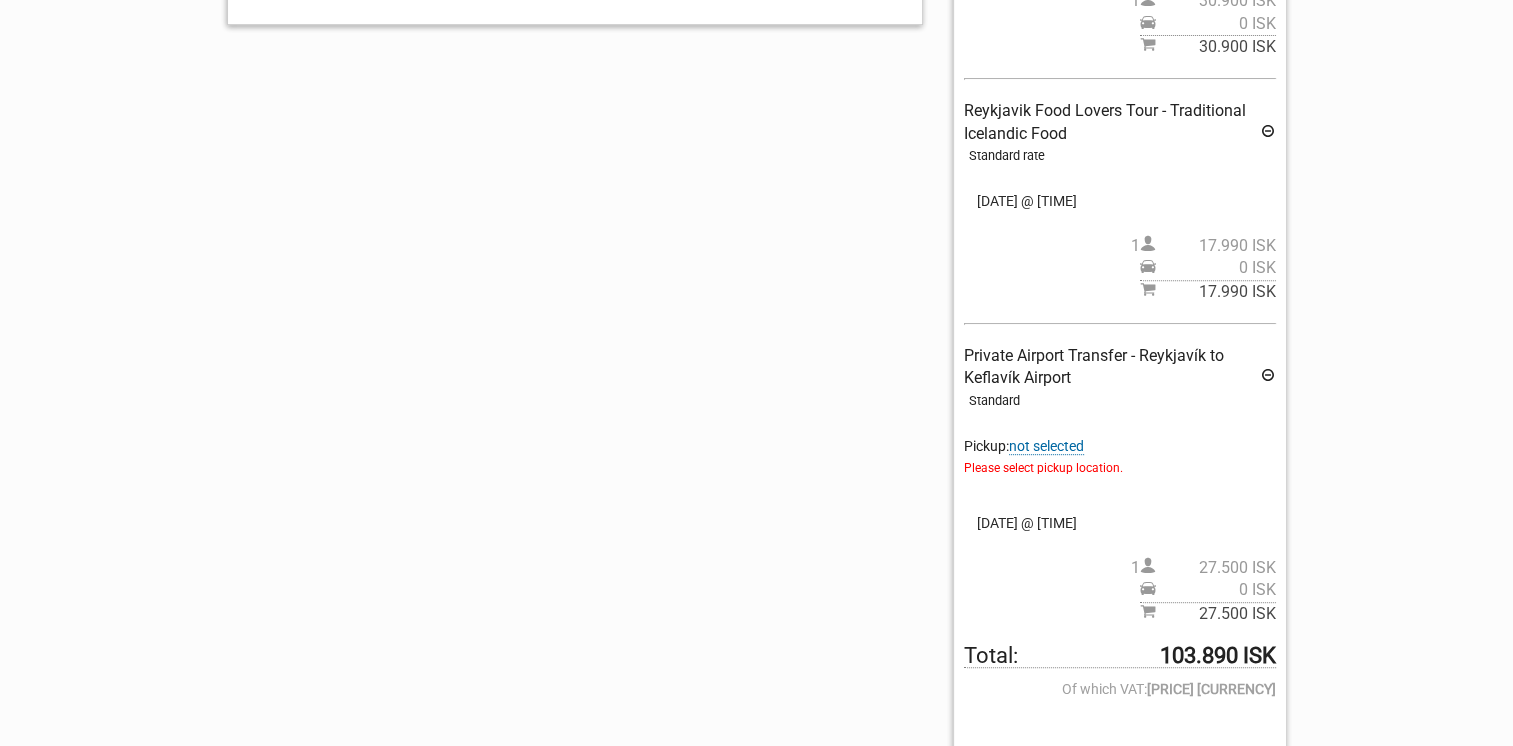 click on "not selected" at bounding box center [1046, 446] 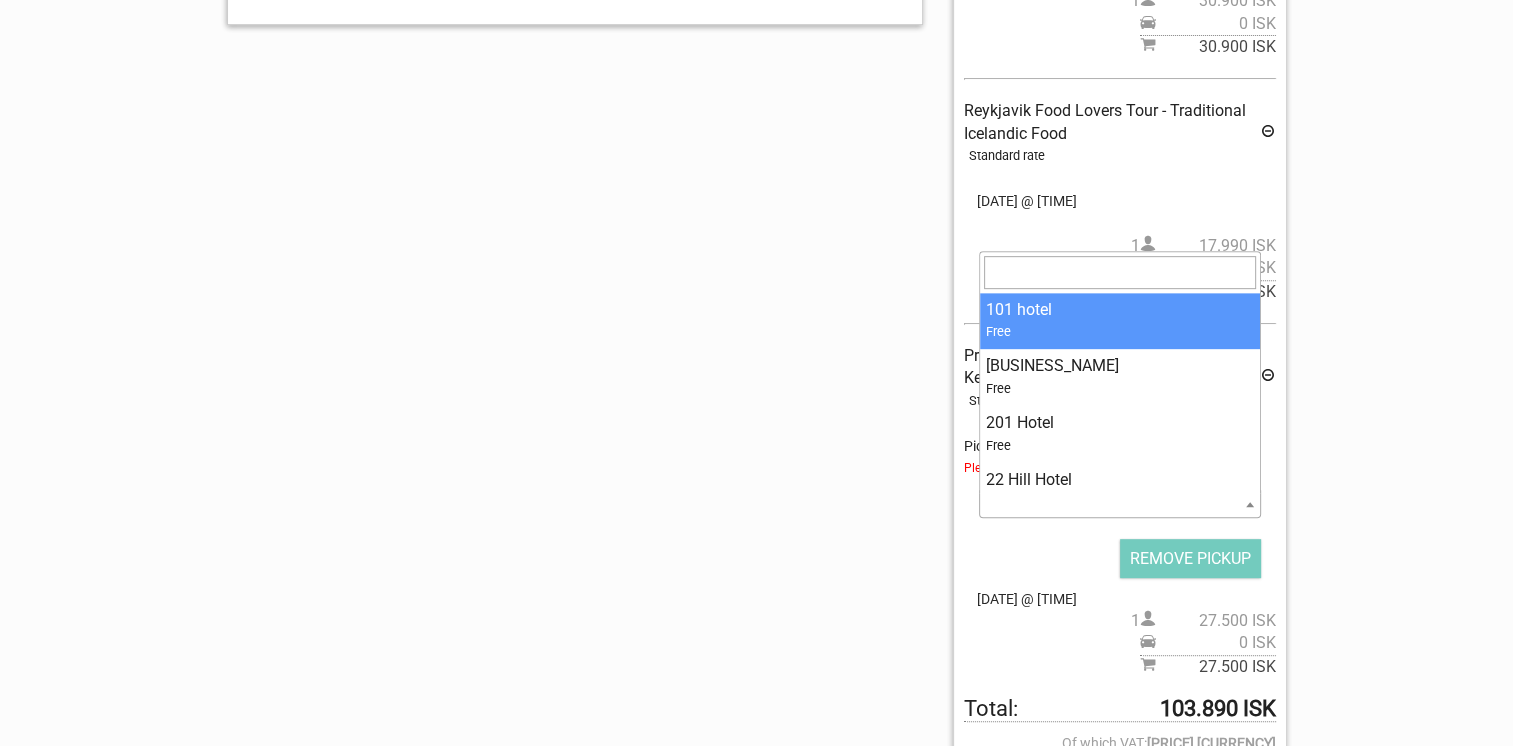 click at bounding box center (1119, 504) 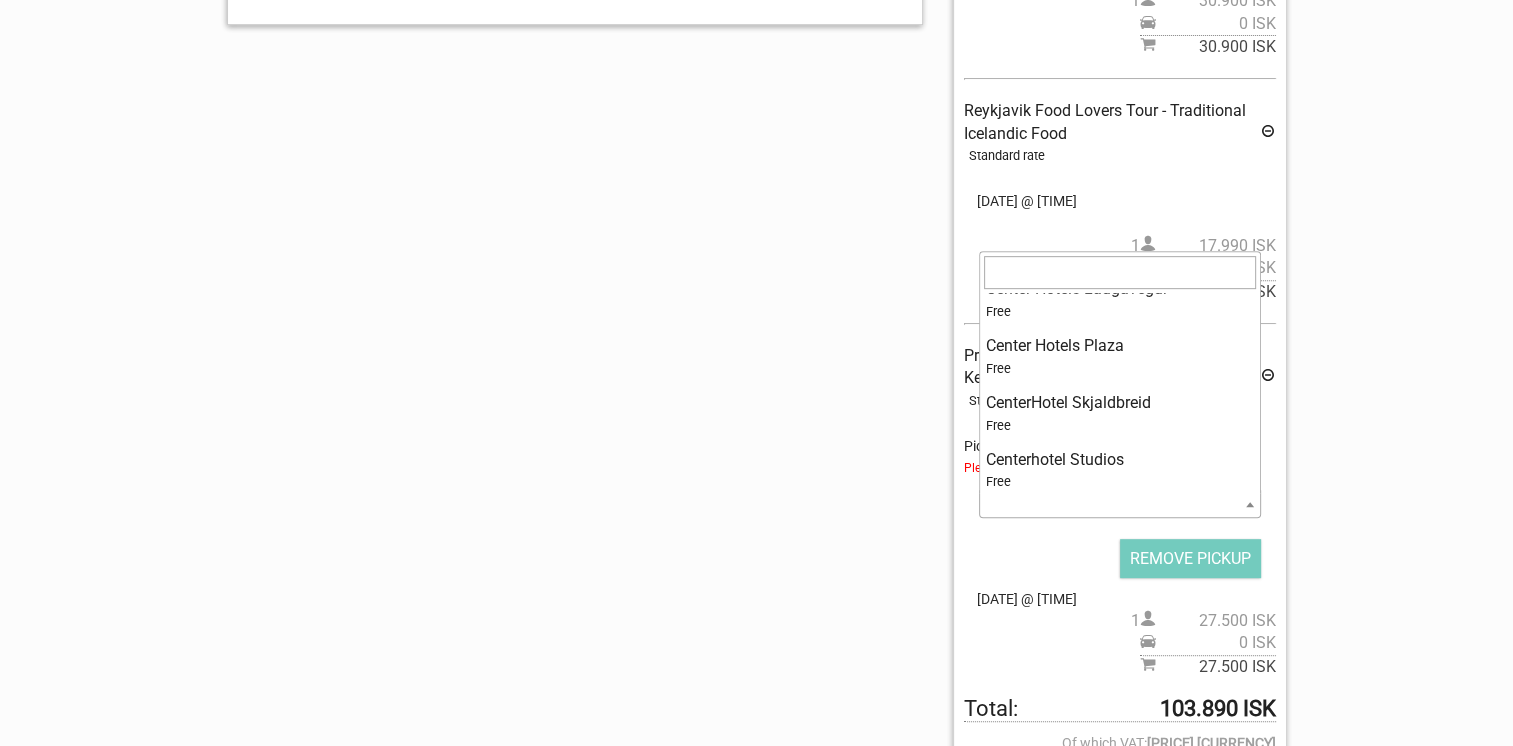 scroll, scrollTop: 1259, scrollLeft: 0, axis: vertical 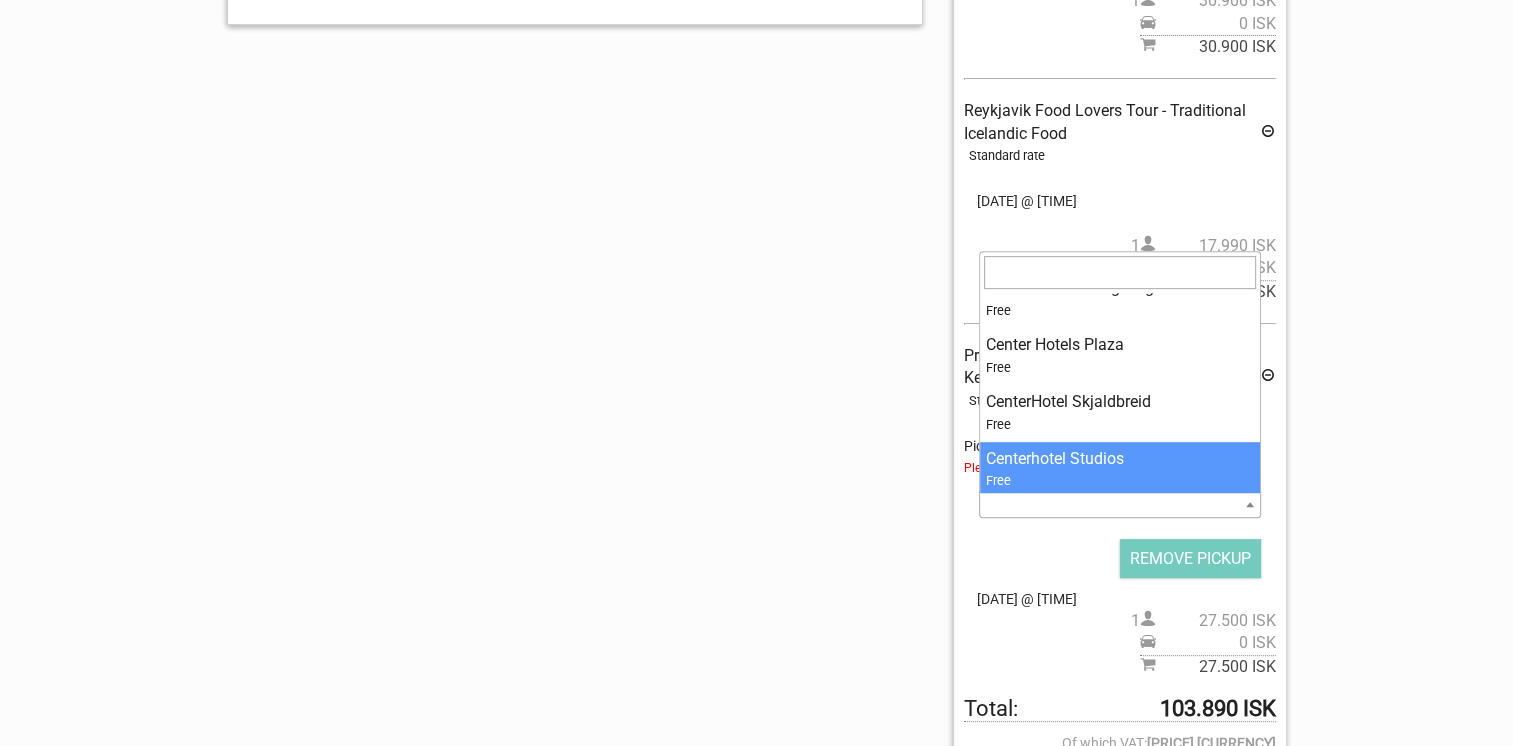 paste on "[NUMBER] [STREET], [POSTAL_CODE] [CITY], [COUNTRY]" 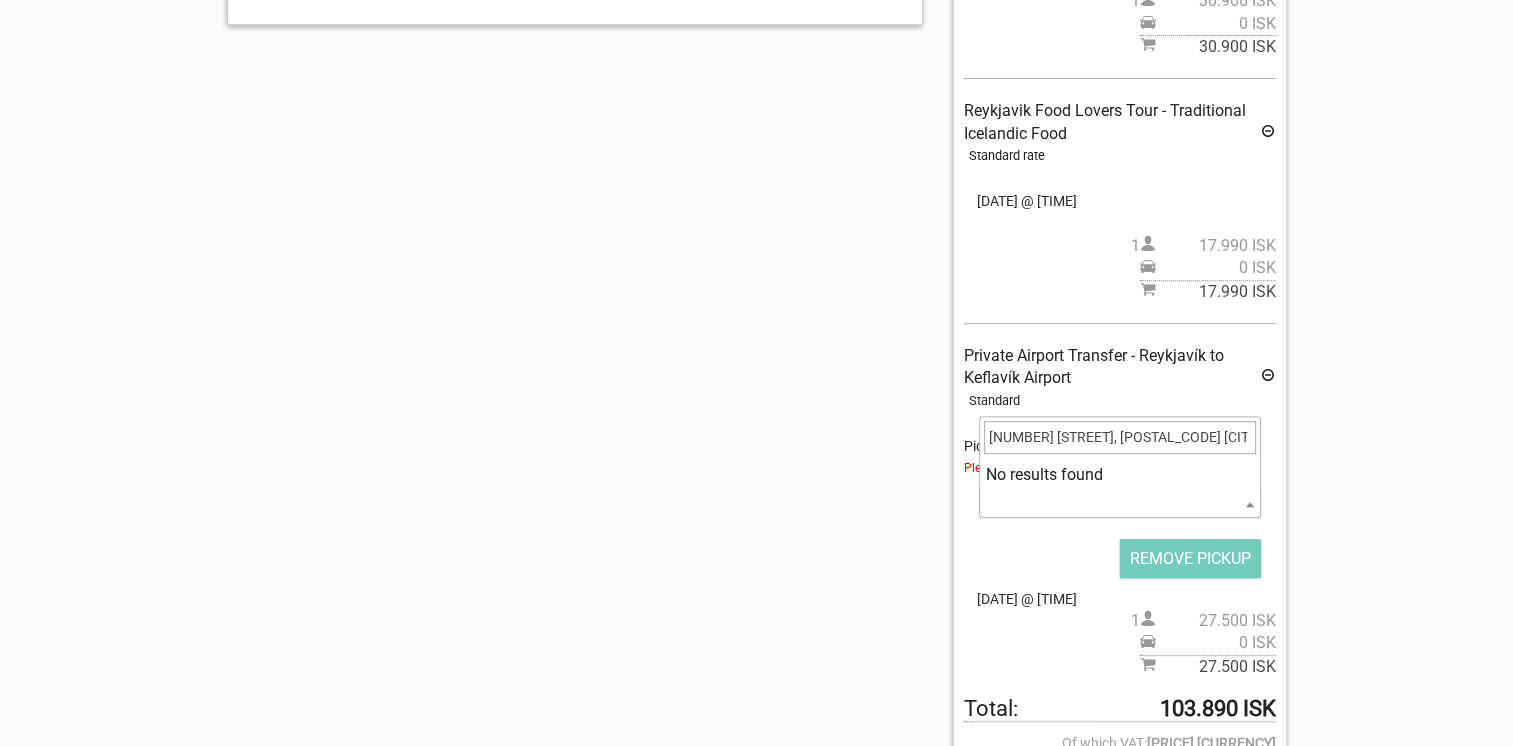 scroll, scrollTop: 0, scrollLeft: 0, axis: both 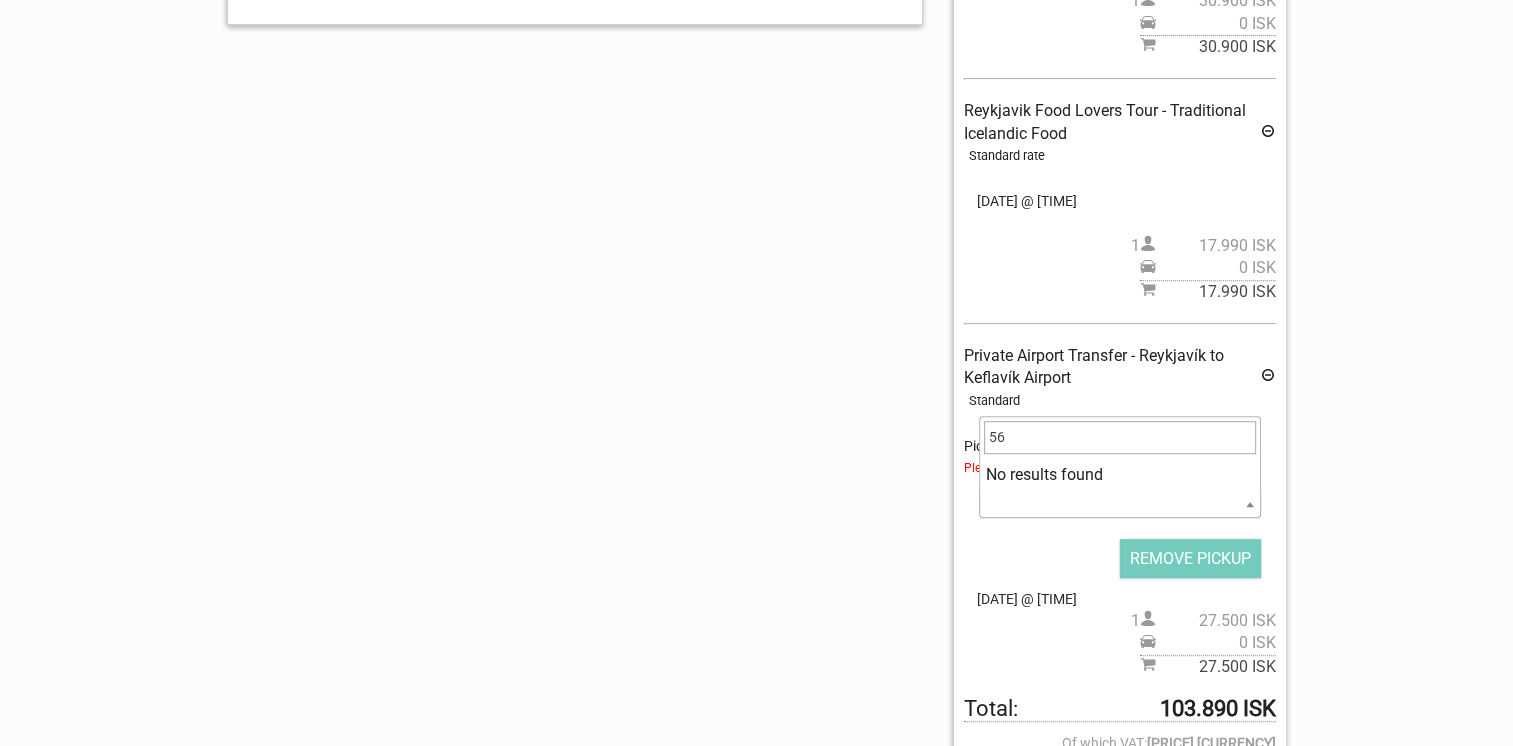 type on "5" 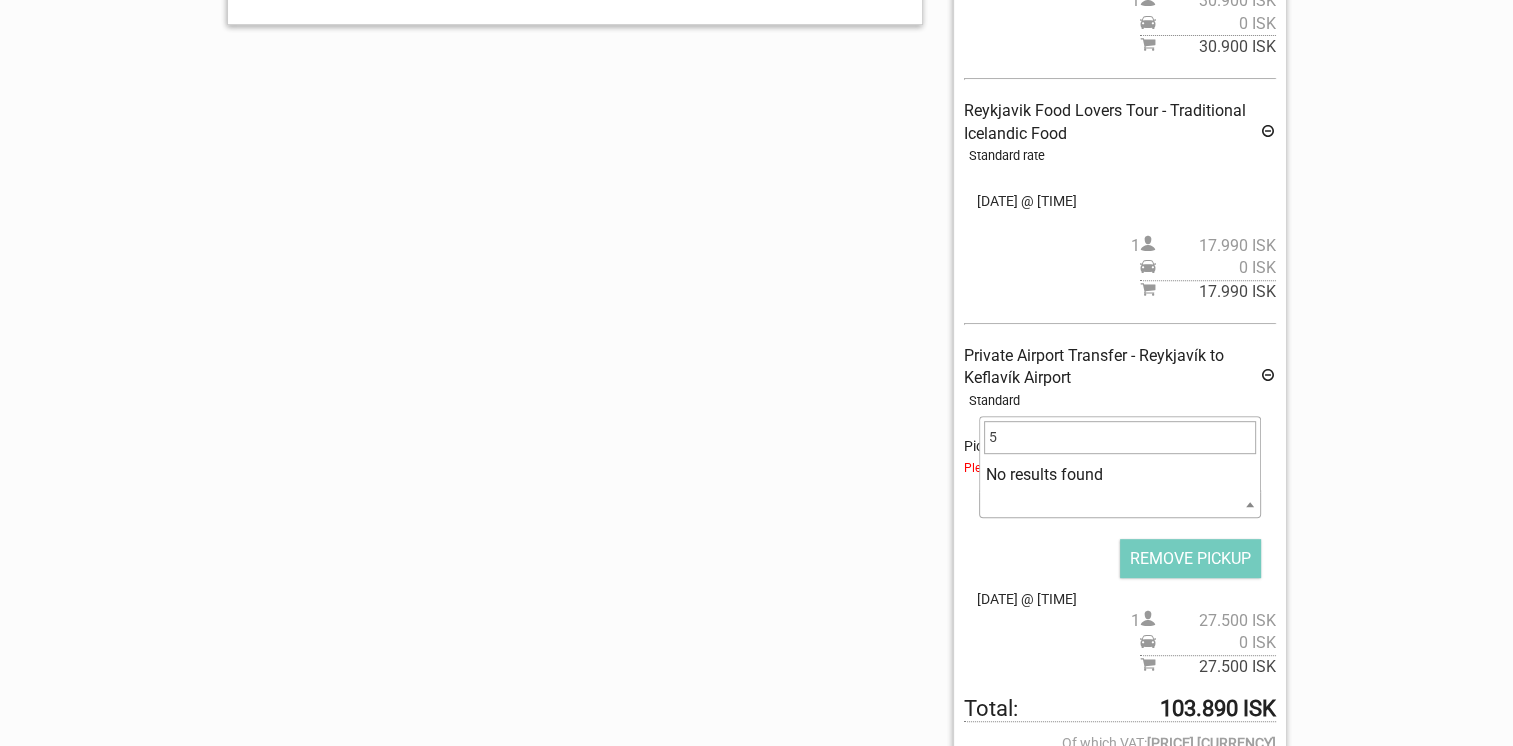 type 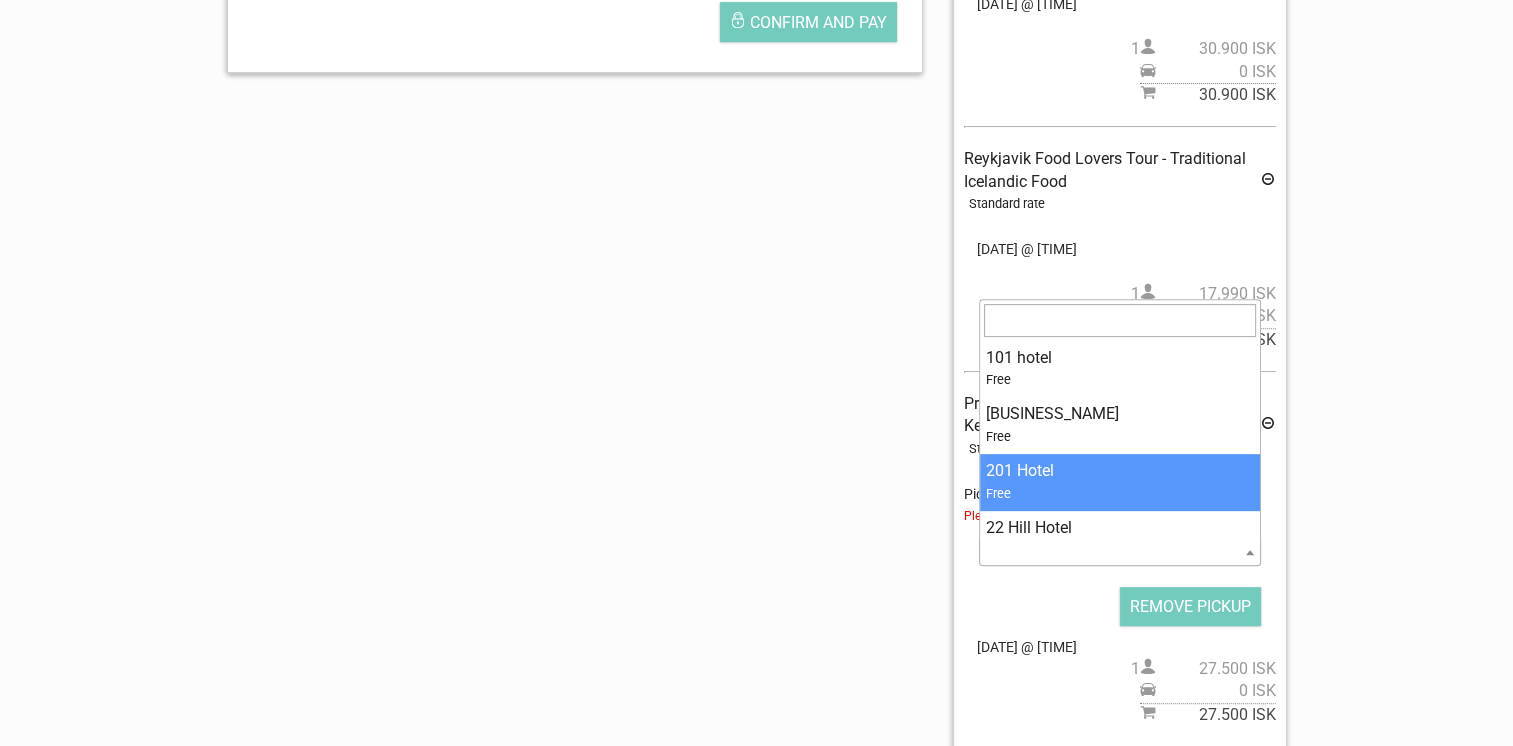 scroll, scrollTop: 839, scrollLeft: 0, axis: vertical 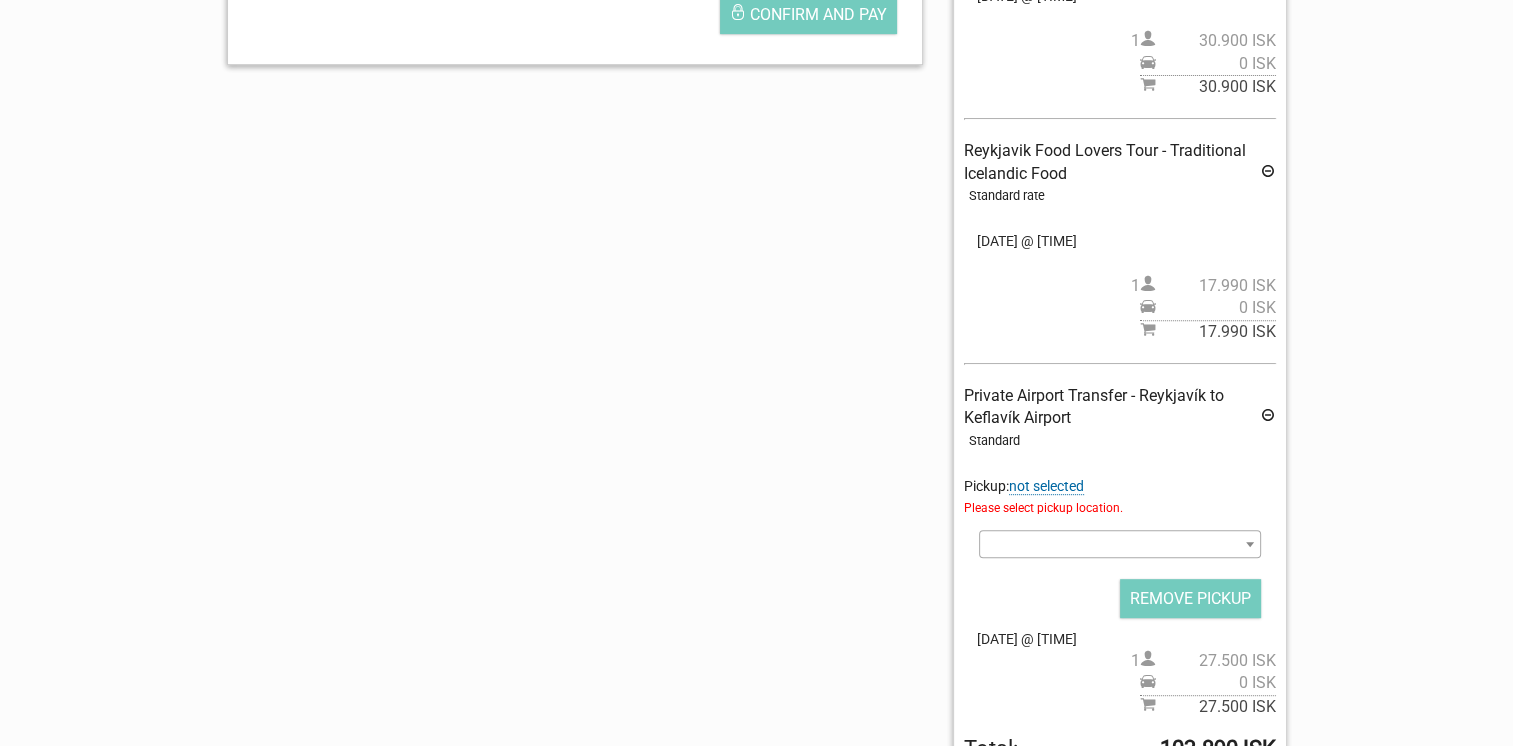 click on "English
Español
Deutsch
Reserved for  [TIME]
Your Order
Private Airport Transfer - Keflavík airport to Reykjavík
Standard
Pickup:
not selected
Please select pickup location.
Select an option
Keflavík International Airport (Arrival terminal)
REMOVE PICKUP
CONFIRM
[DATE] @ [TIME]
1   [PRICE]
0 [CURRENCY]
[PRICE]
Golden Circle & Blue Lagoon Small Group Tour with Admission Ticket
Pickup at designated locations" at bounding box center [757, 110] 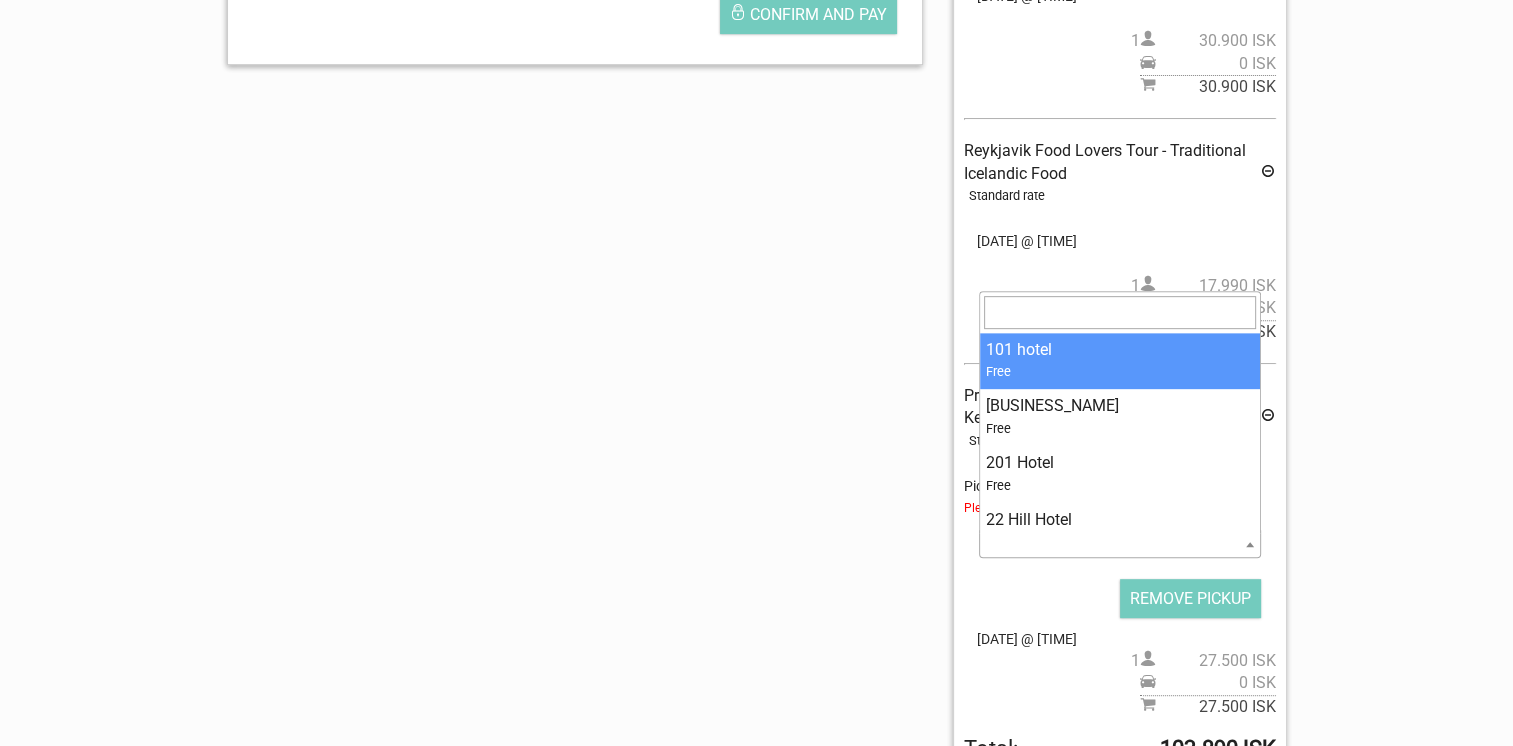 click at bounding box center (1119, 544) 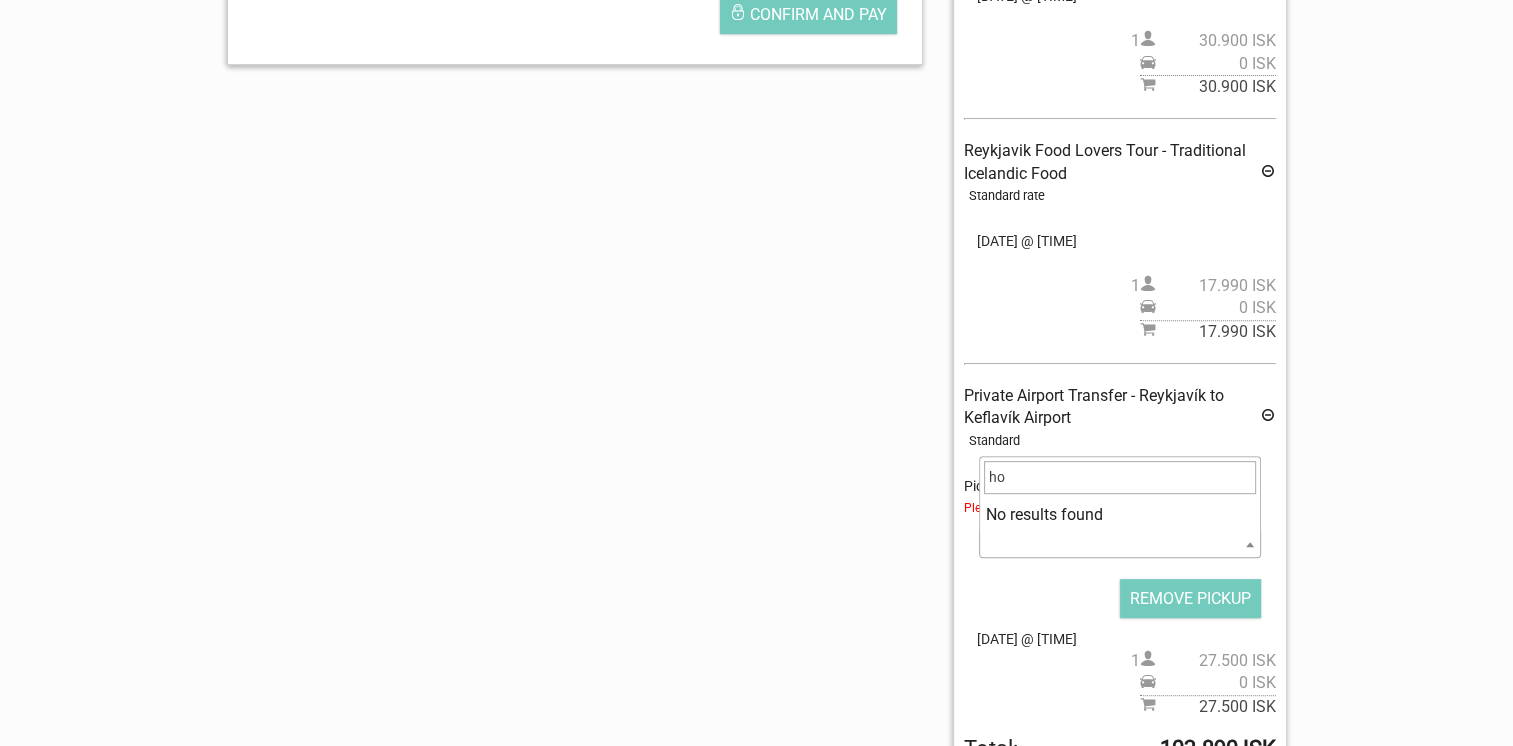 type on "h" 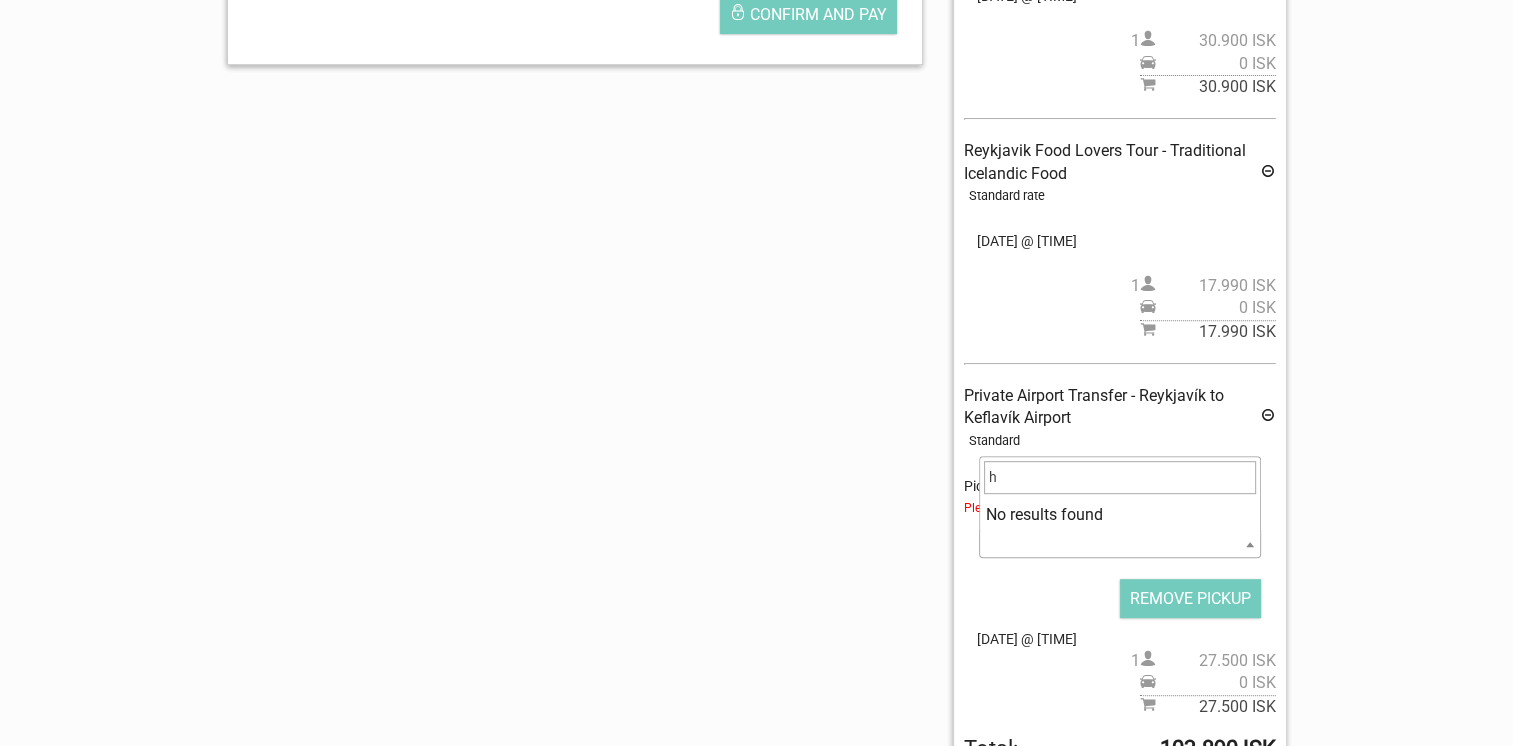 type 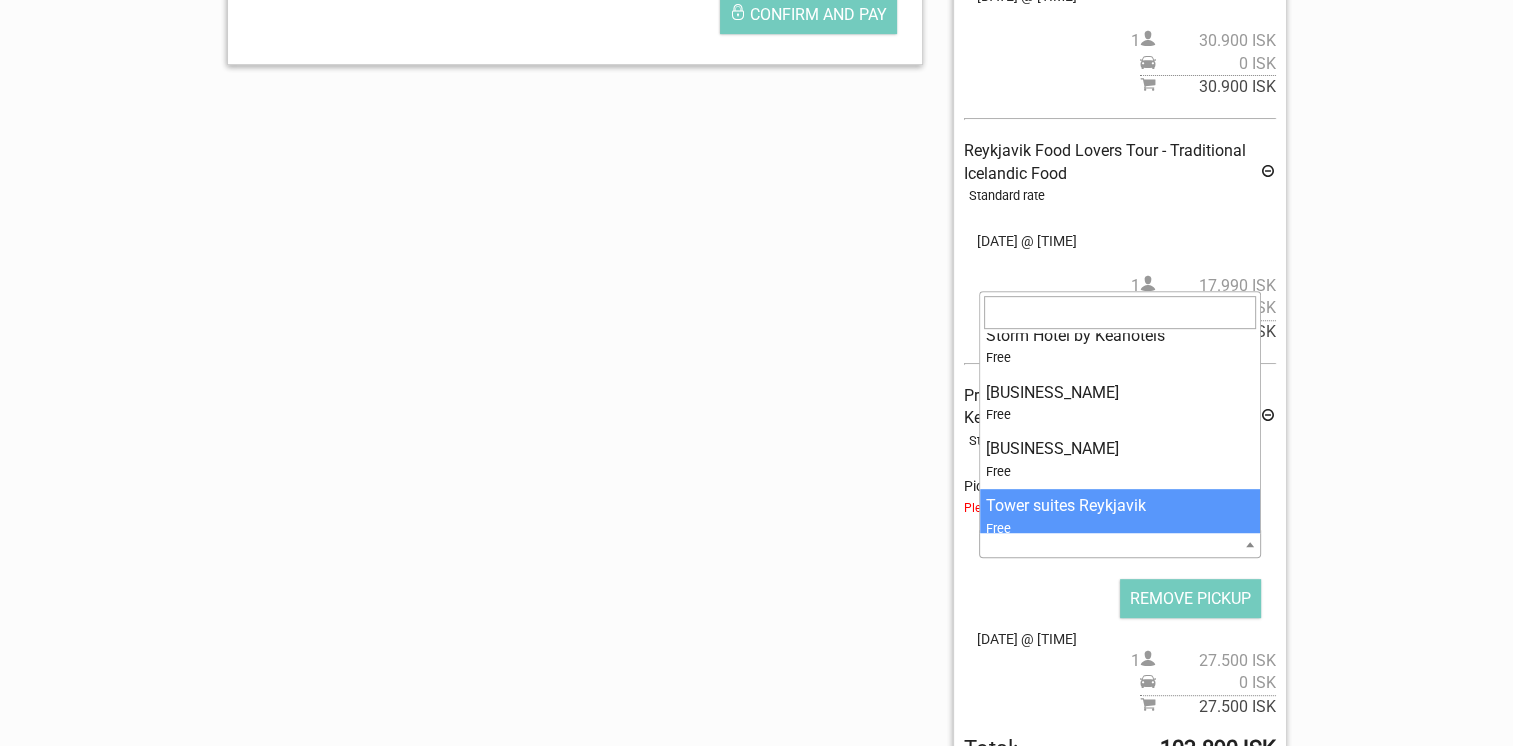 scroll, scrollTop: 5958, scrollLeft: 0, axis: vertical 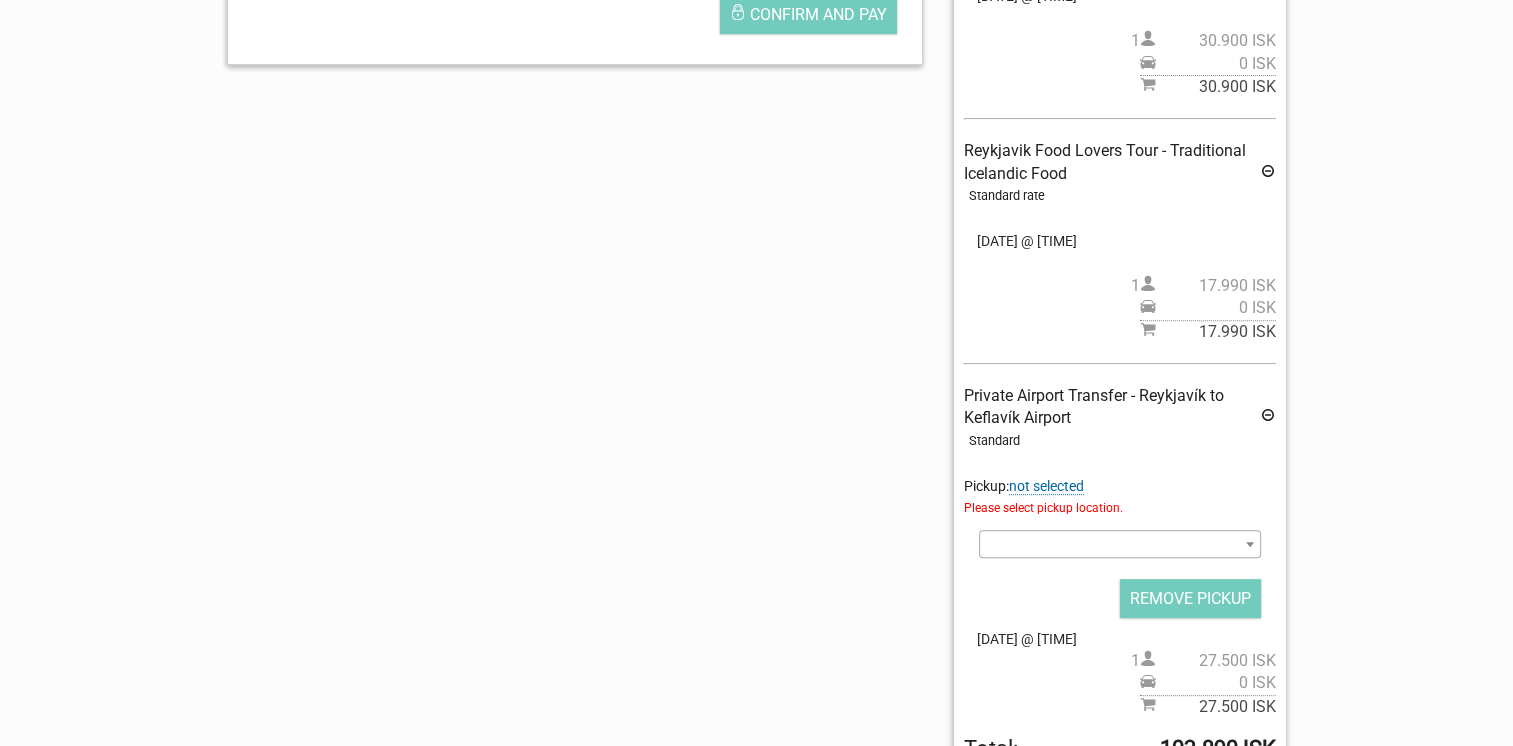 click on "English
Español
Deutsch
Reserved for  6:23
Your Order
Private Airport Transfer - Keflavík airport to Reykjavík
Standard
Pickup:
not selected
Please select pickup location.
Select an option
Keflavík International Airport (Arrival terminal)
REMOVE PICKUP
CONFIRM
25.Sep 2025 @ 14:00
1   27.500 ISK
0 ISK
27.500 ISK
Golden Circle & Blue Lagoon Small Group Tour with Admission Ticket
Pickup at designated locations" at bounding box center (757, 110) 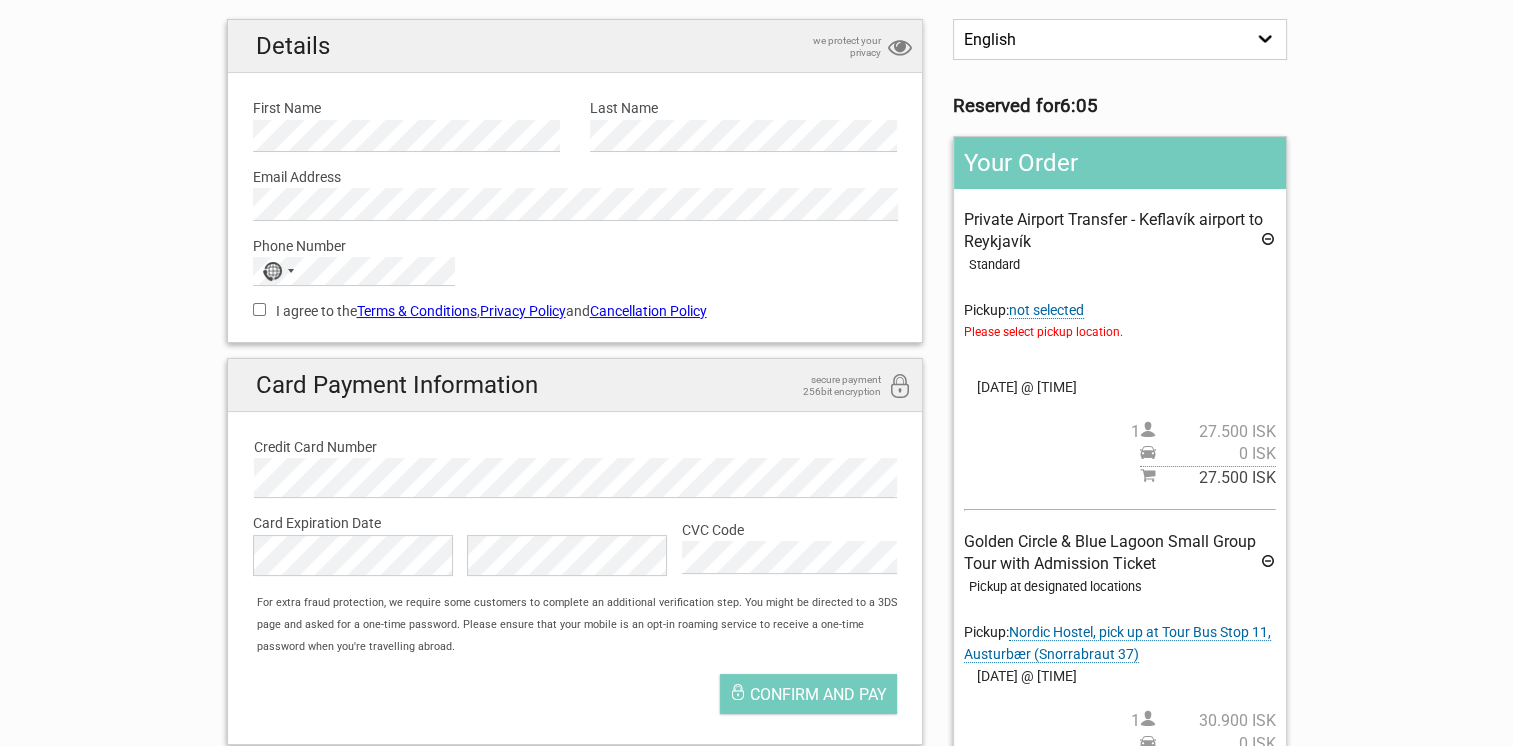 scroll, scrollTop: 158, scrollLeft: 0, axis: vertical 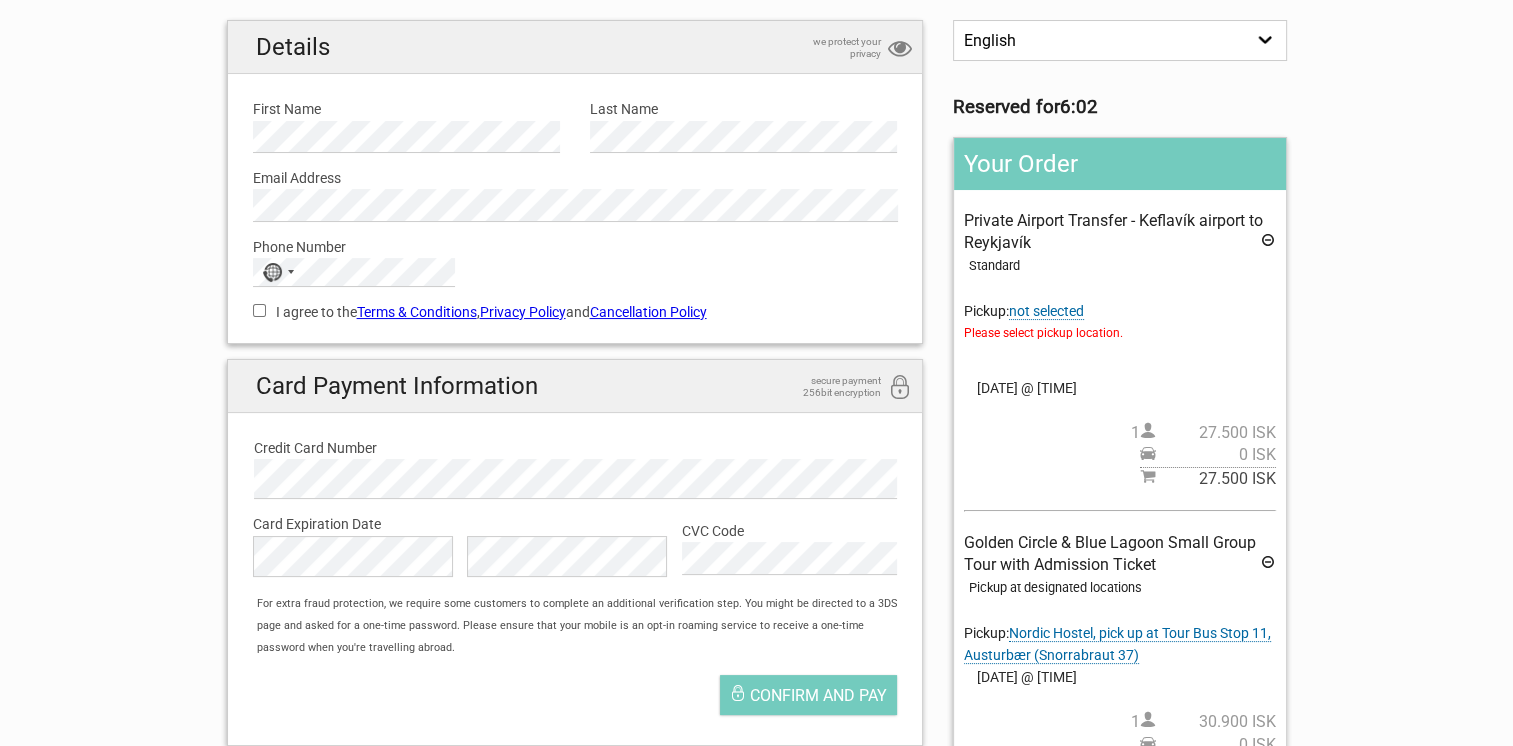 click on "not selected" at bounding box center (1046, 311) 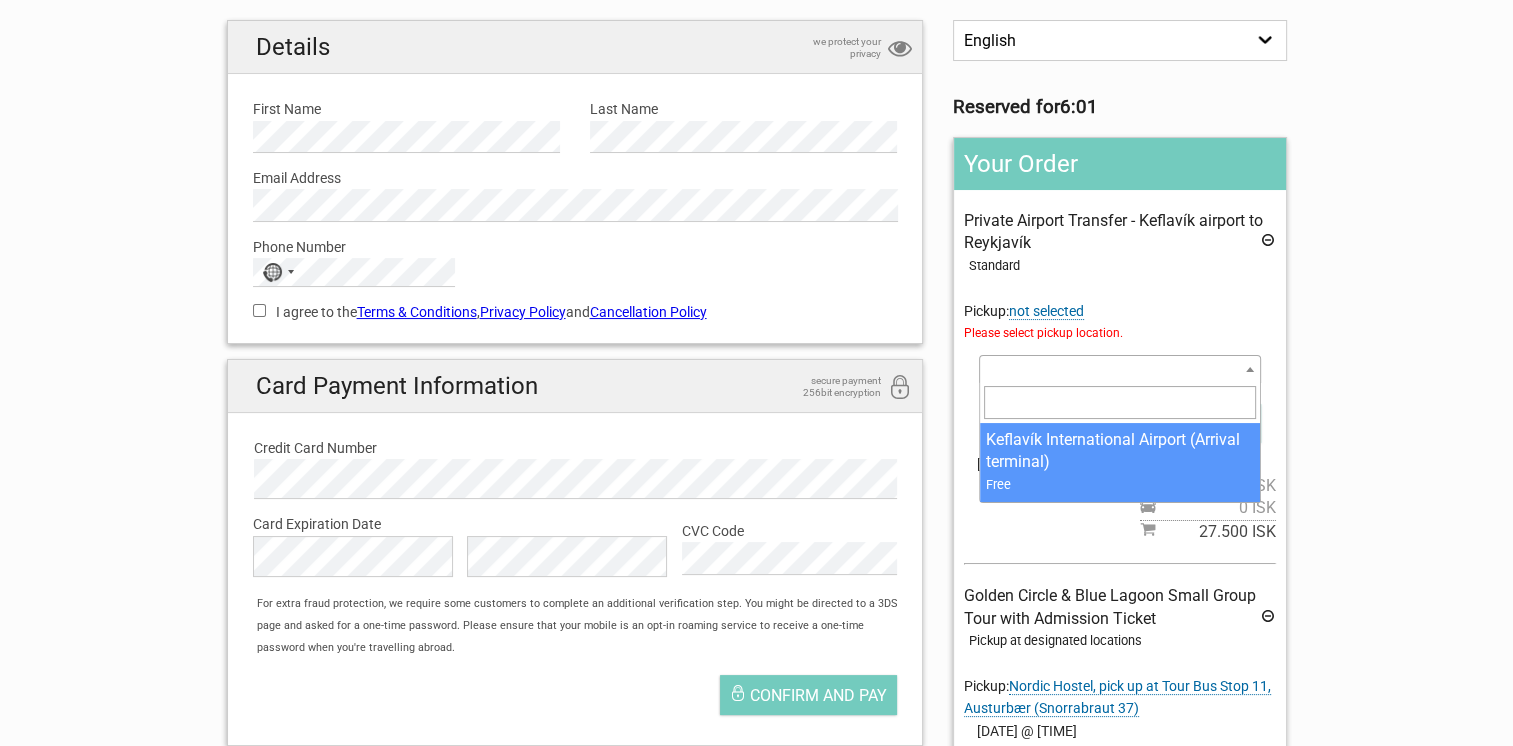 click at bounding box center [1119, 369] 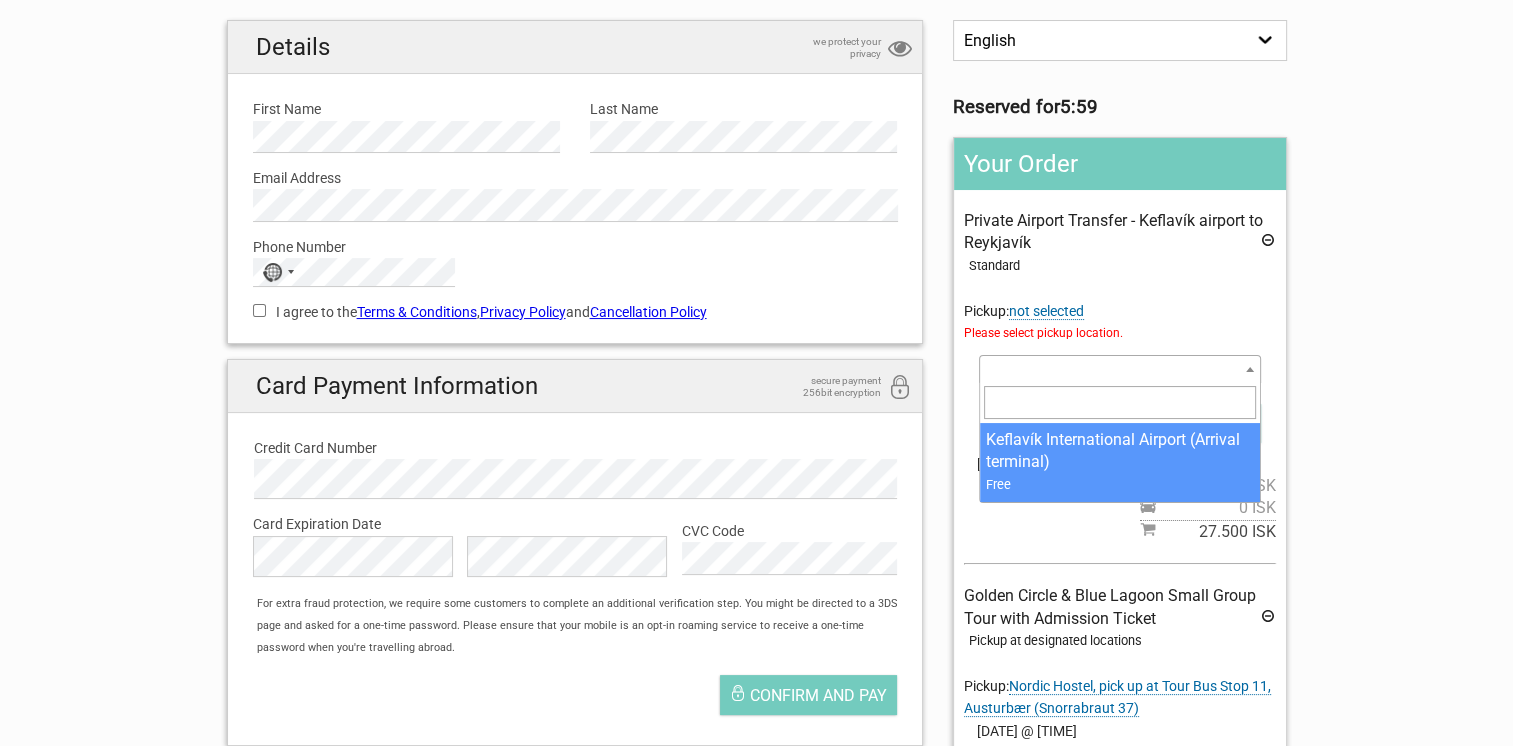 select on "126627" 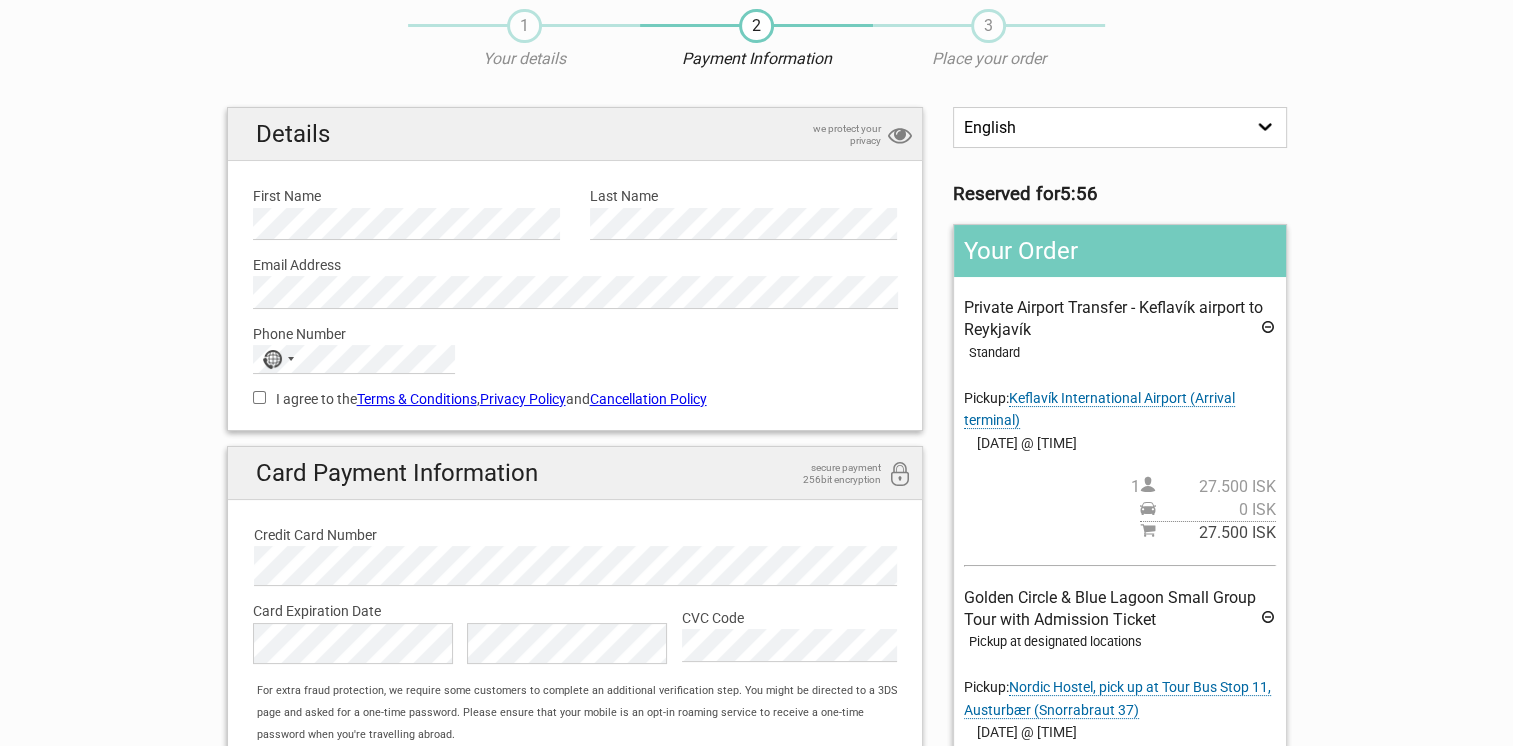 scroll, scrollTop: 70, scrollLeft: 0, axis: vertical 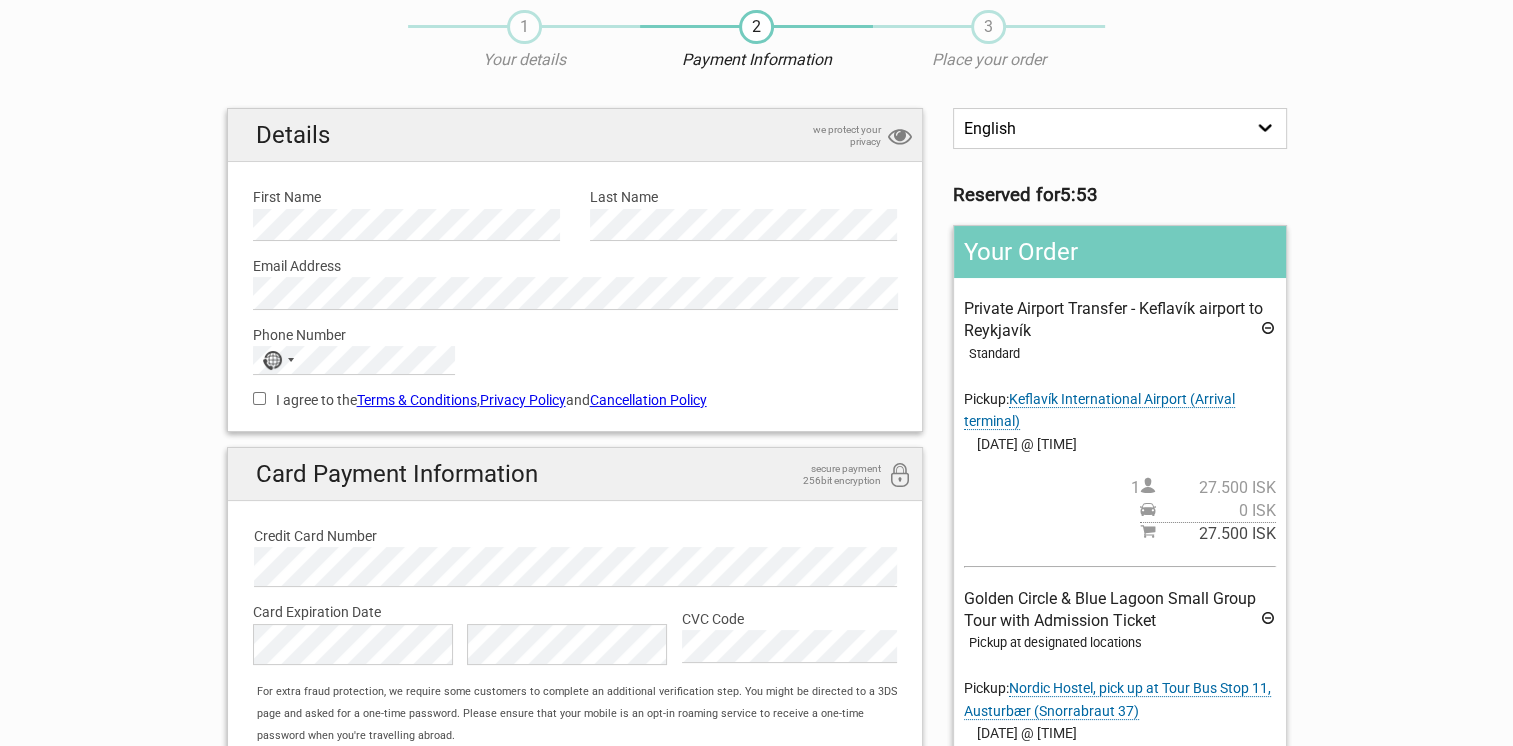 click on "English
Español
Deutsch" at bounding box center [1119, 128] 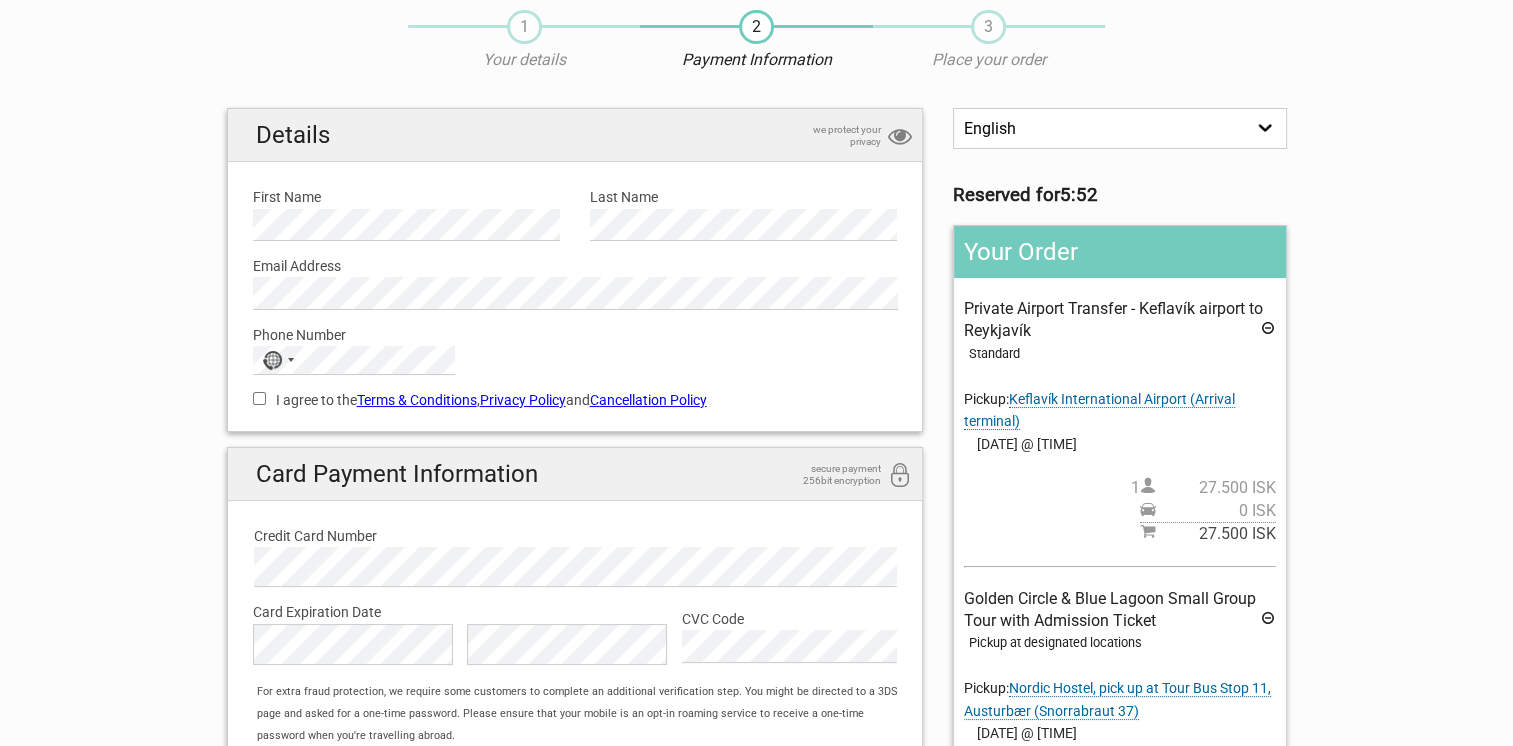 click on "English
Español
Deutsch" at bounding box center (1119, 128) 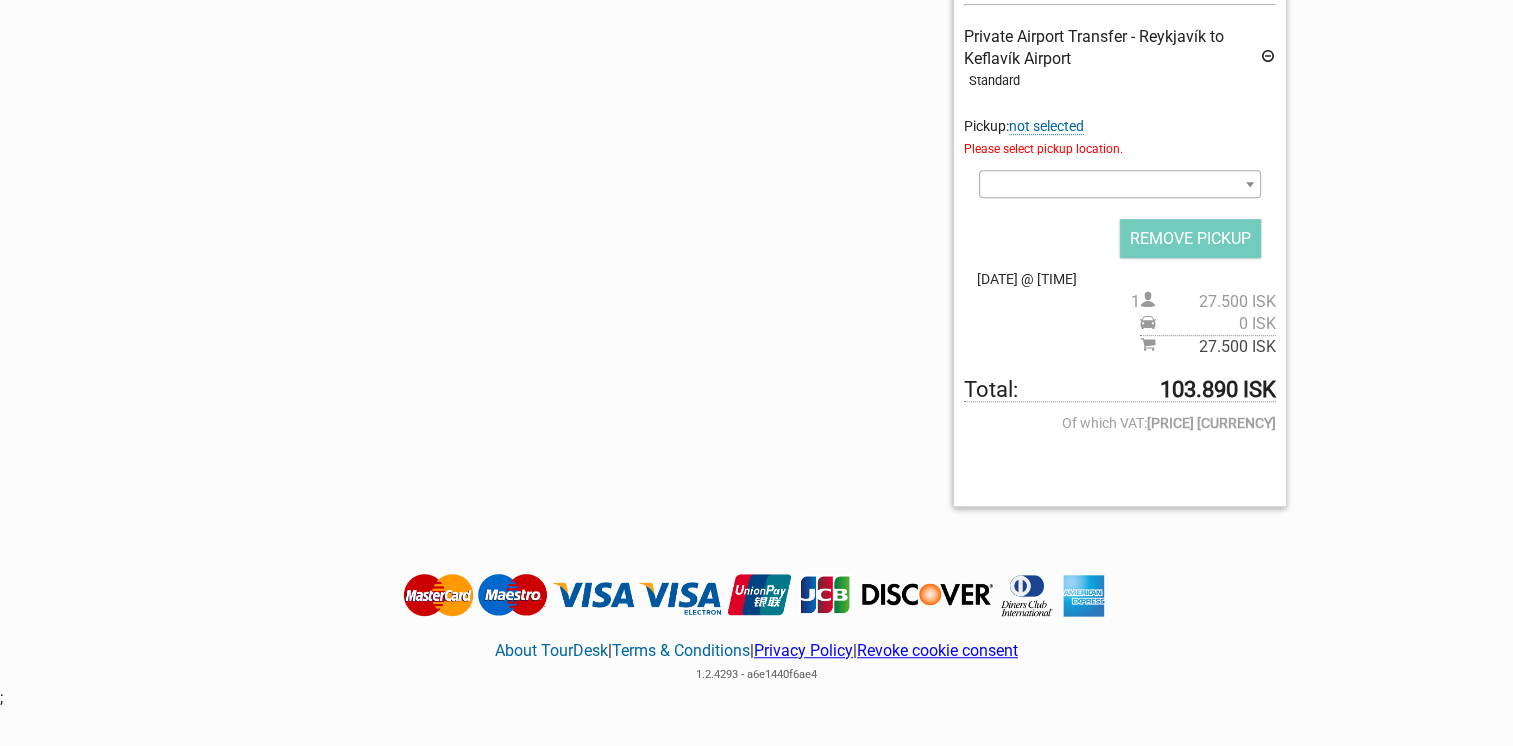 scroll, scrollTop: 1175, scrollLeft: 0, axis: vertical 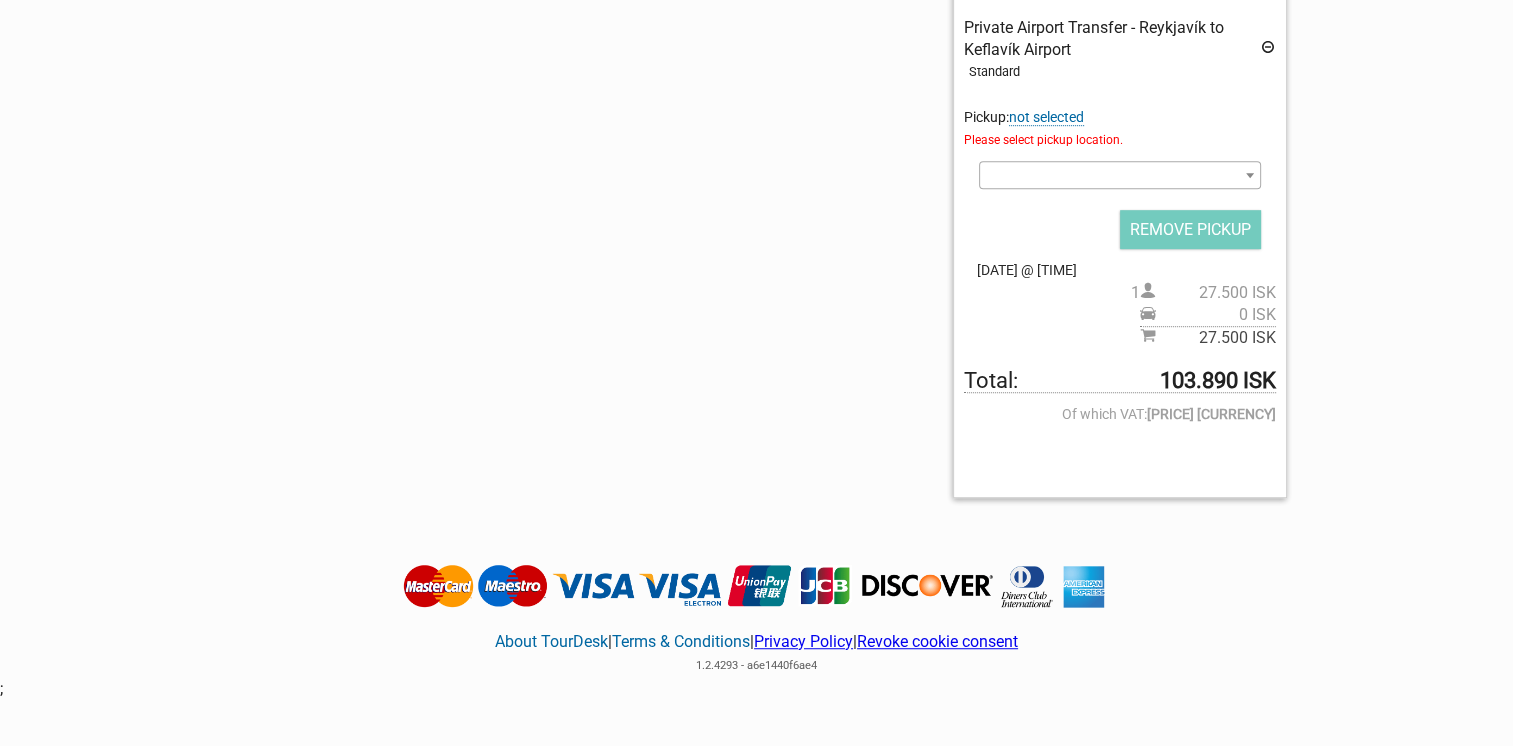 click on "103.890 ISK" at bounding box center [1218, 381] 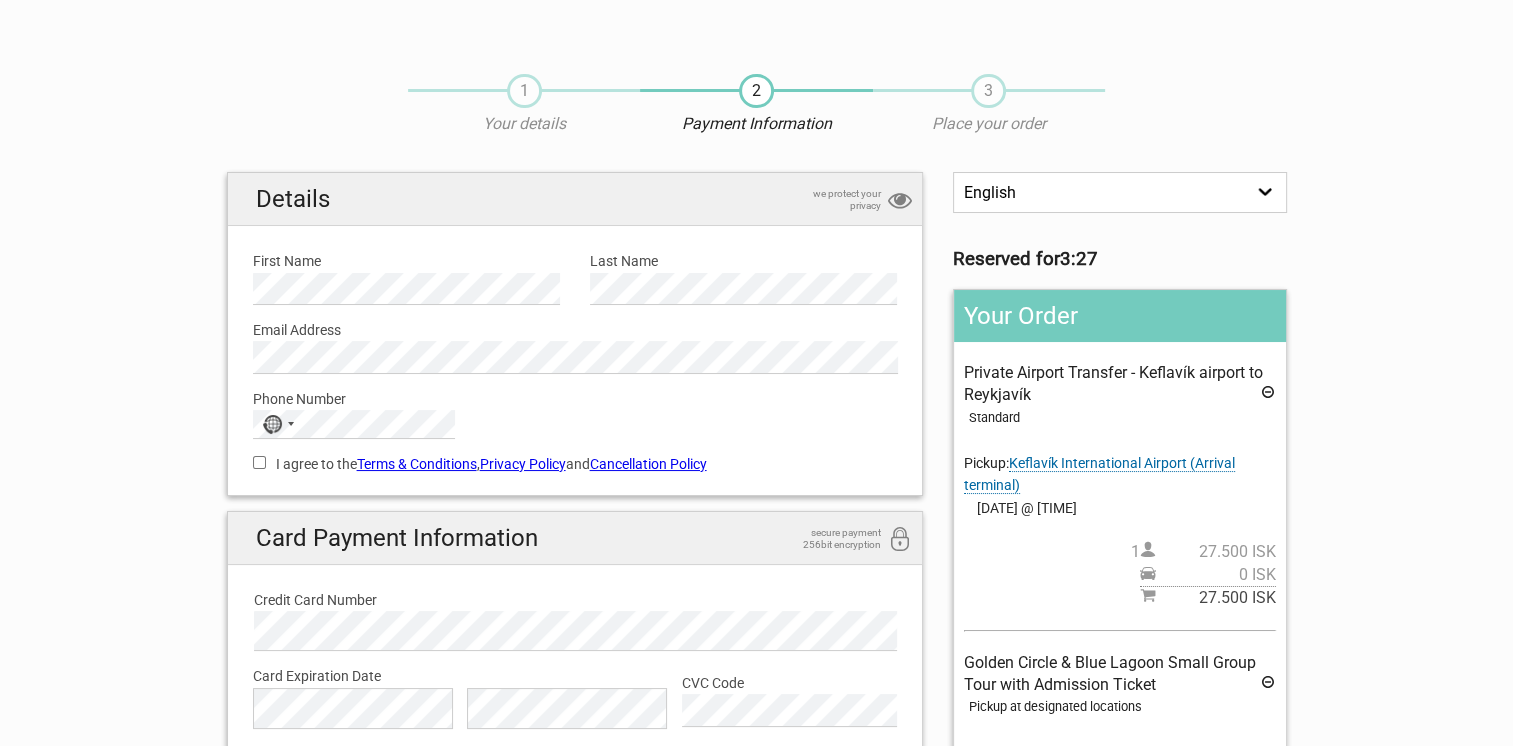 scroll, scrollTop: 0, scrollLeft: 0, axis: both 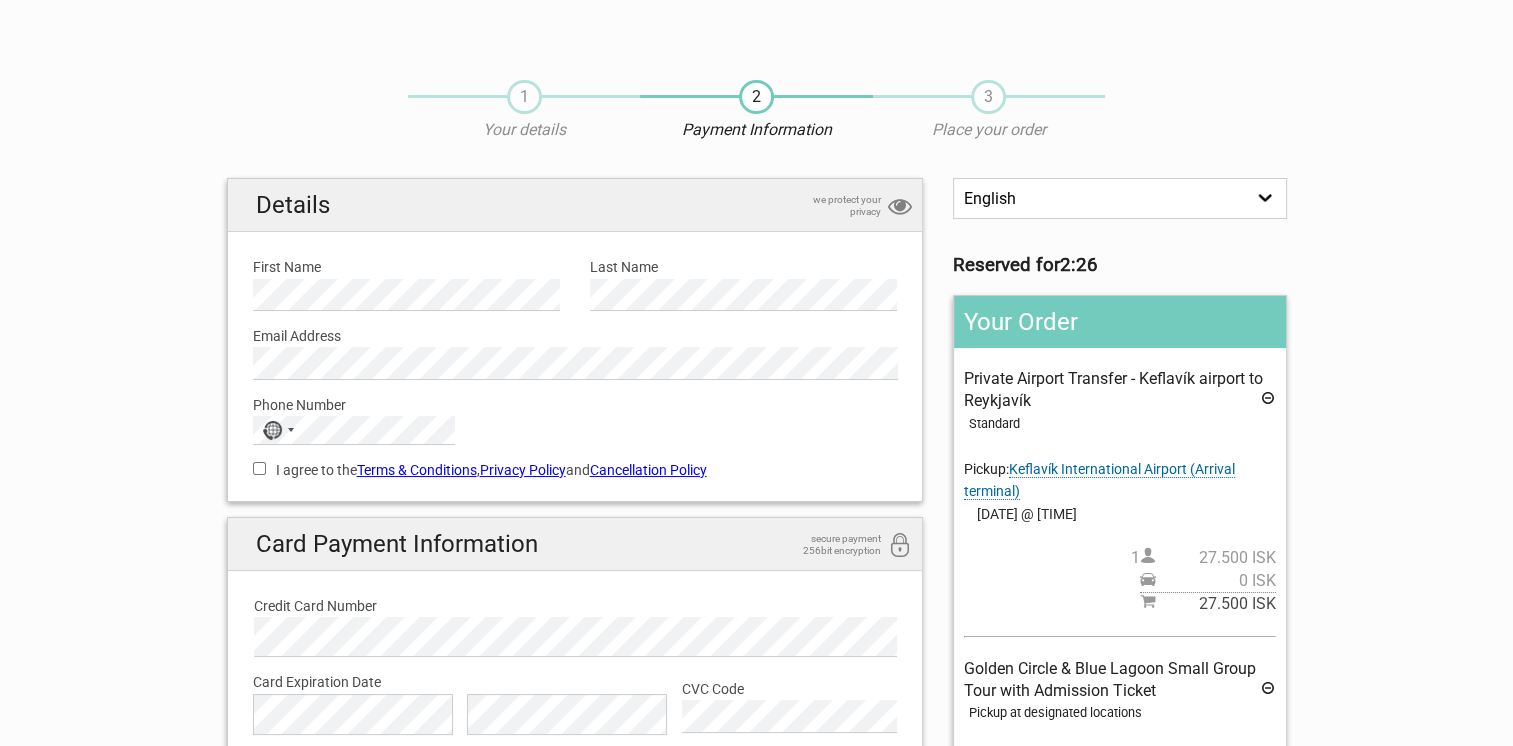 click on "Email Address
Please provide us with a valid email address." at bounding box center [575, 345] 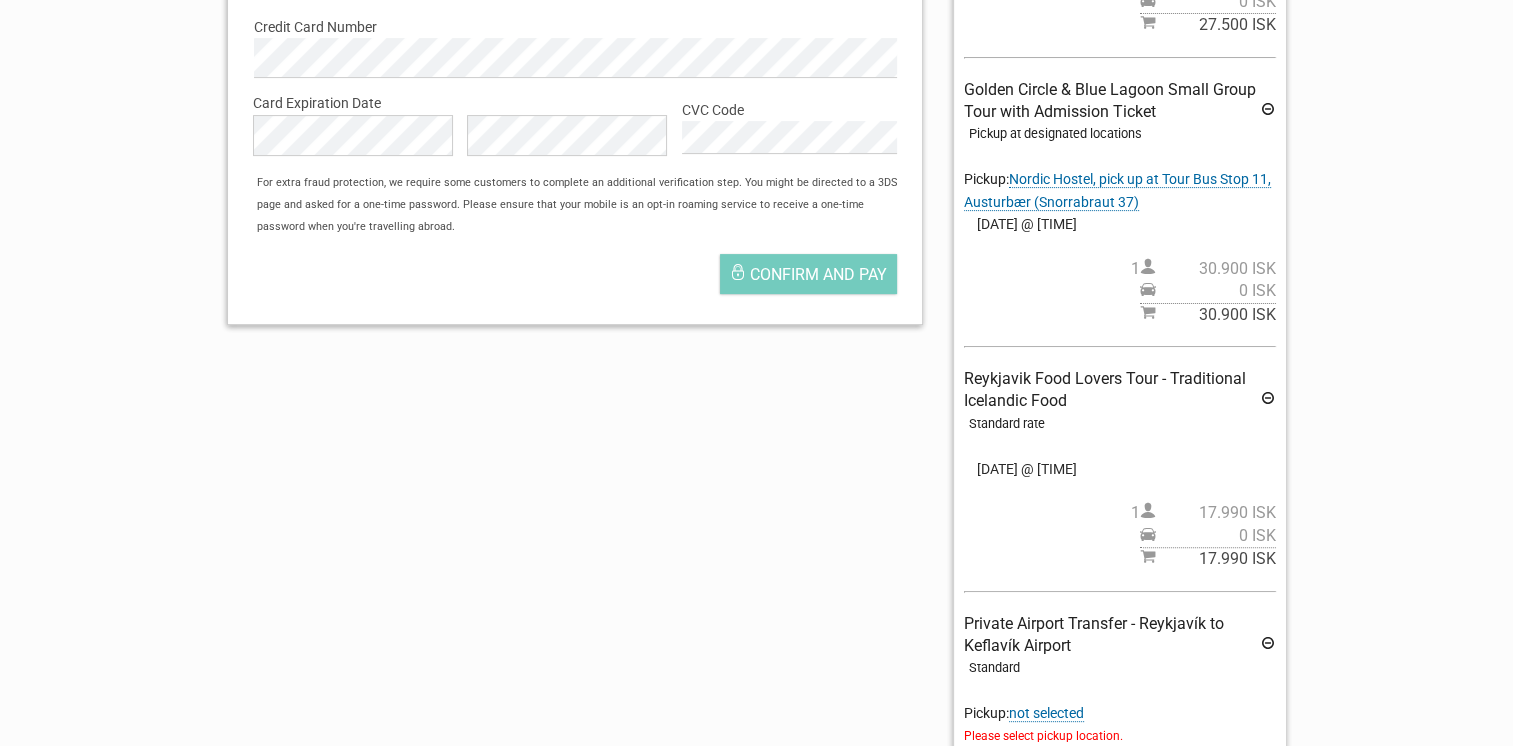scroll, scrollTop: 578, scrollLeft: 0, axis: vertical 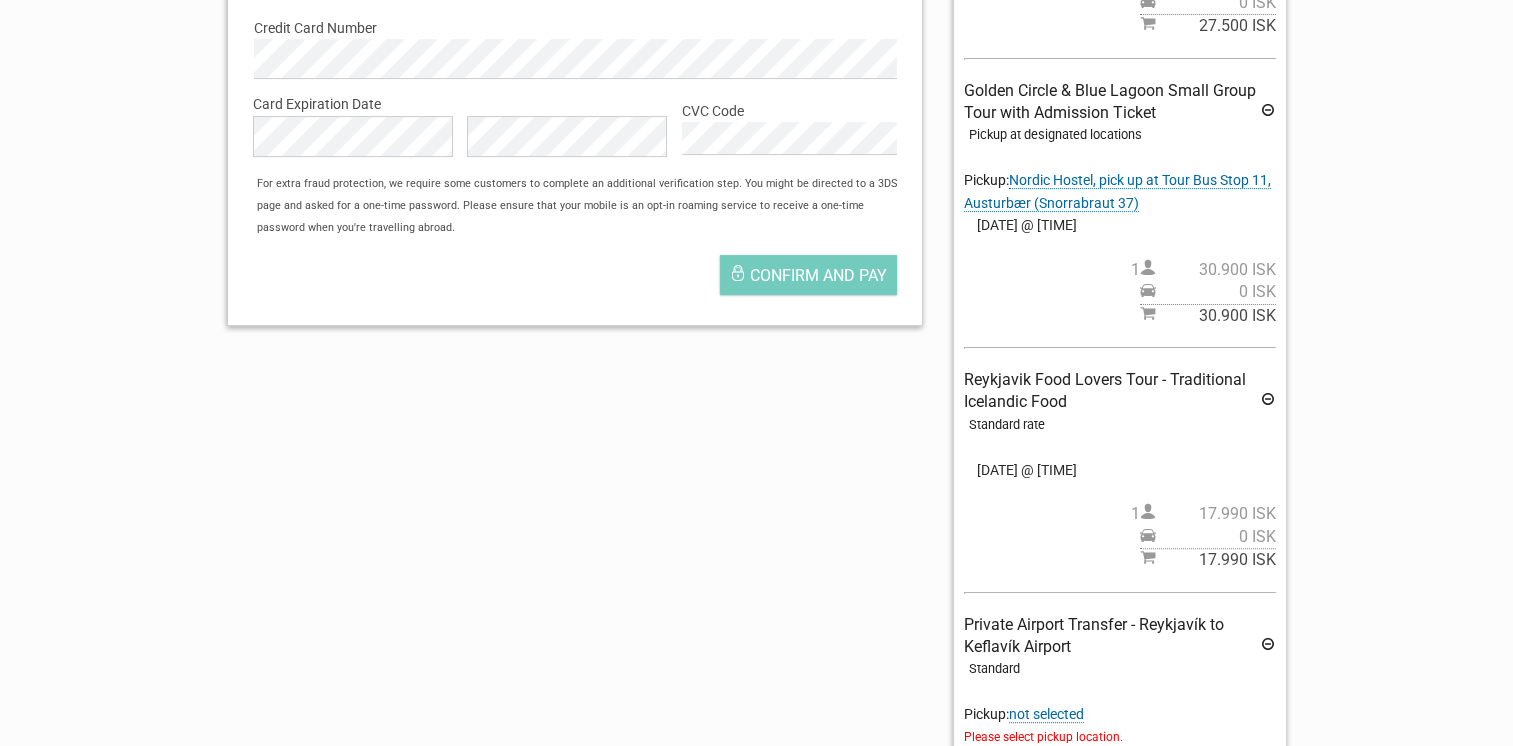 click on "30.900 ISK" at bounding box center (1216, 316) 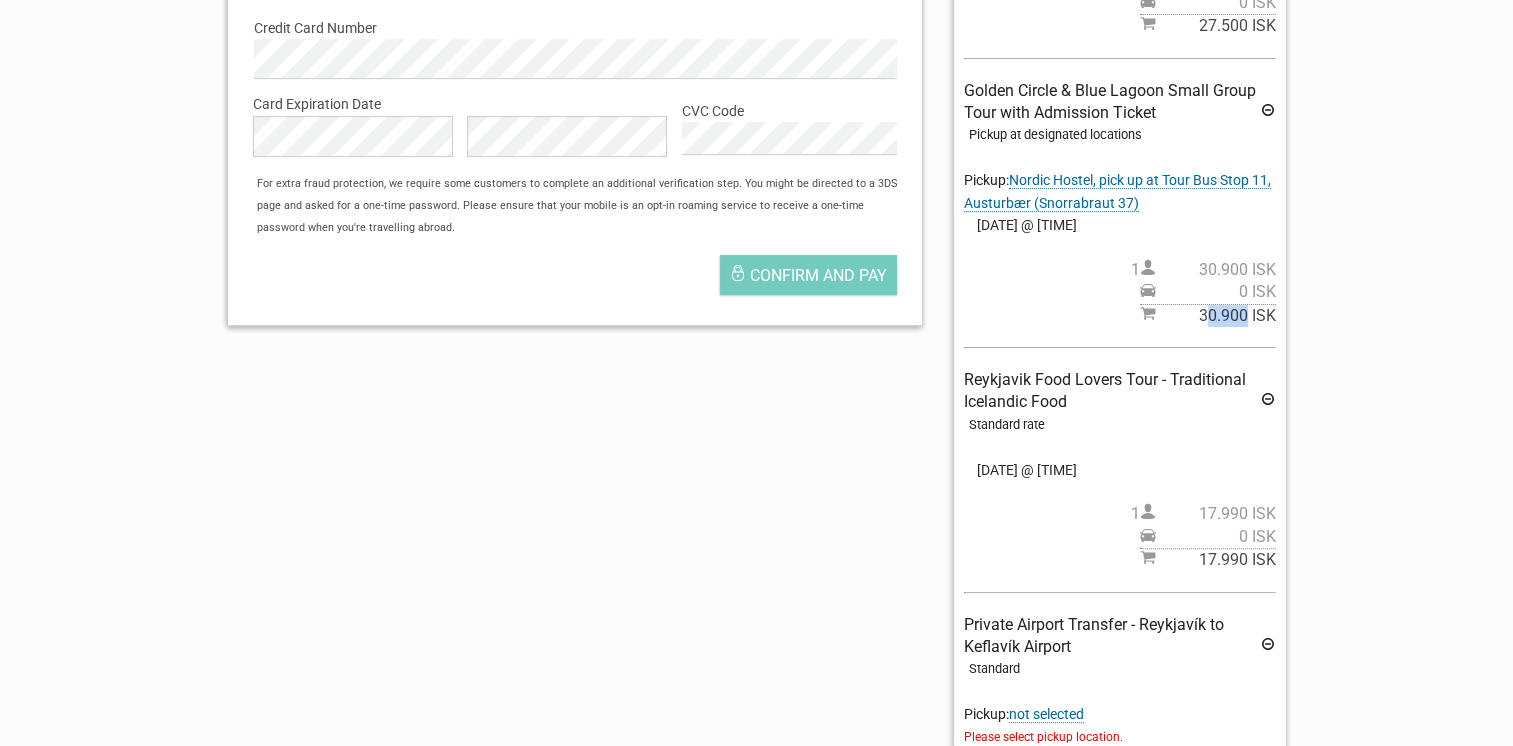 drag, startPoint x: 1204, startPoint y: 319, endPoint x: 1248, endPoint y: 320, distance: 44.011364 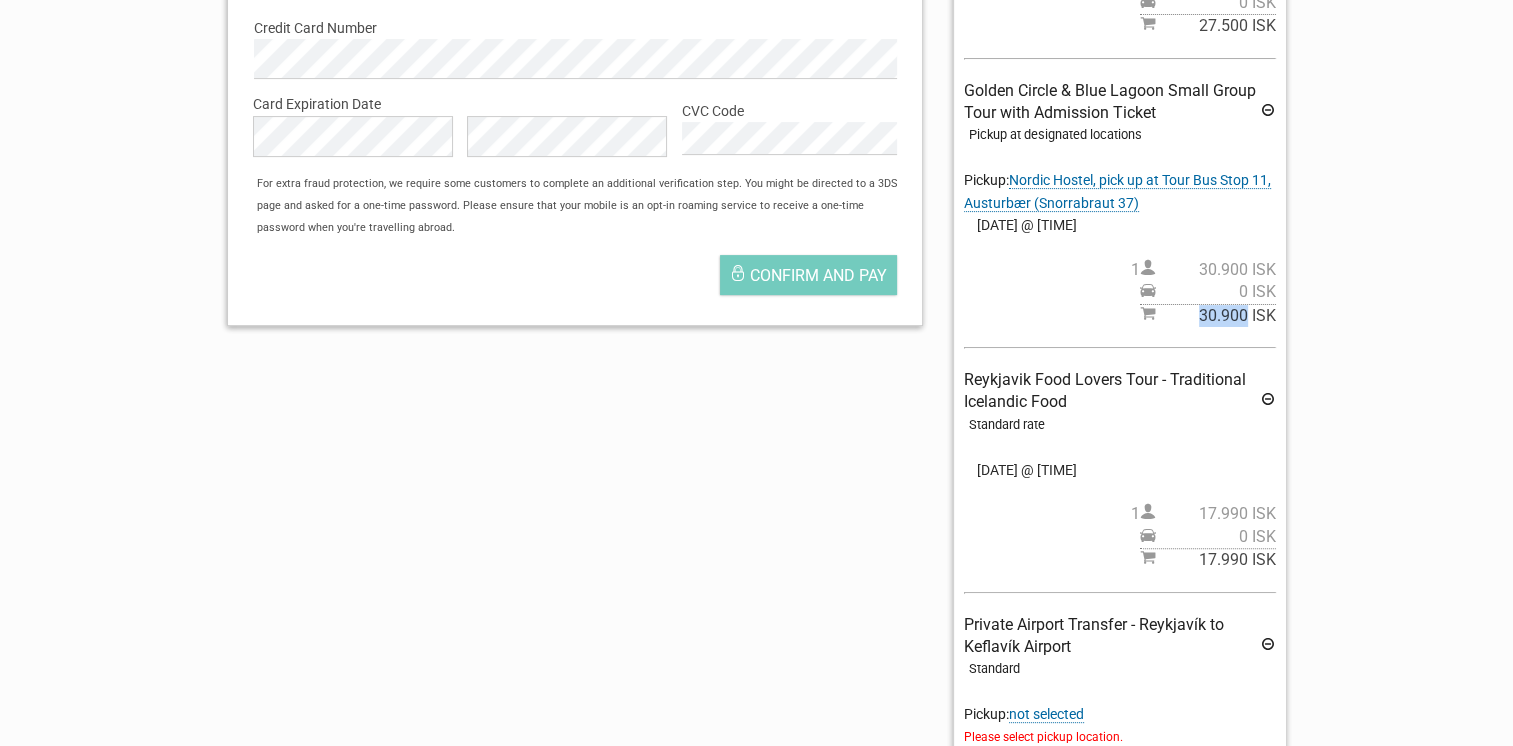 click on "30.900 ISK" at bounding box center [1216, 316] 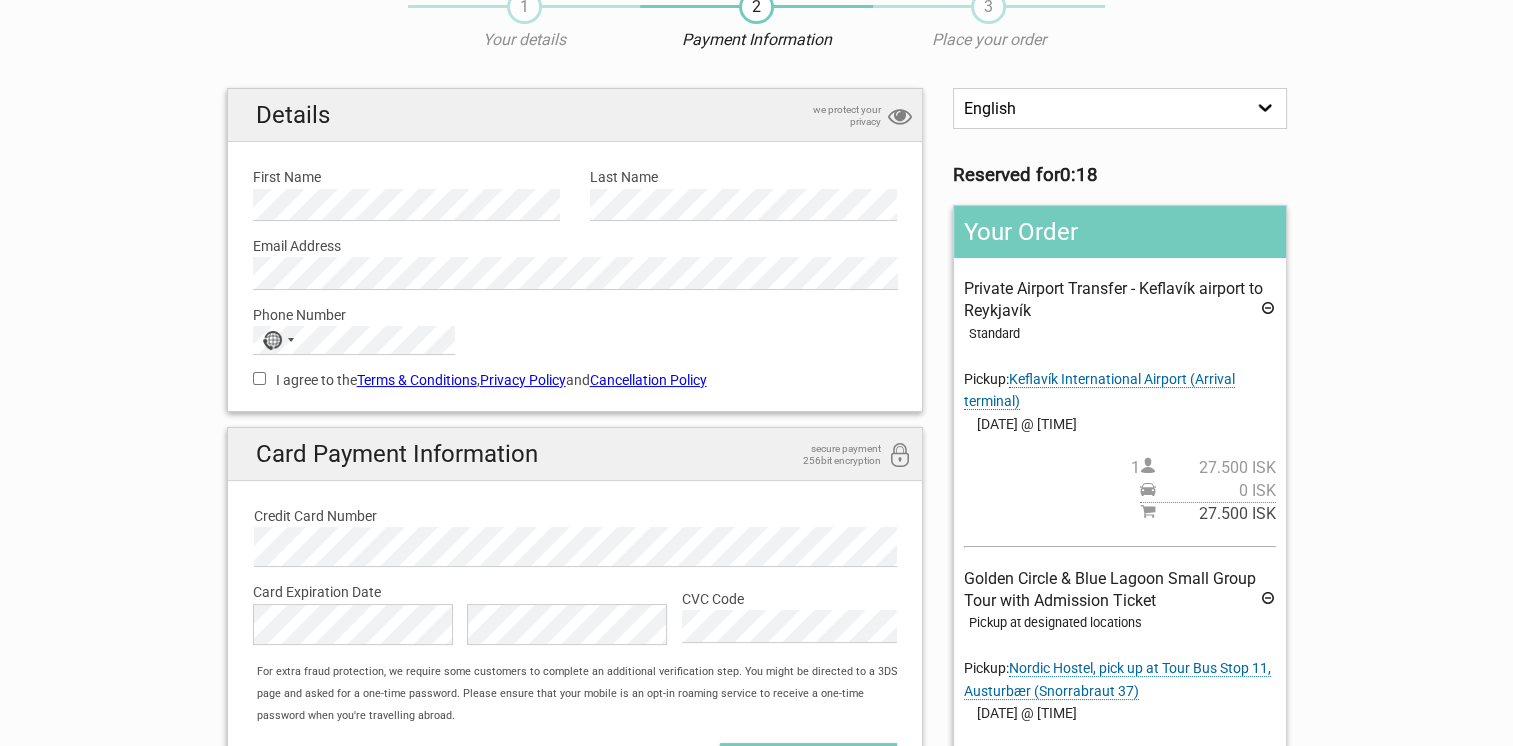 scroll, scrollTop: 0, scrollLeft: 0, axis: both 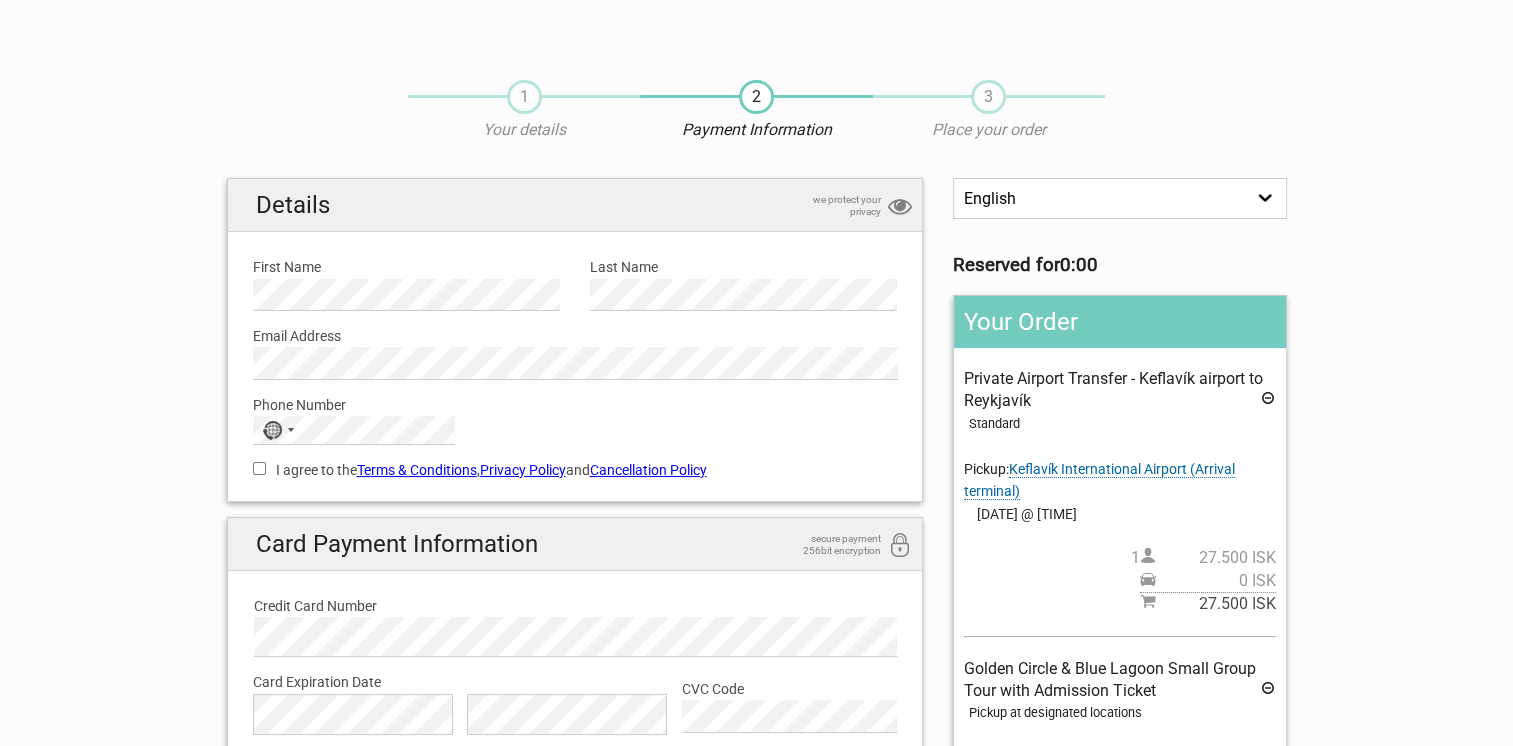 click on "1" at bounding box center [524, 97] 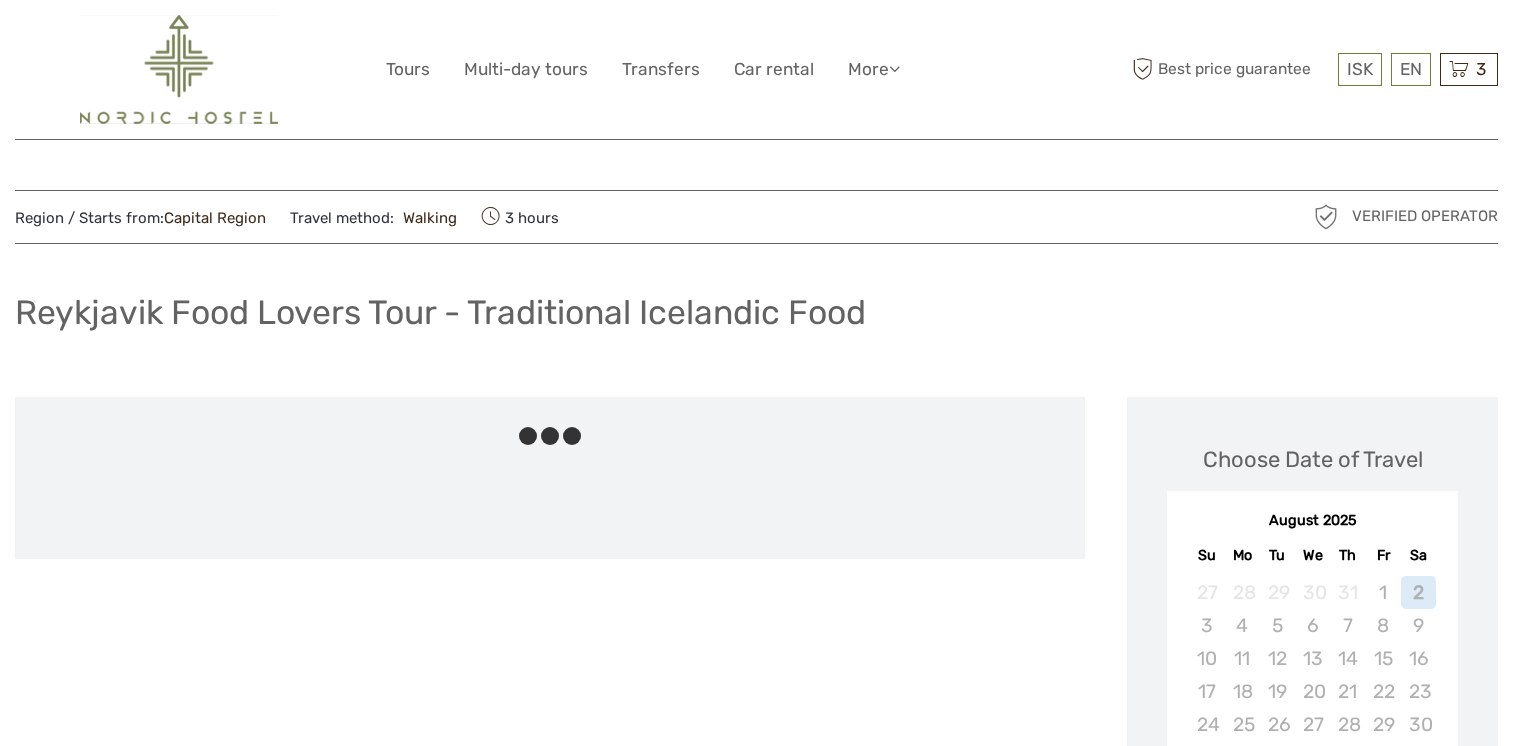 scroll, scrollTop: 918, scrollLeft: 0, axis: vertical 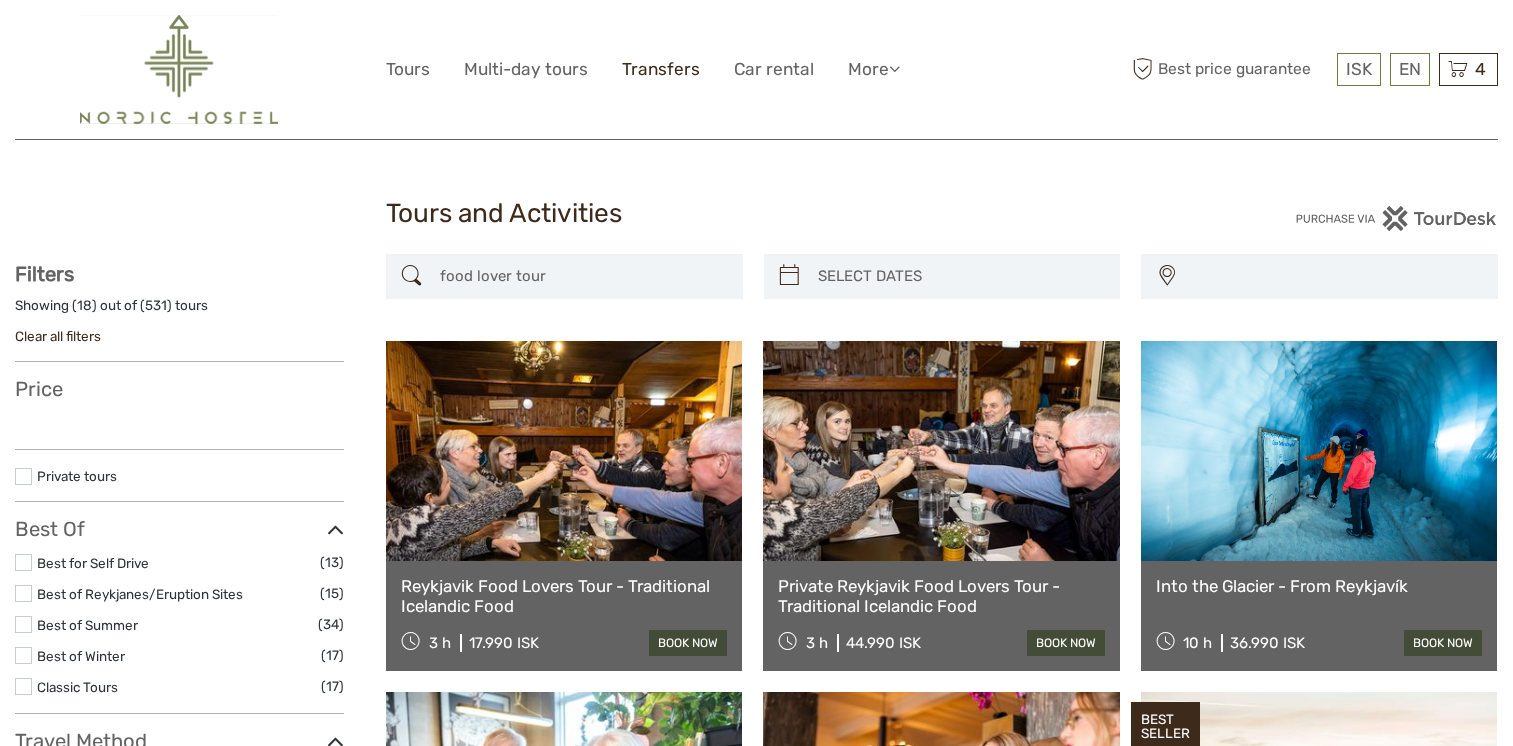 drag, startPoint x: 0, startPoint y: 0, endPoint x: 677, endPoint y: 66, distance: 680.20953 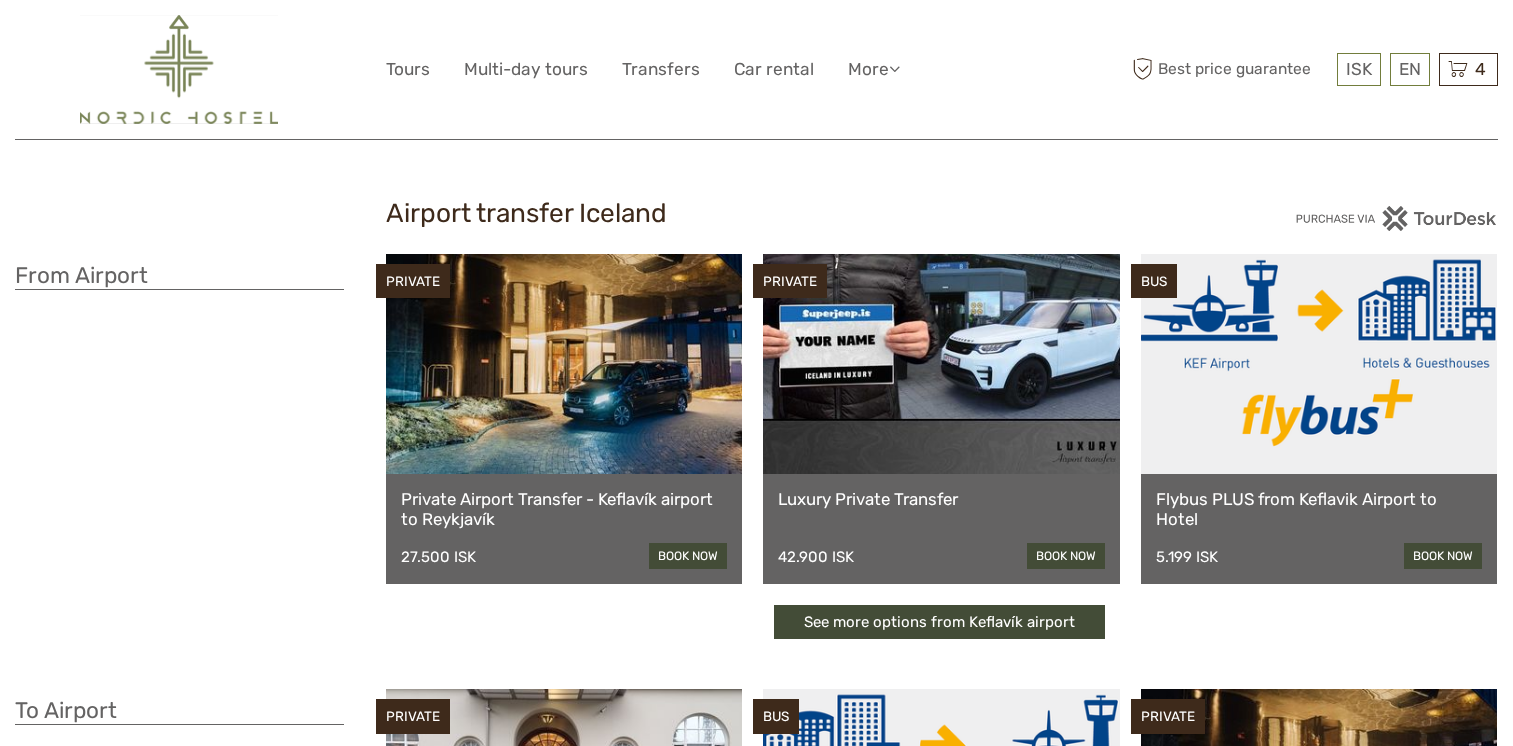 scroll, scrollTop: 0, scrollLeft: 0, axis: both 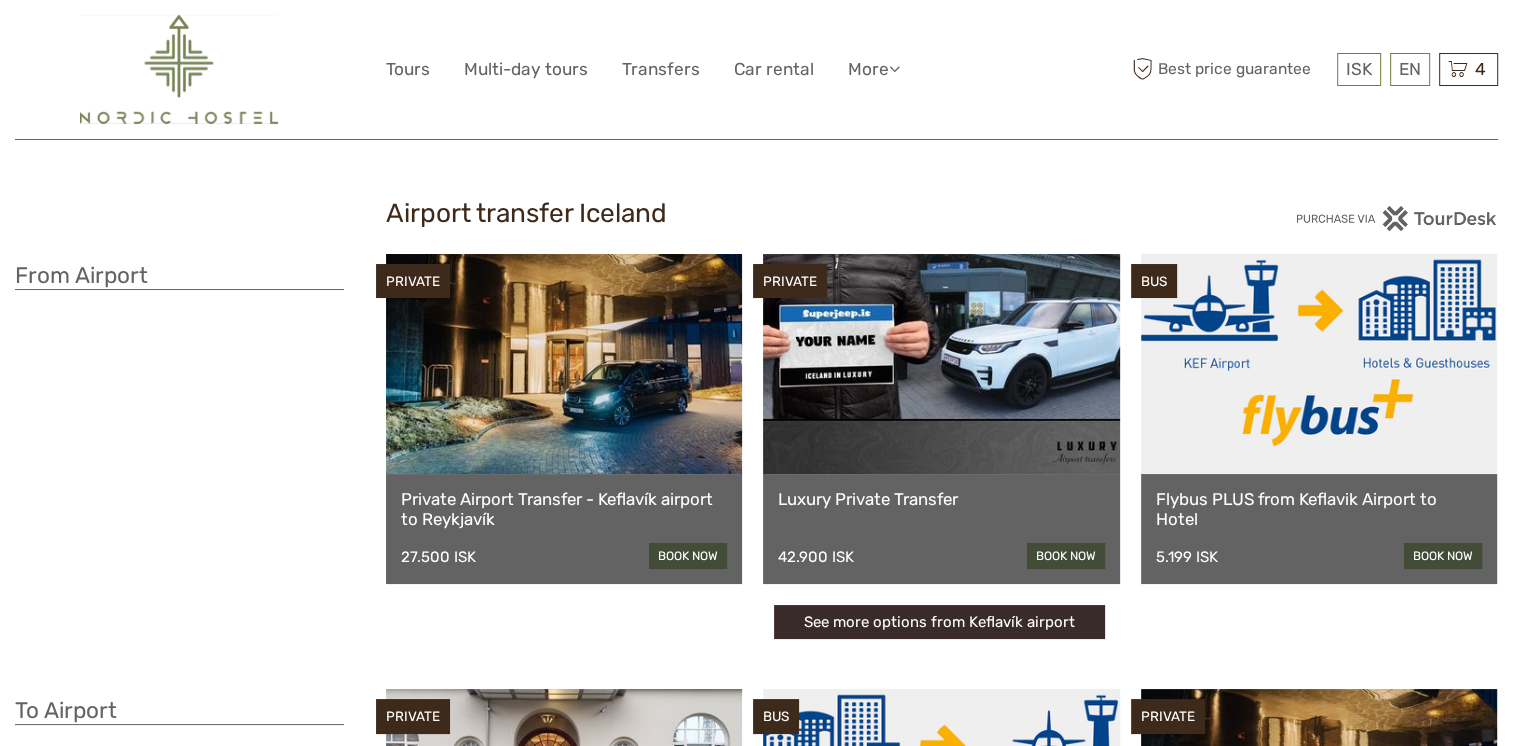 click on "See more options from Keflavík airport" at bounding box center [939, 622] 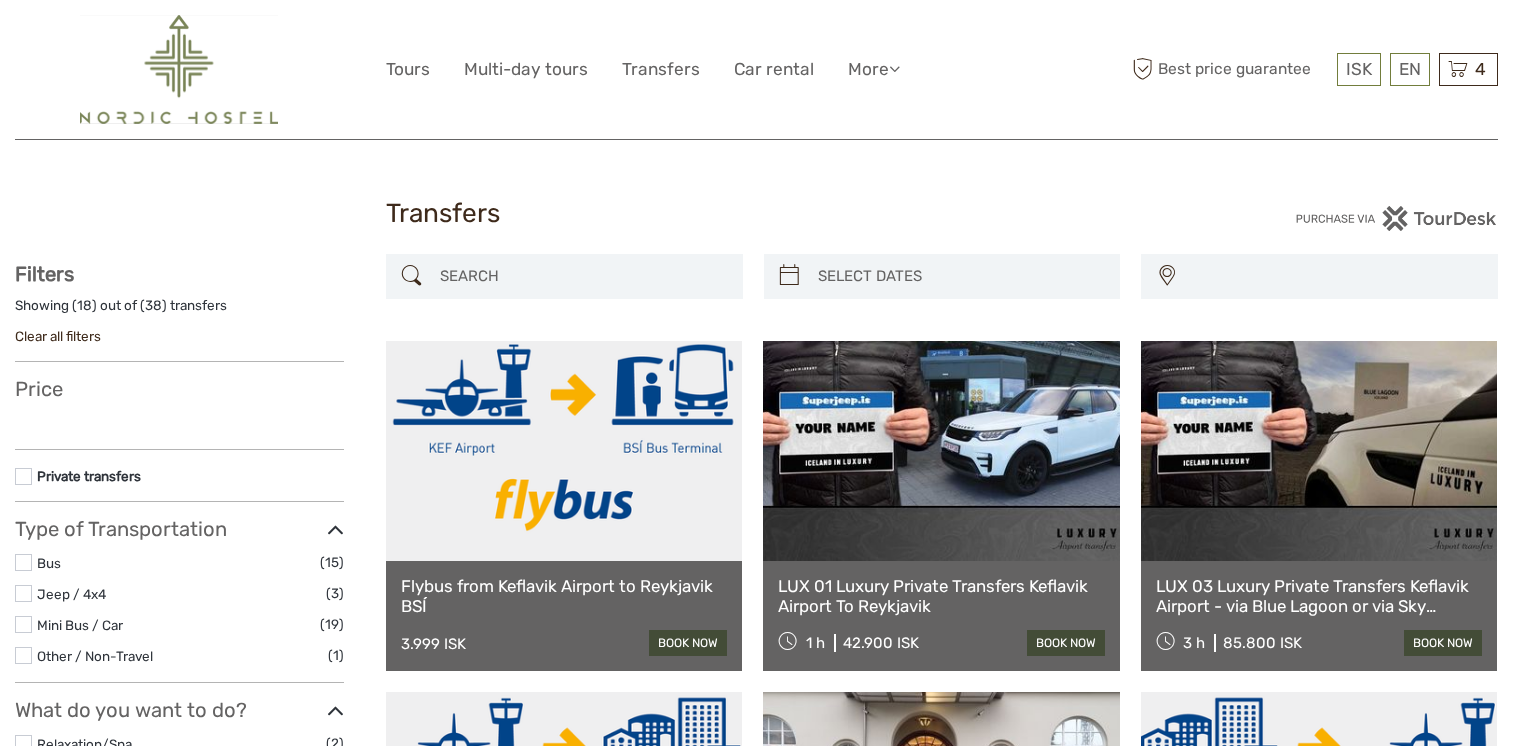 select 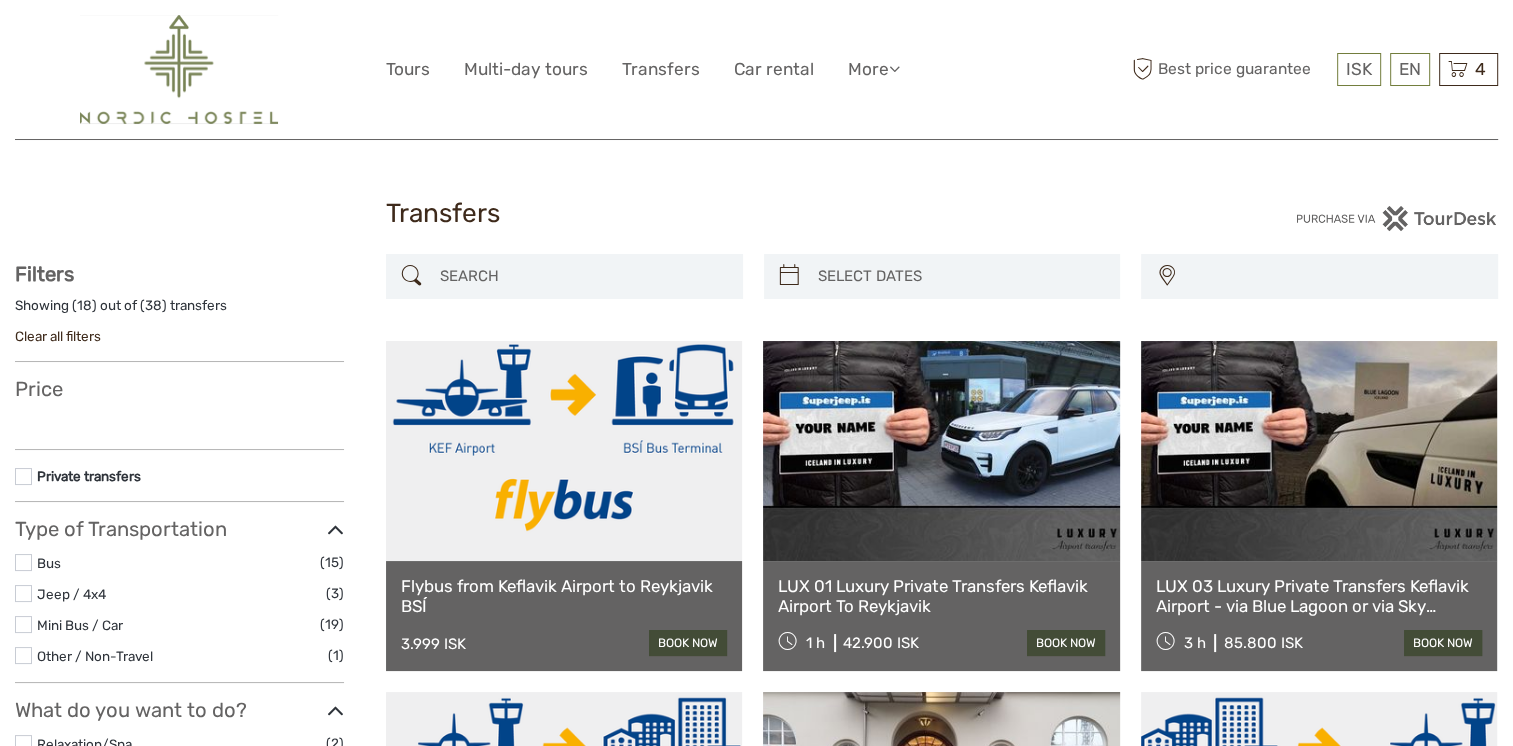 select 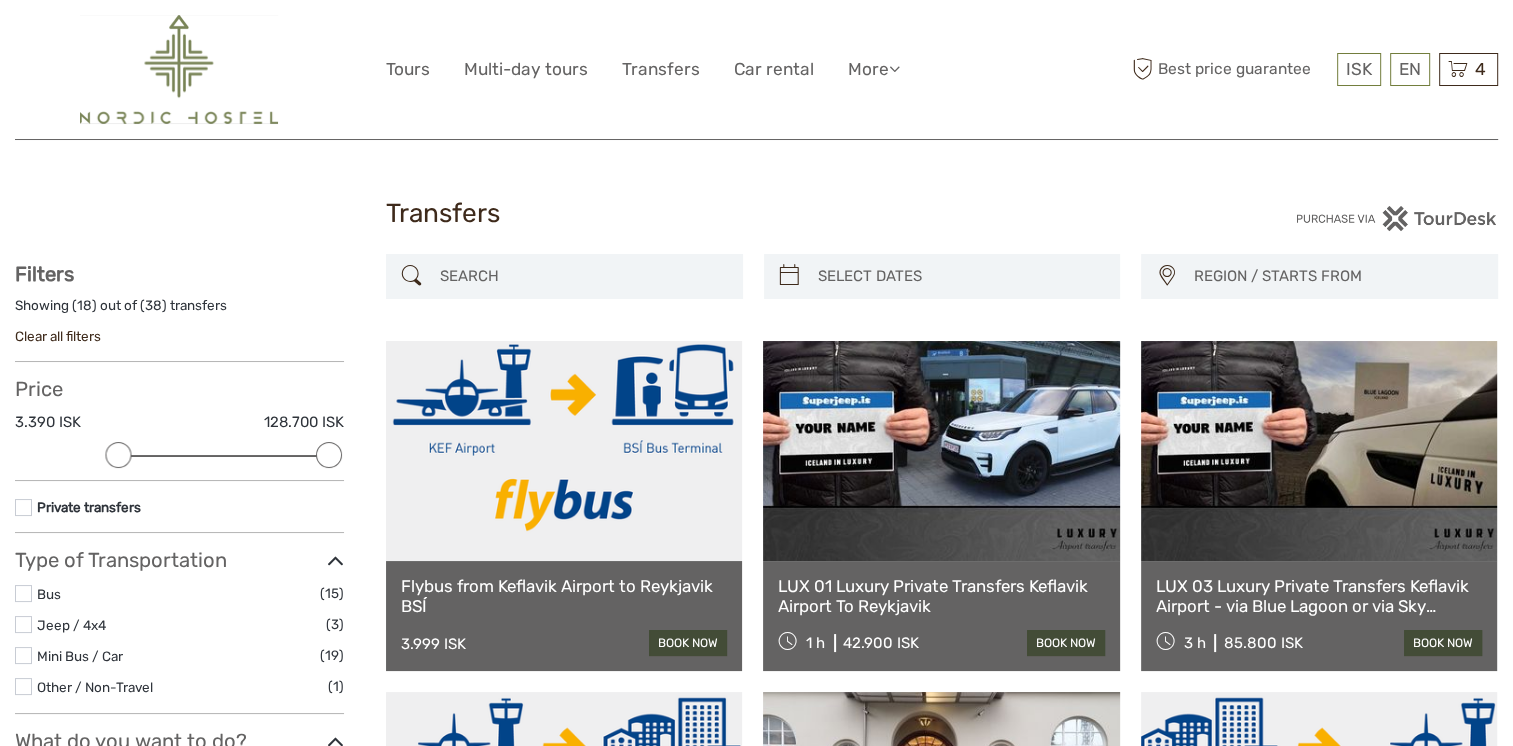 scroll, scrollTop: 119, scrollLeft: 0, axis: vertical 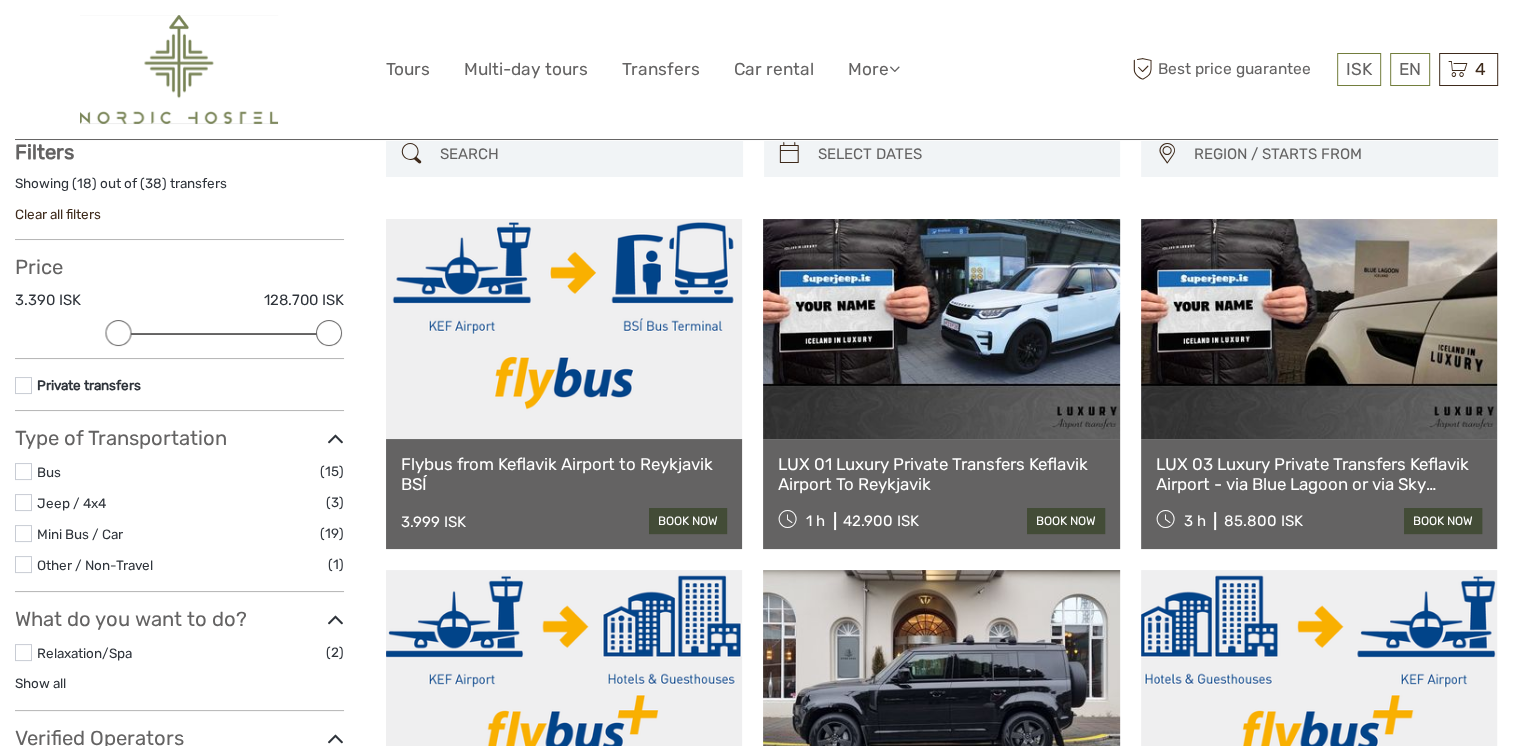 click on "Flybus from Keflavik Airport to Reykjavik BSÍ" at bounding box center (564, 474) 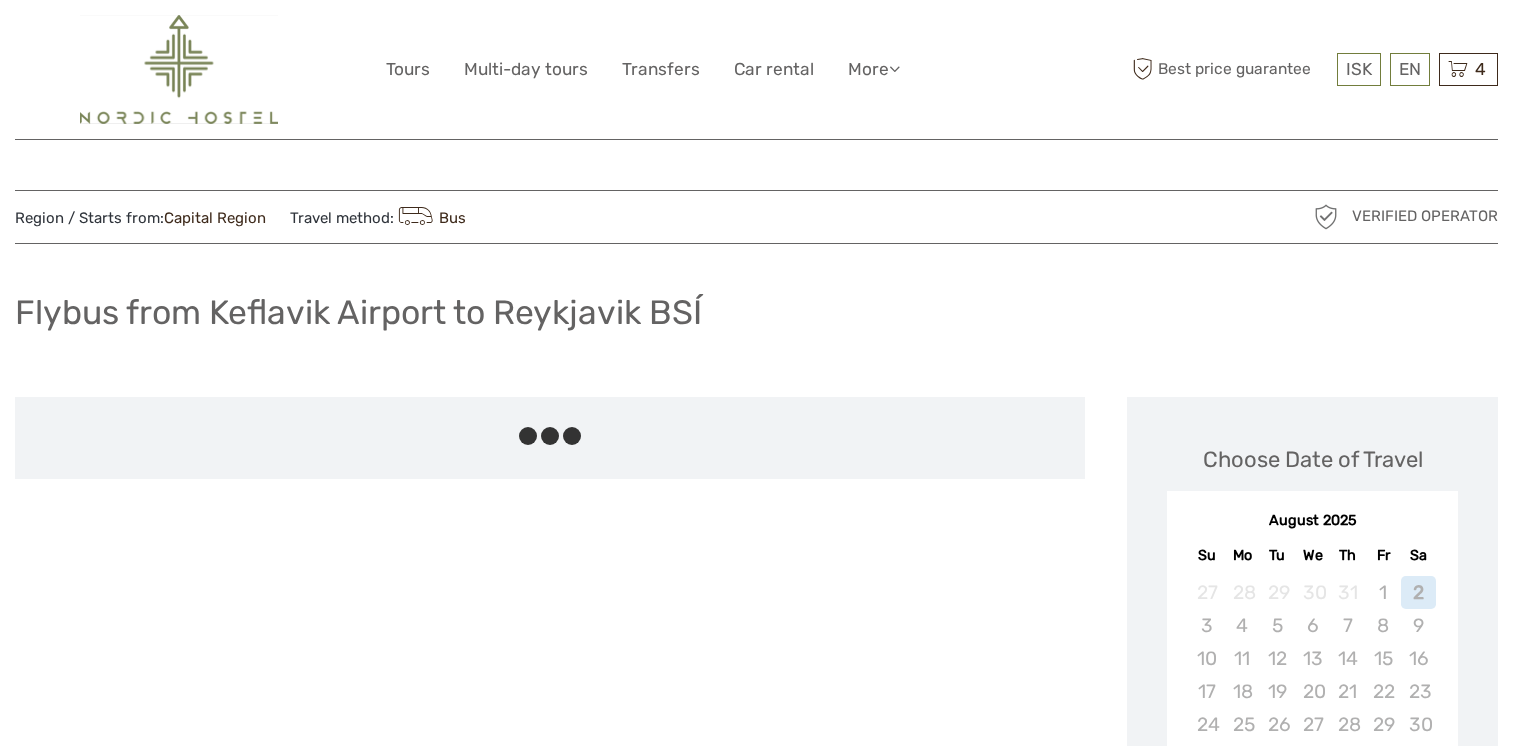 scroll, scrollTop: 0, scrollLeft: 0, axis: both 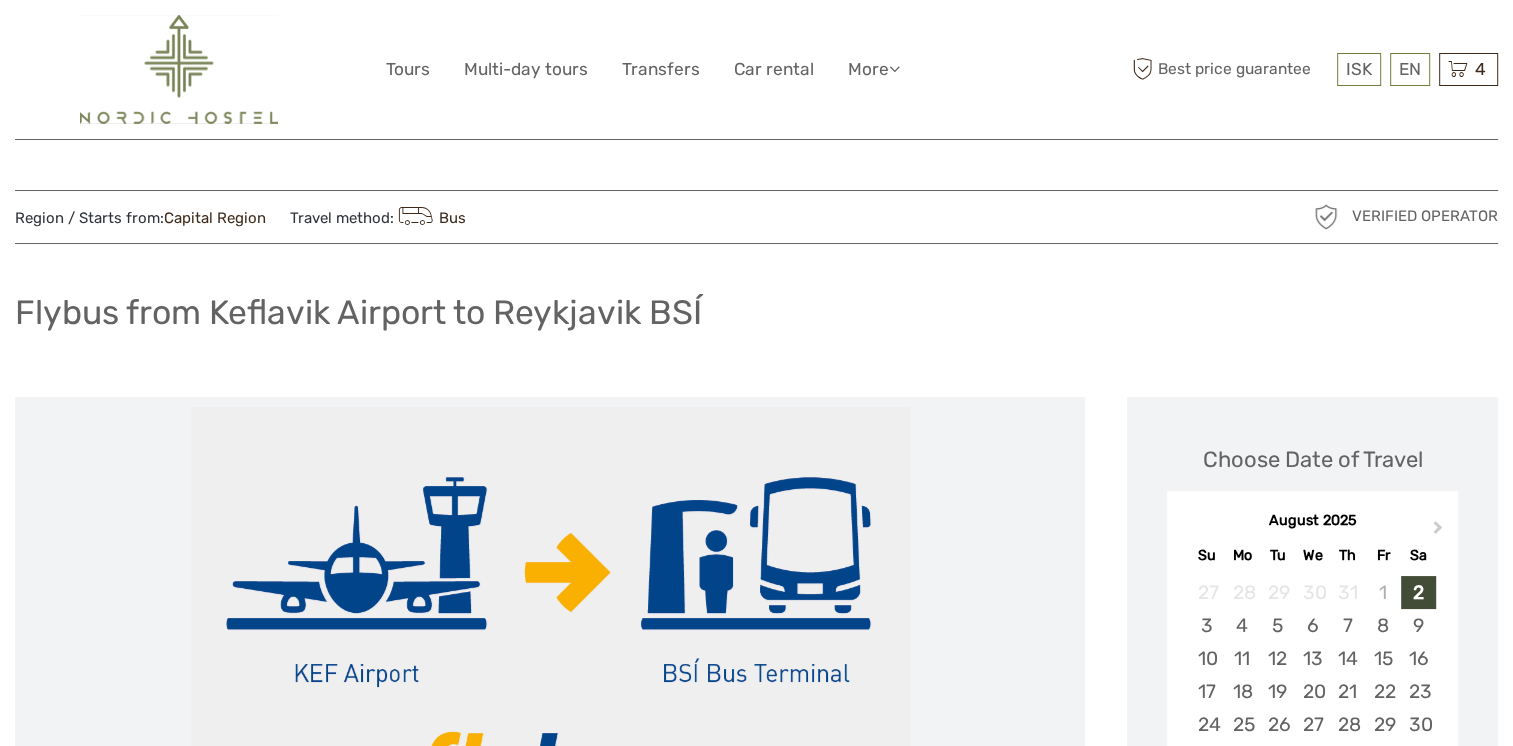 click on "Flybus from Keflavik Airport to Reykjavik BSÍ" at bounding box center [358, 312] 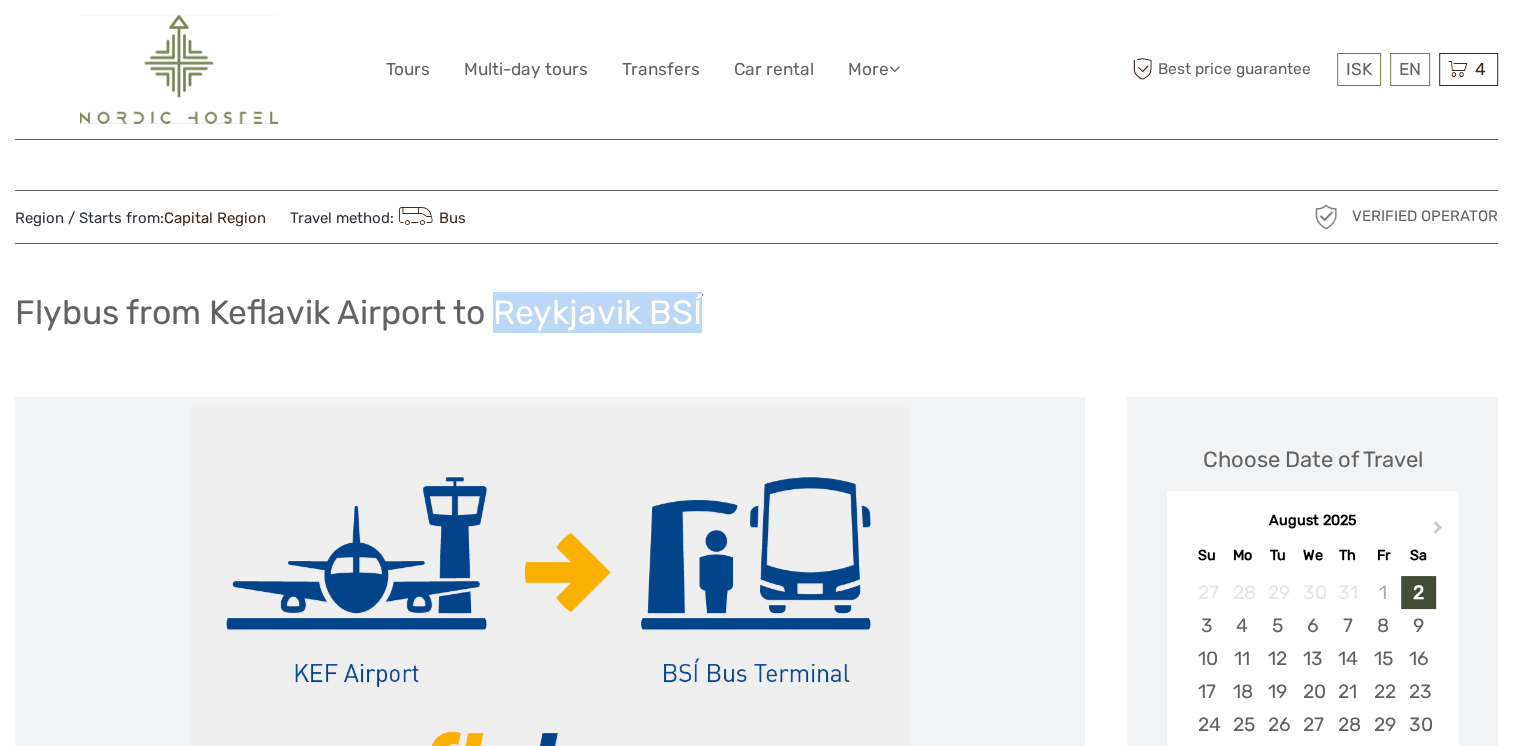 drag, startPoint x: 498, startPoint y: 314, endPoint x: 747, endPoint y: 329, distance: 249.4514 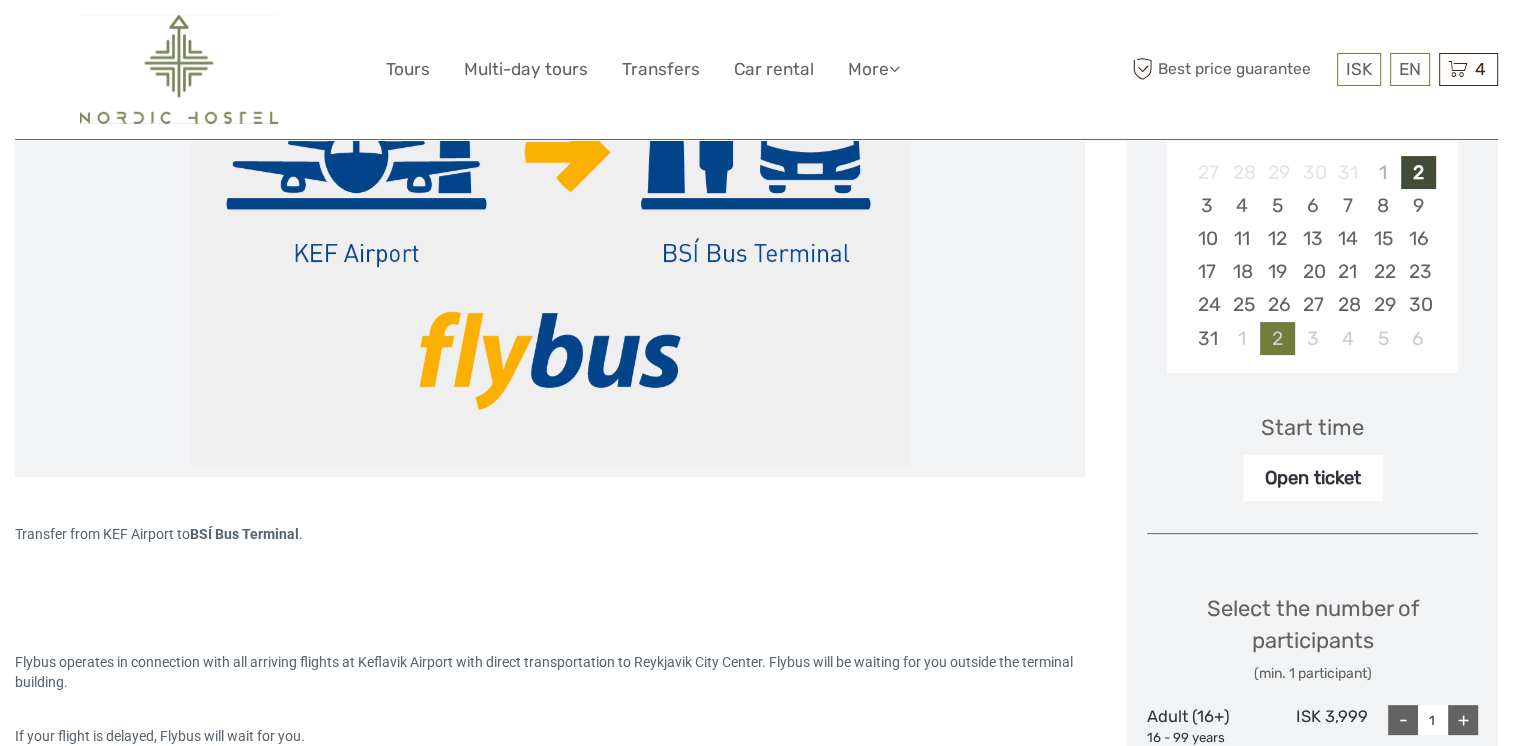 scroll, scrollTop: 224, scrollLeft: 0, axis: vertical 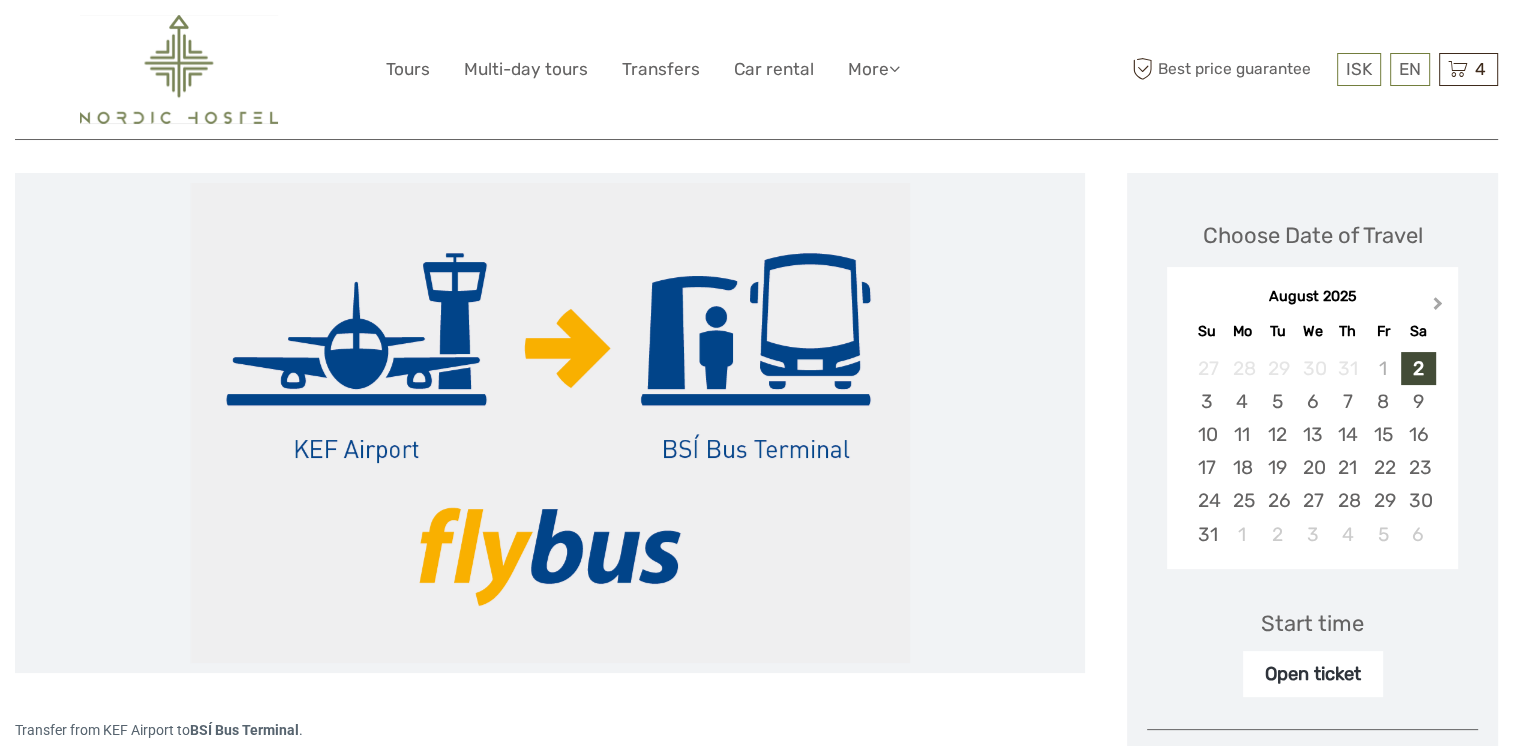 click on "Next Month" at bounding box center (1440, 308) 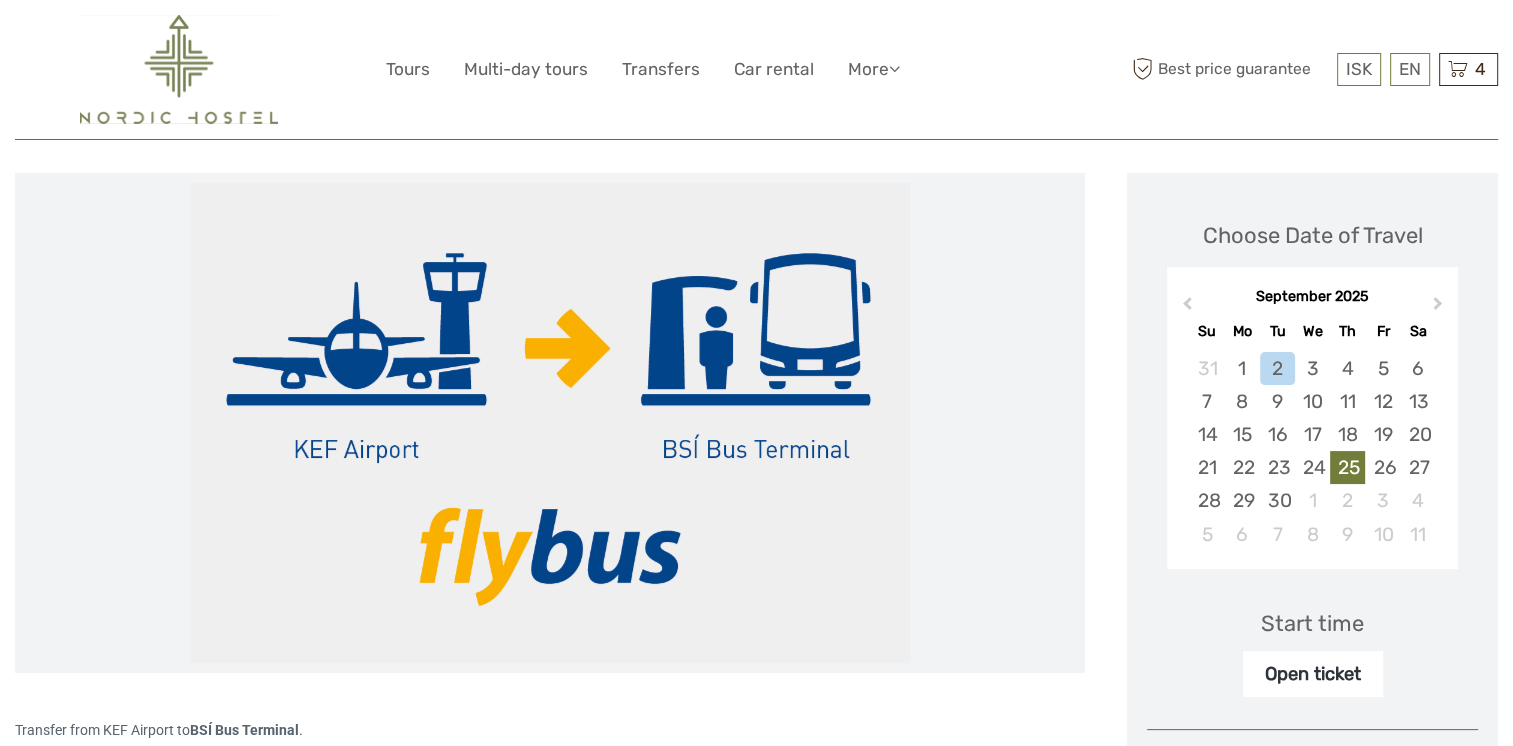 click on "25" at bounding box center [1347, 467] 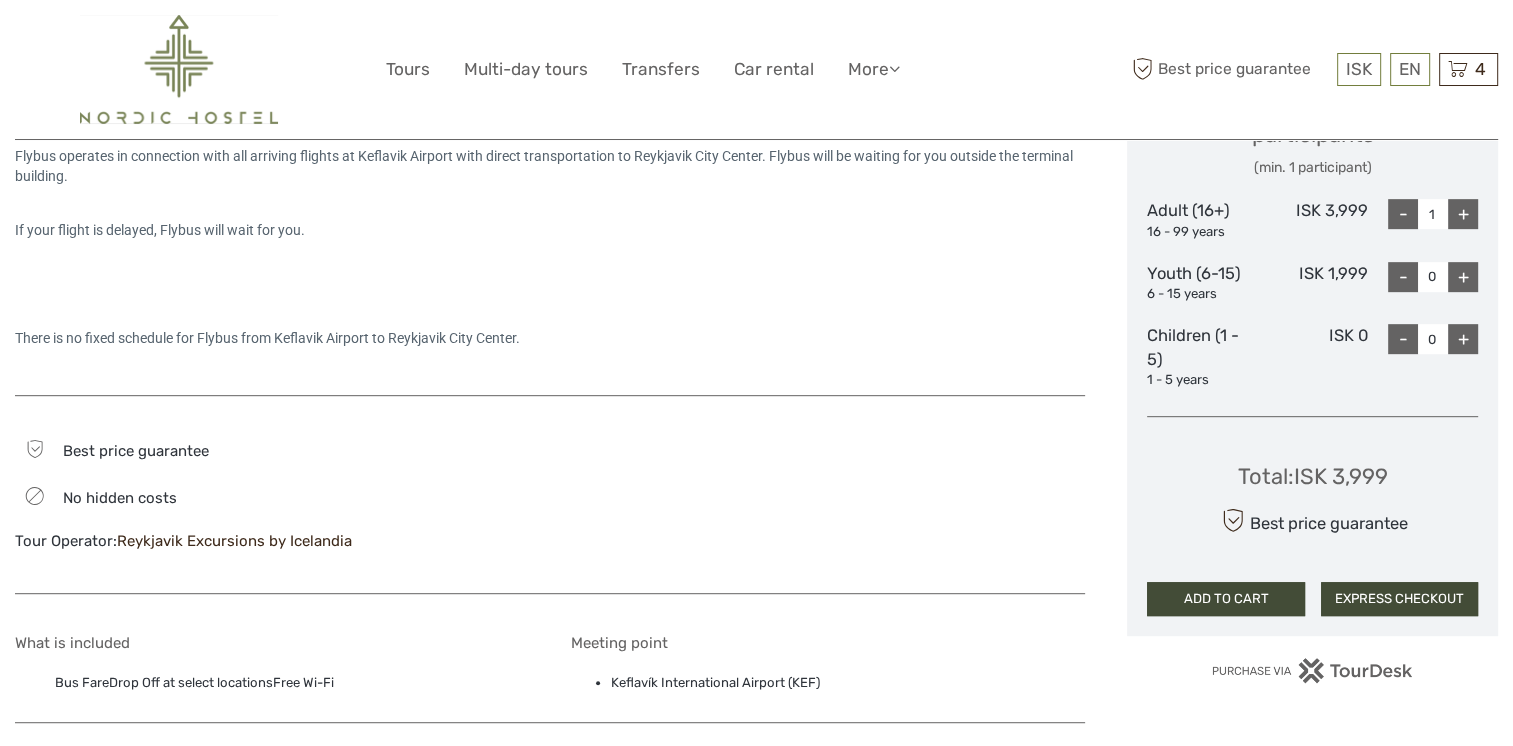 scroll, scrollTop: 952, scrollLeft: 0, axis: vertical 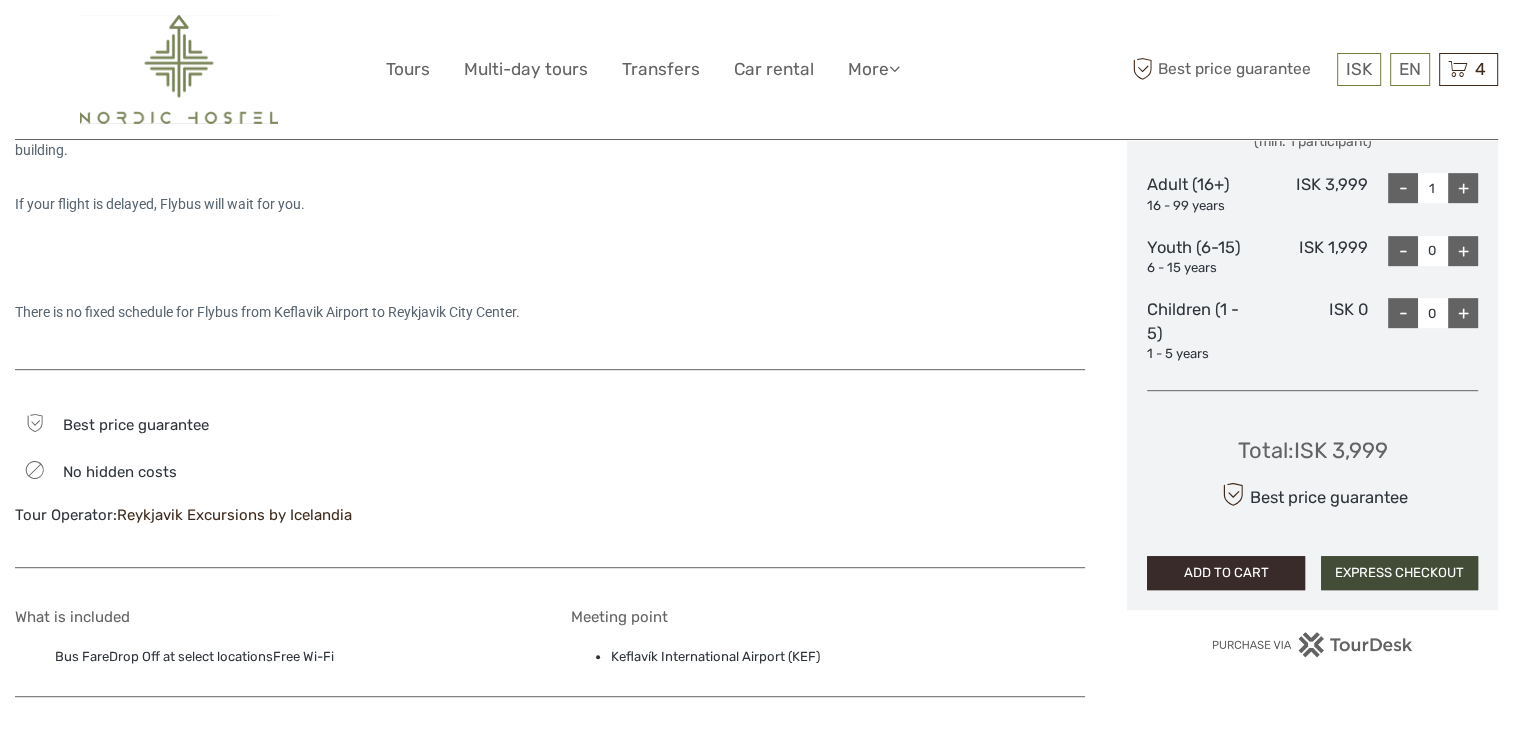 click on "ADD TO CART" at bounding box center [1225, 573] 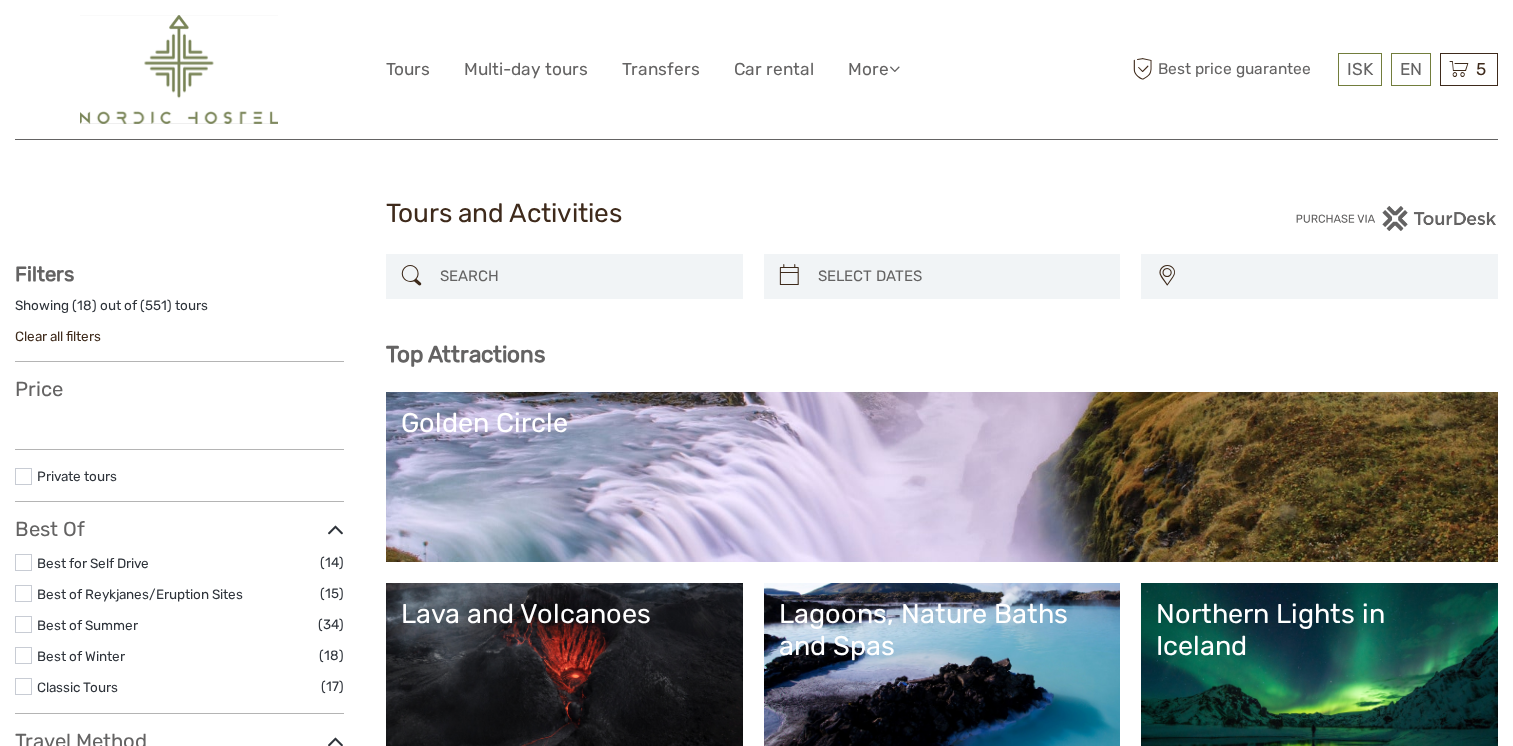 select 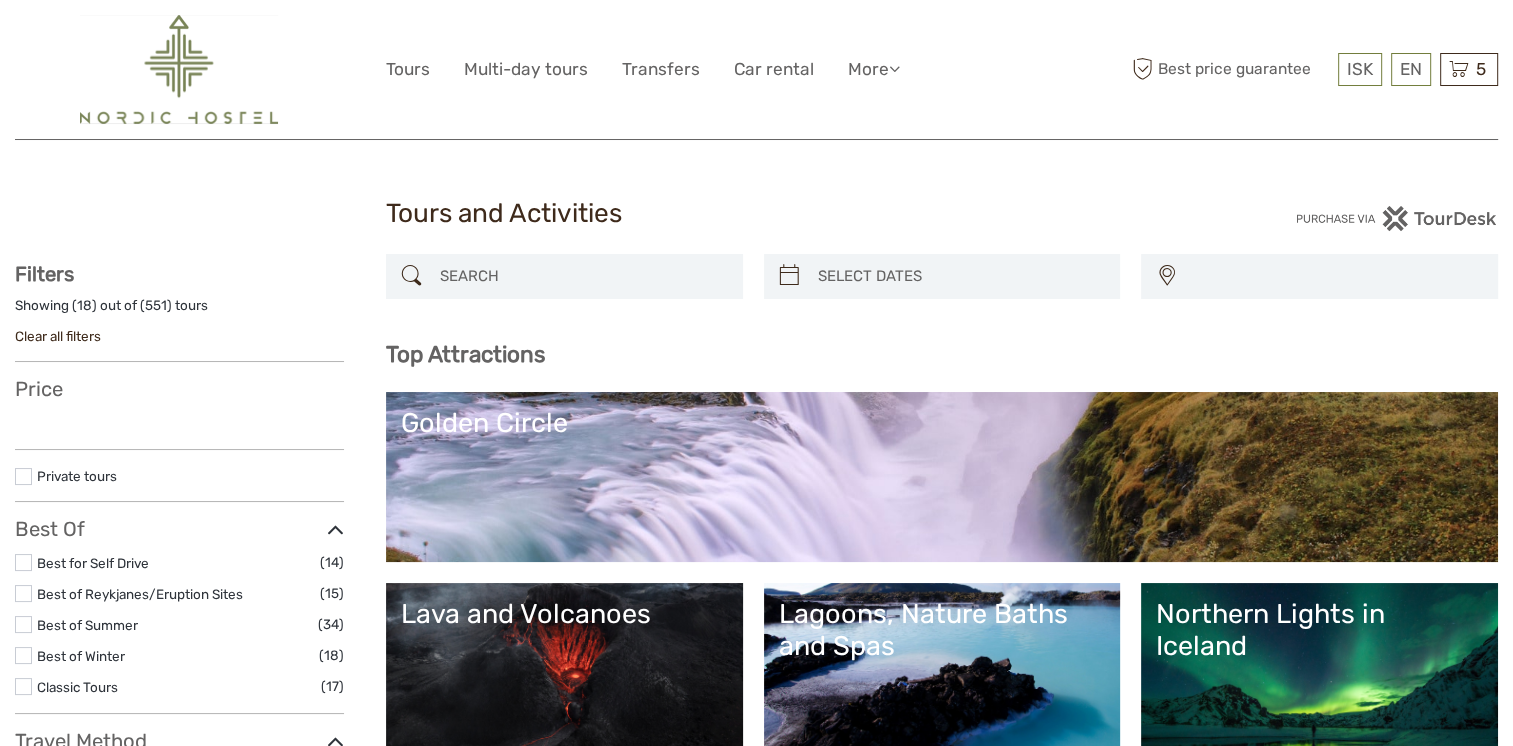 select 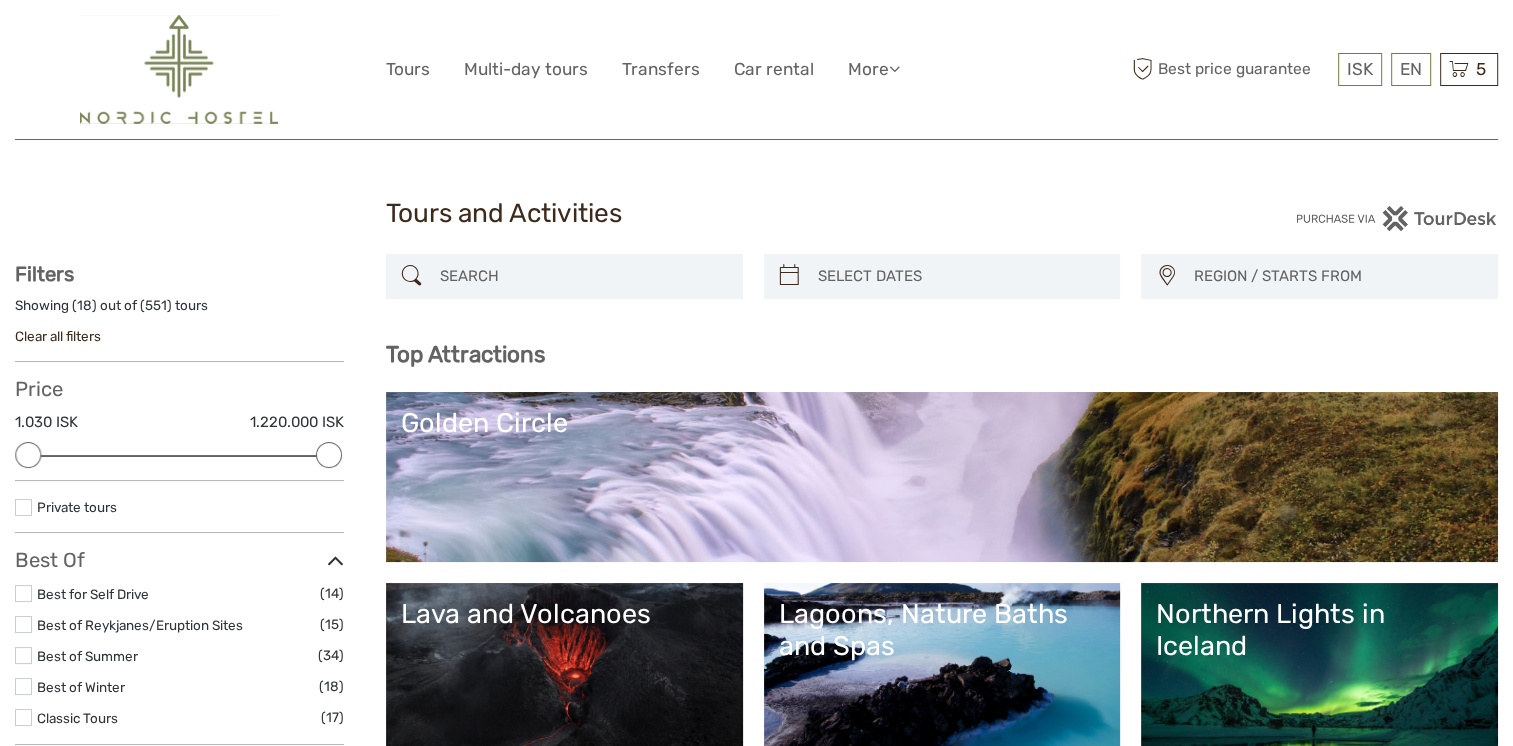 scroll, scrollTop: 0, scrollLeft: 0, axis: both 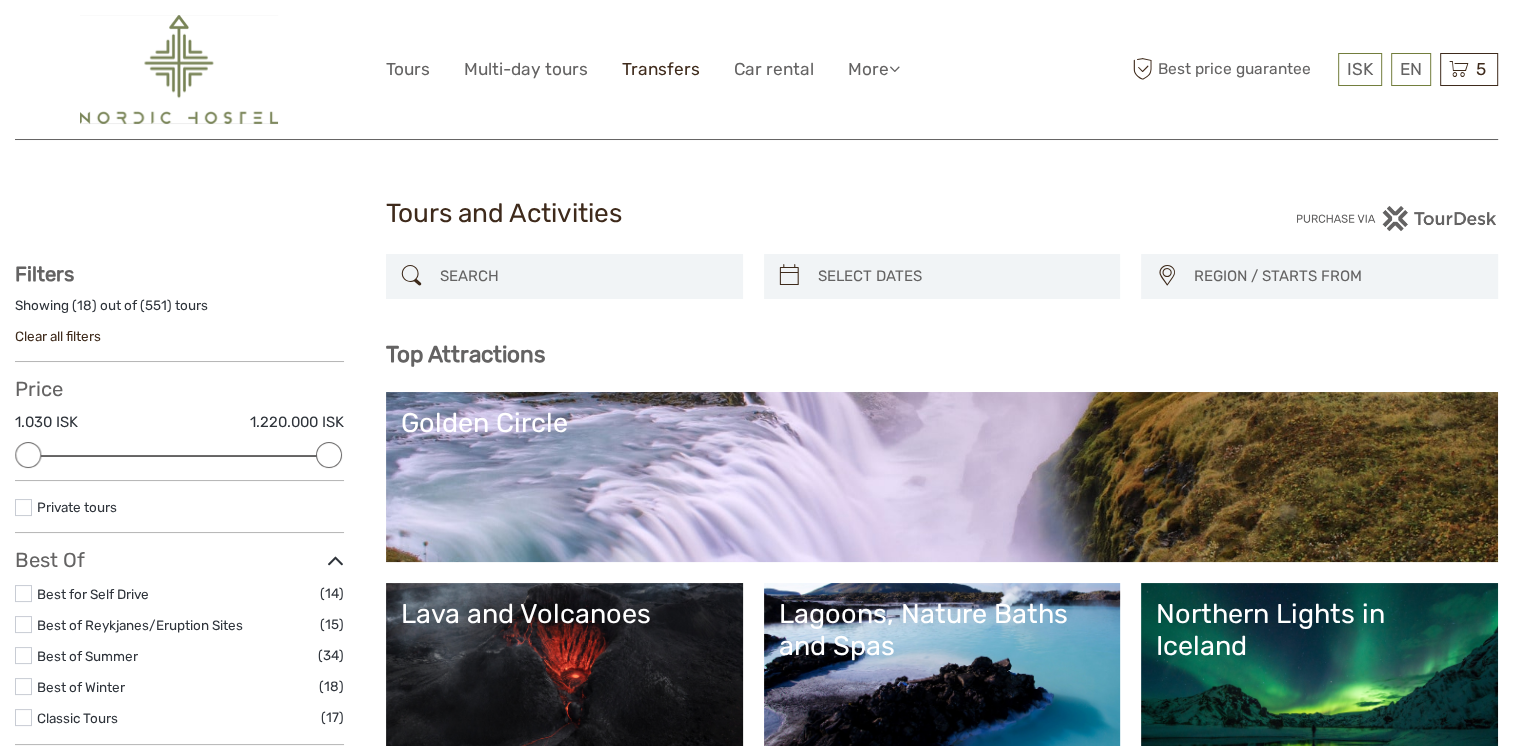 click on "Transfers" at bounding box center [661, 69] 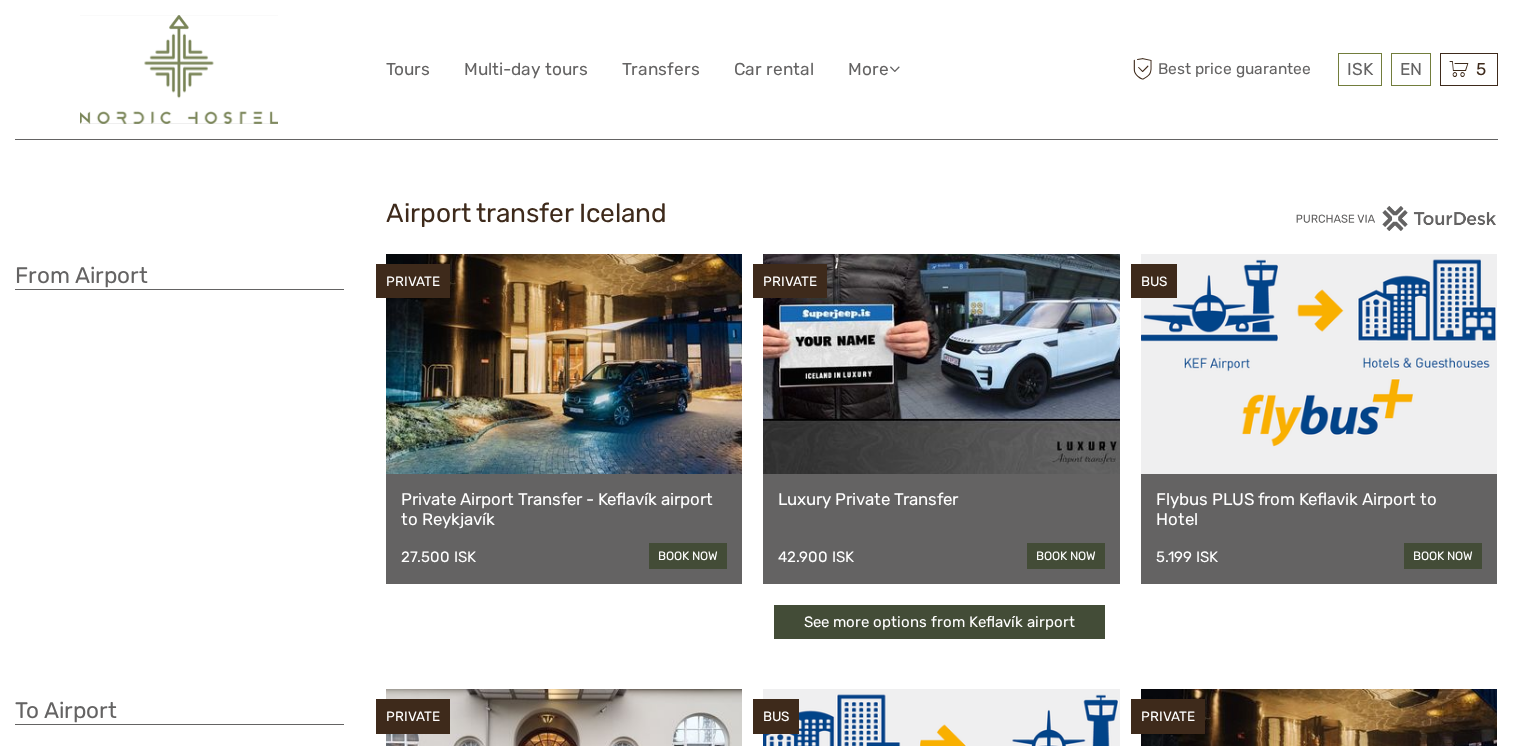 scroll, scrollTop: 0, scrollLeft: 0, axis: both 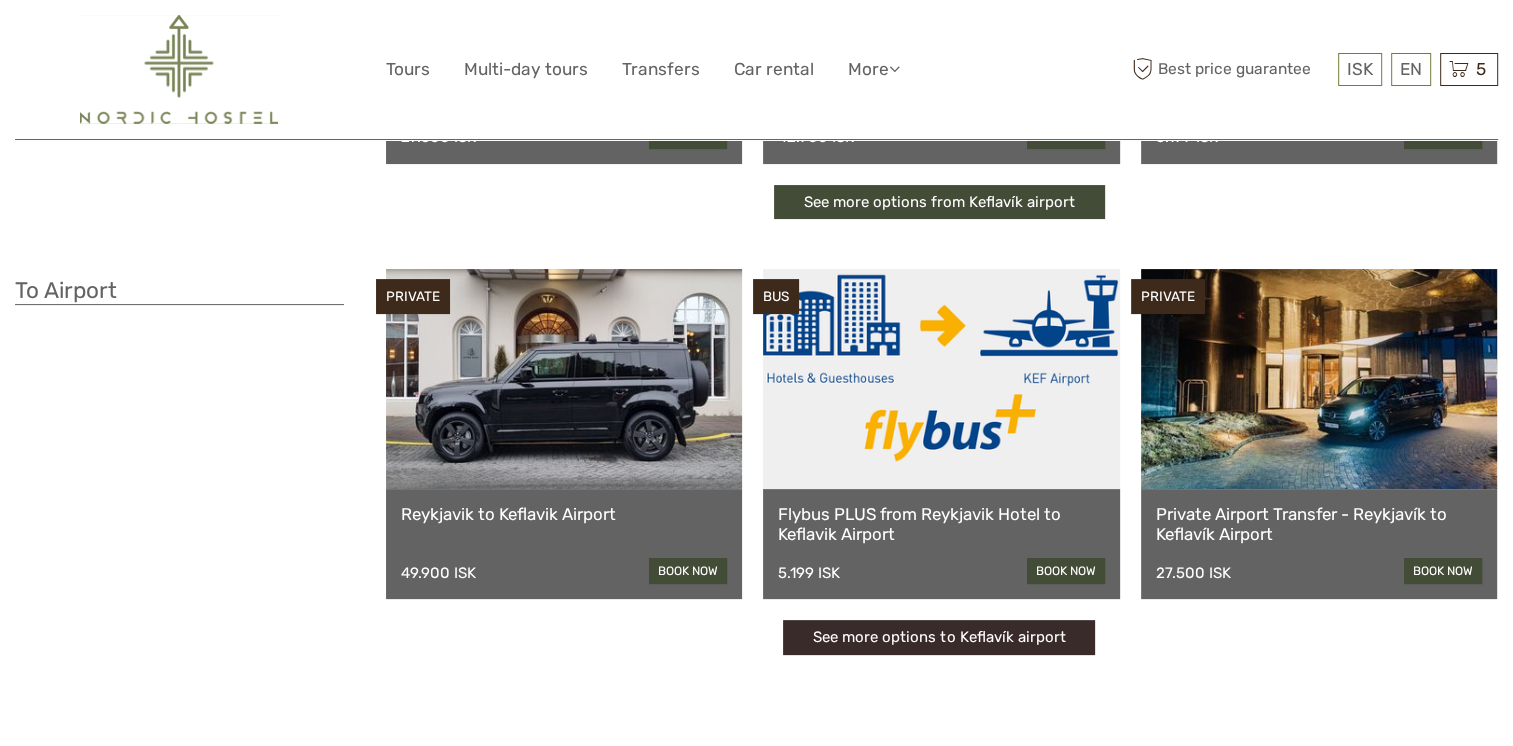 click on "See more options to Keflavík airport" at bounding box center [939, 637] 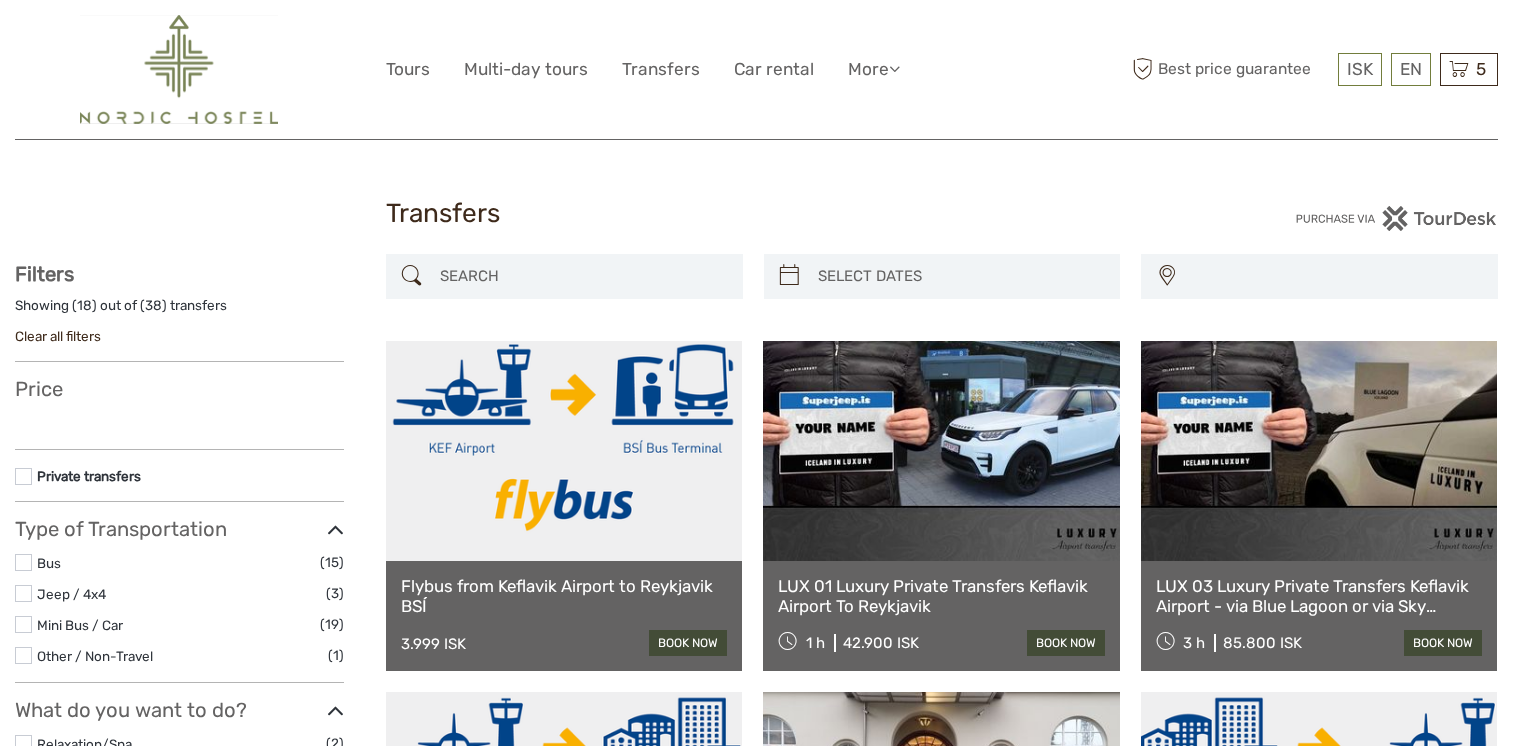 select 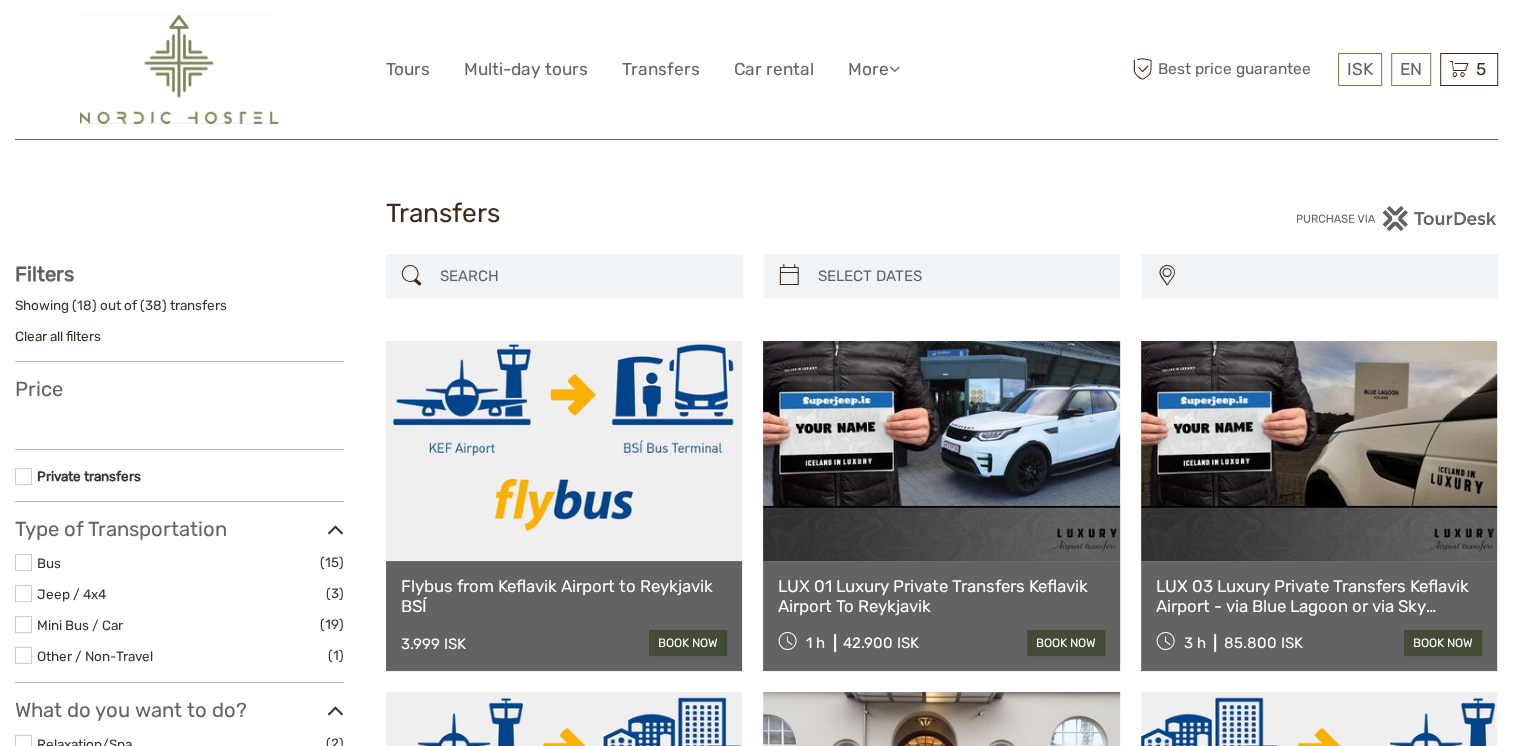select 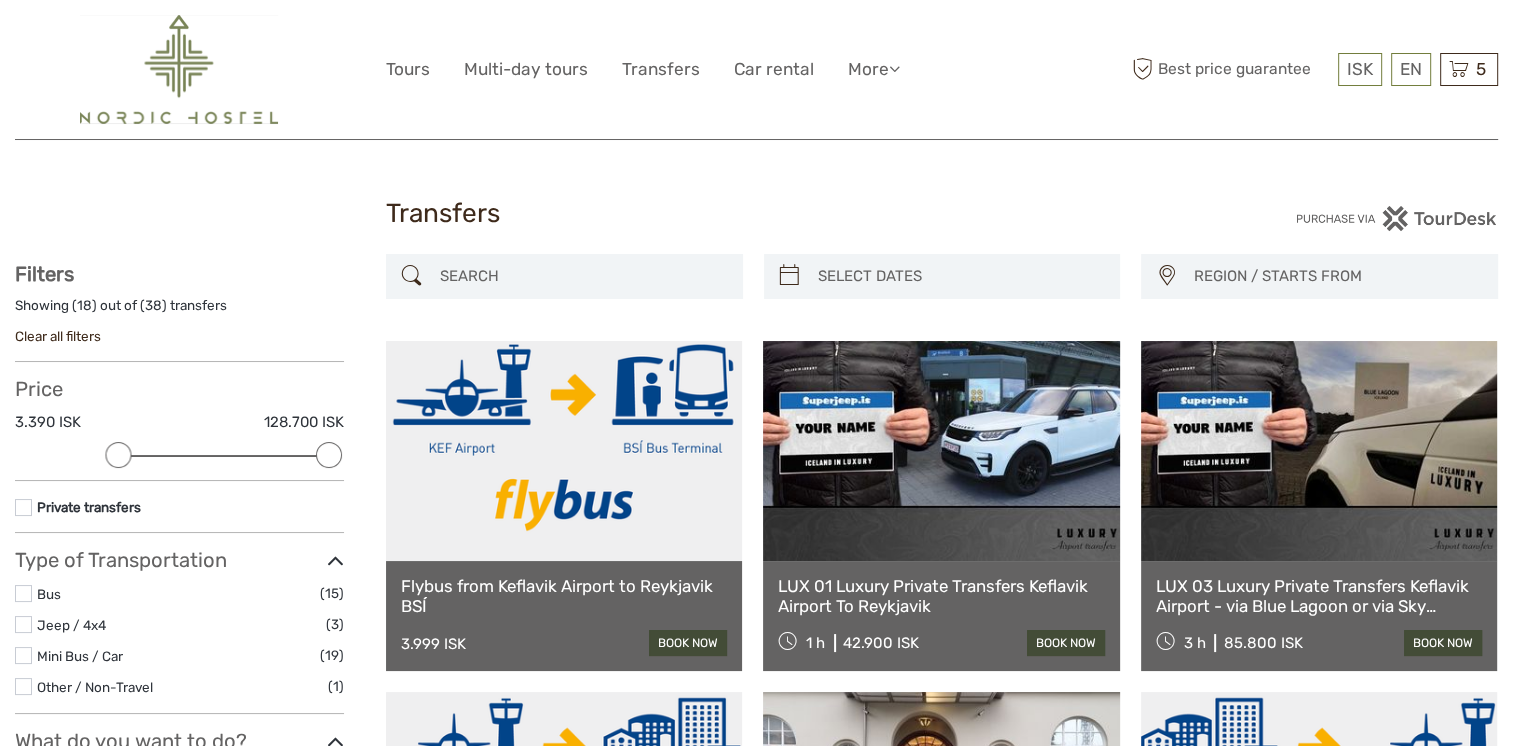 scroll, scrollTop: 102, scrollLeft: 0, axis: vertical 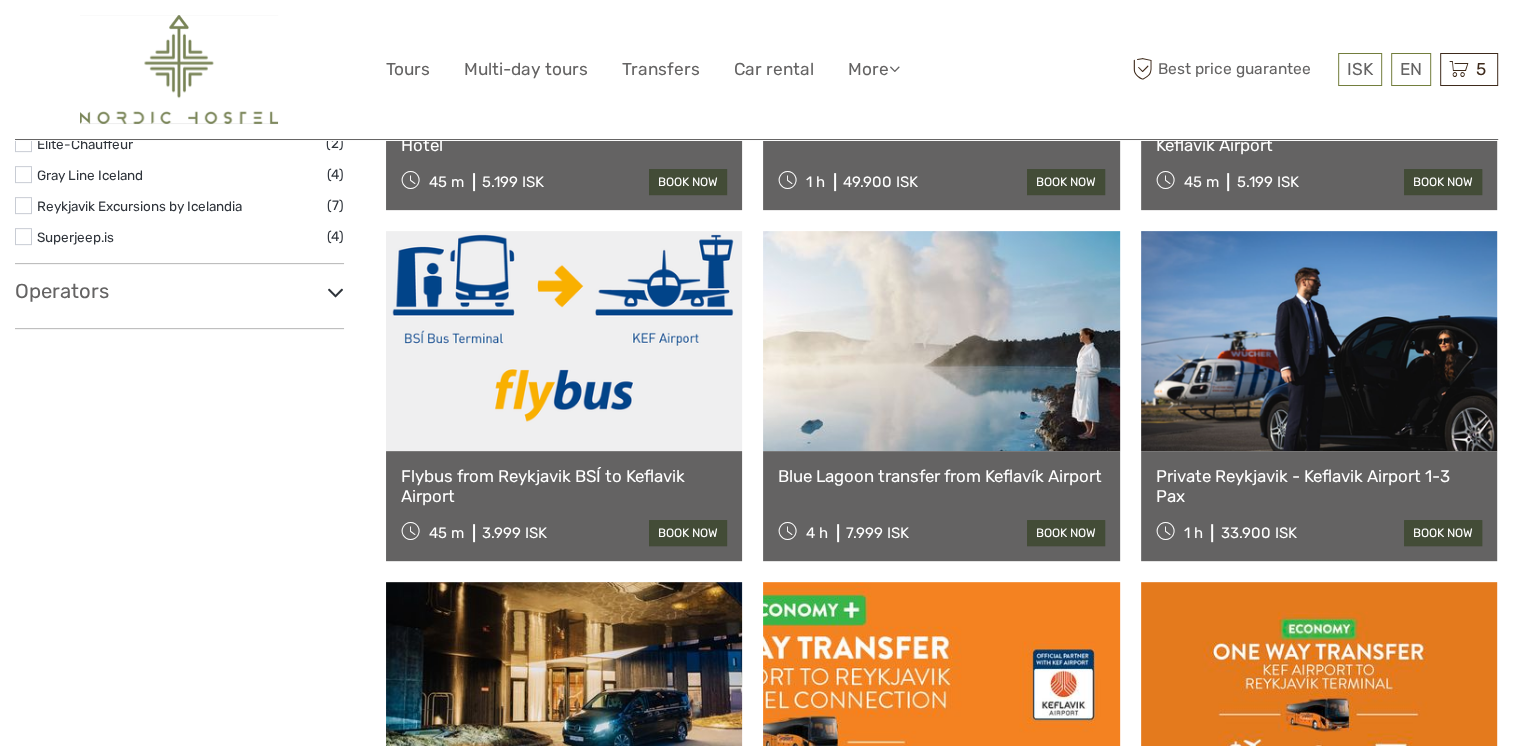 click on "Flybus from Reykjavik BSÍ to Keflavik Airport
45 m
3.999 ISK
book now" at bounding box center (564, 506) 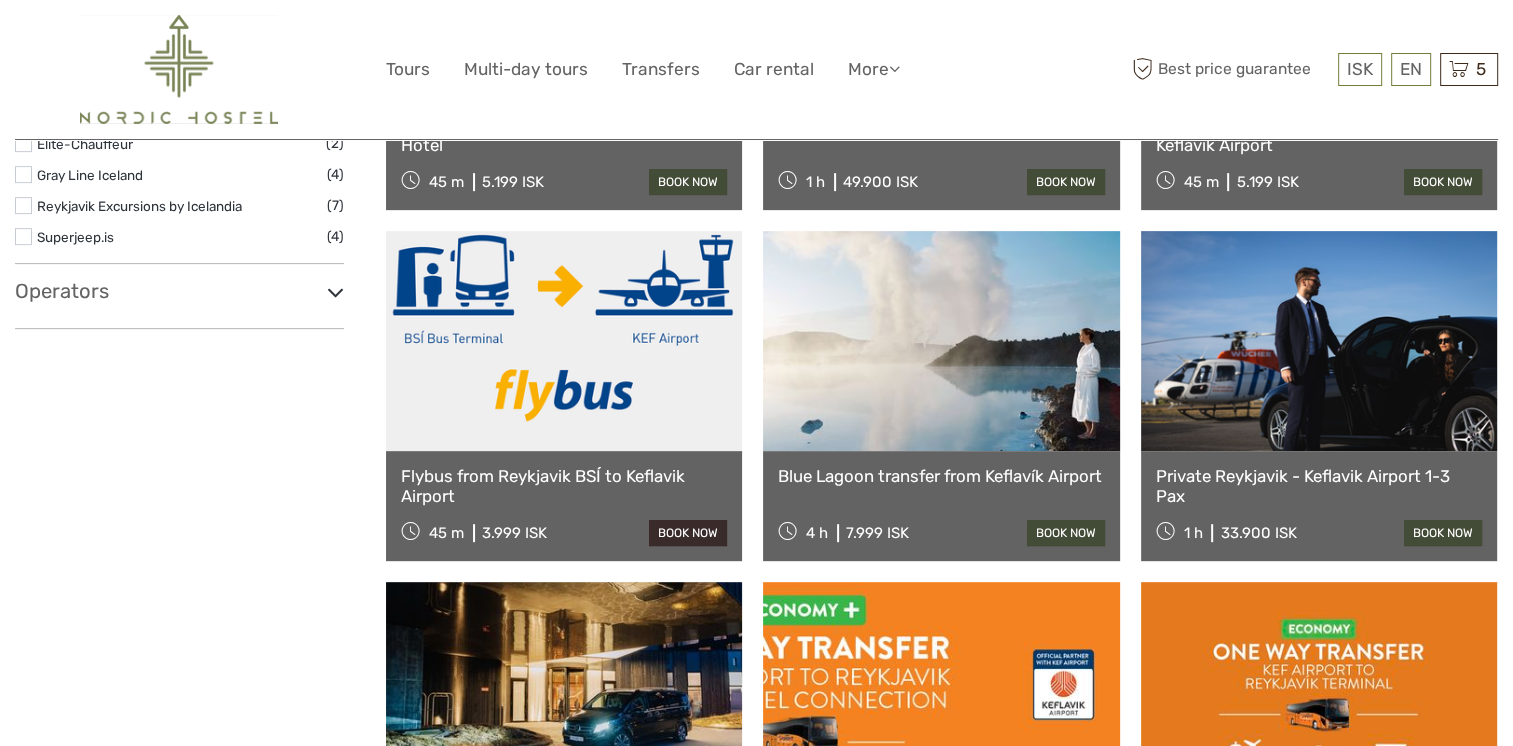 click on "book now" at bounding box center [688, 533] 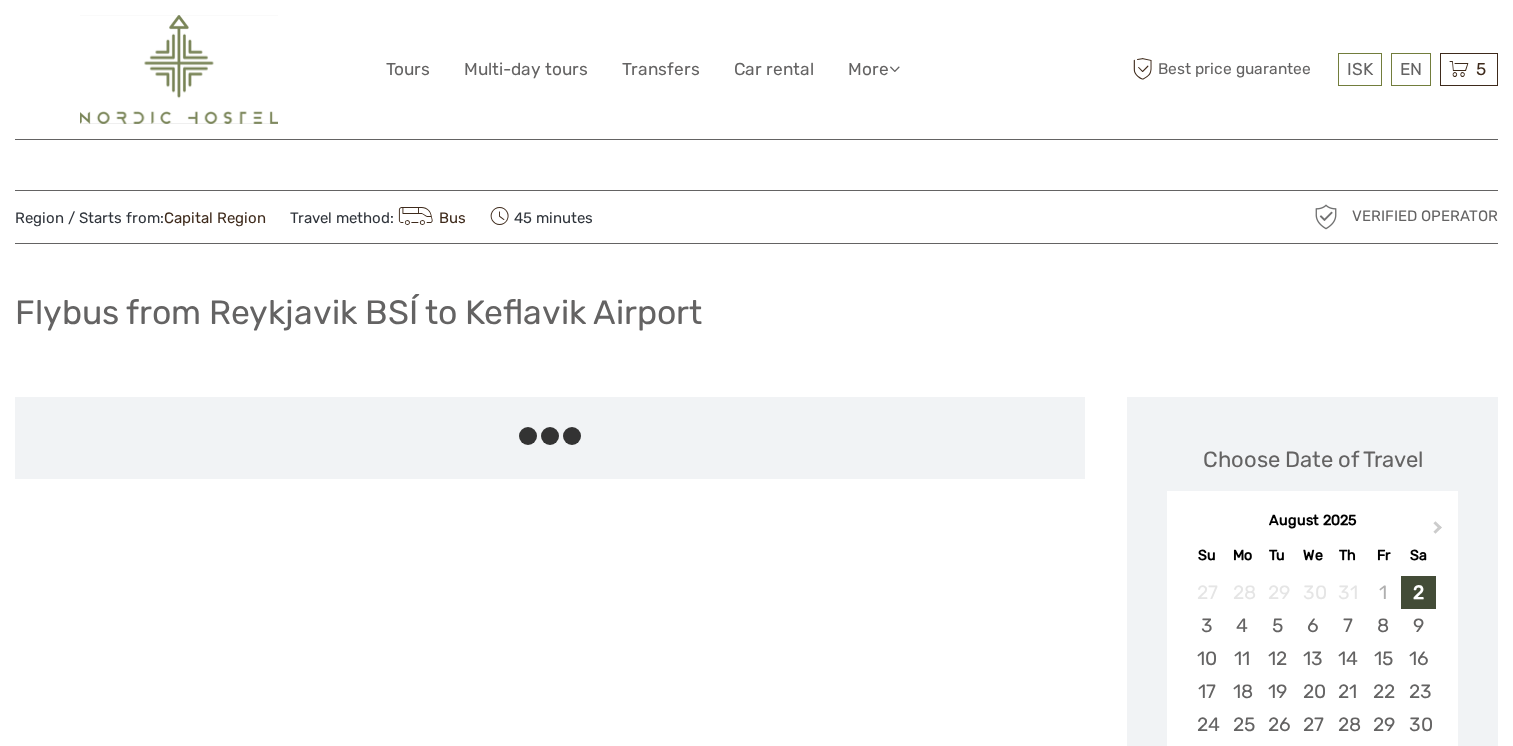 scroll, scrollTop: 0, scrollLeft: 0, axis: both 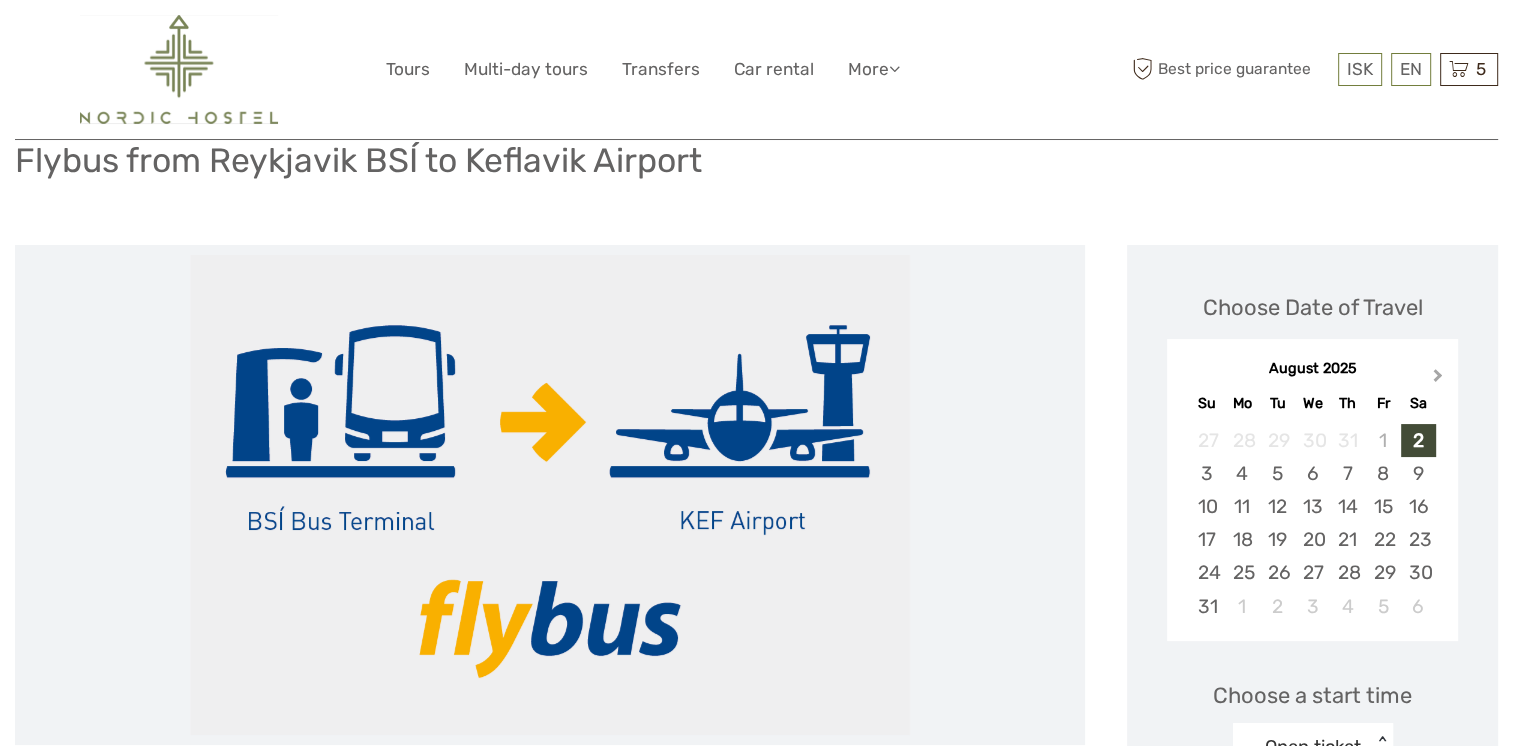 click on "Next Month" at bounding box center [1440, 380] 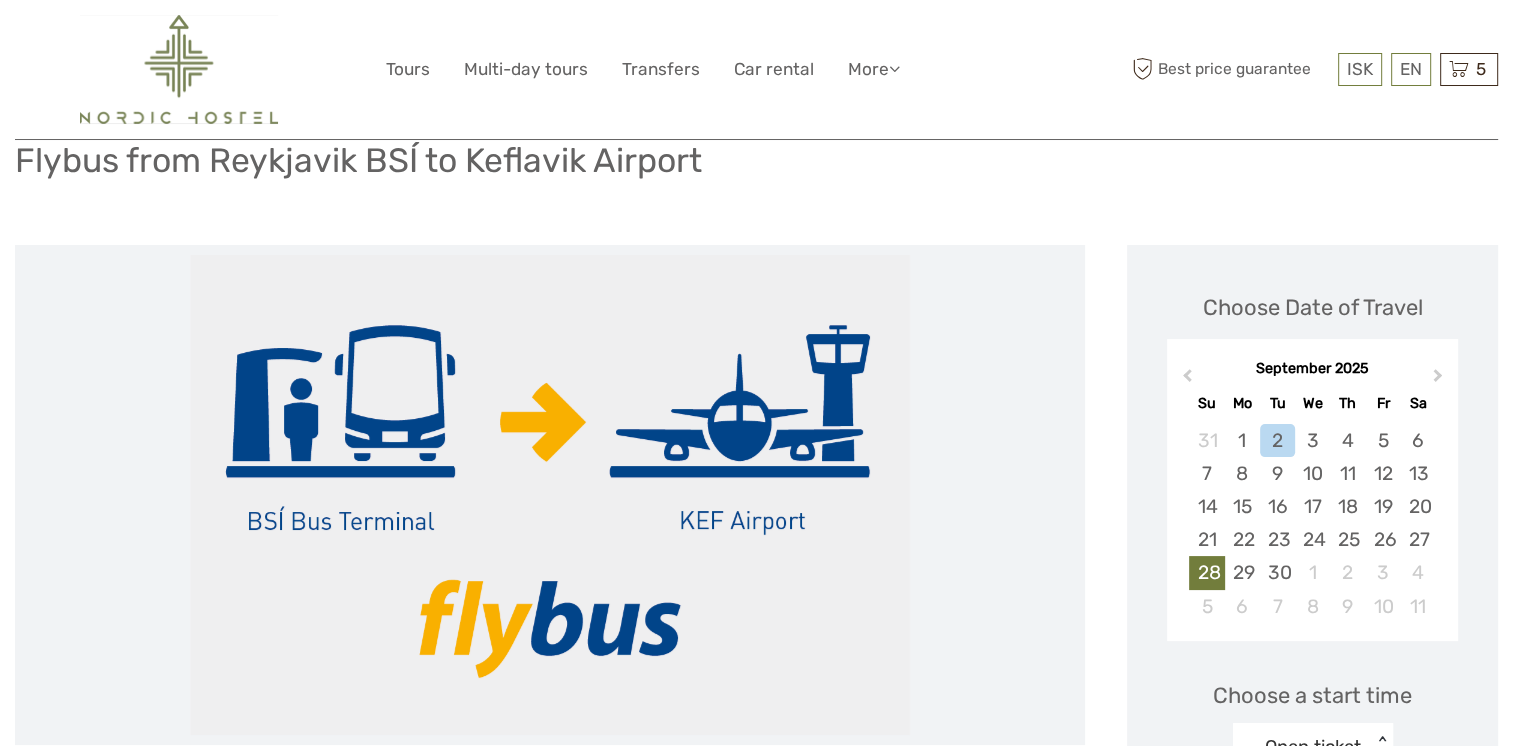 click on "28" at bounding box center (1206, 572) 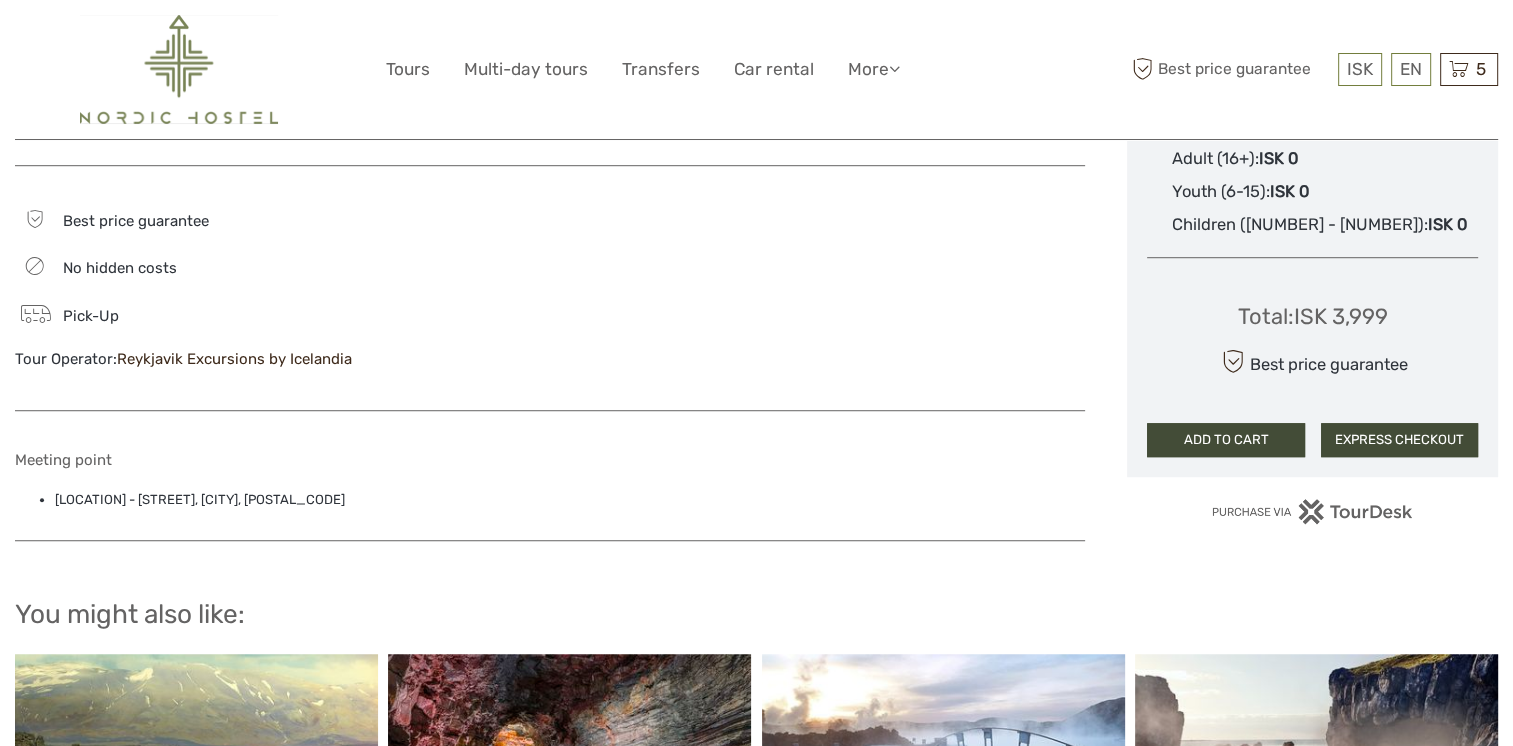 scroll, scrollTop: 1267, scrollLeft: 0, axis: vertical 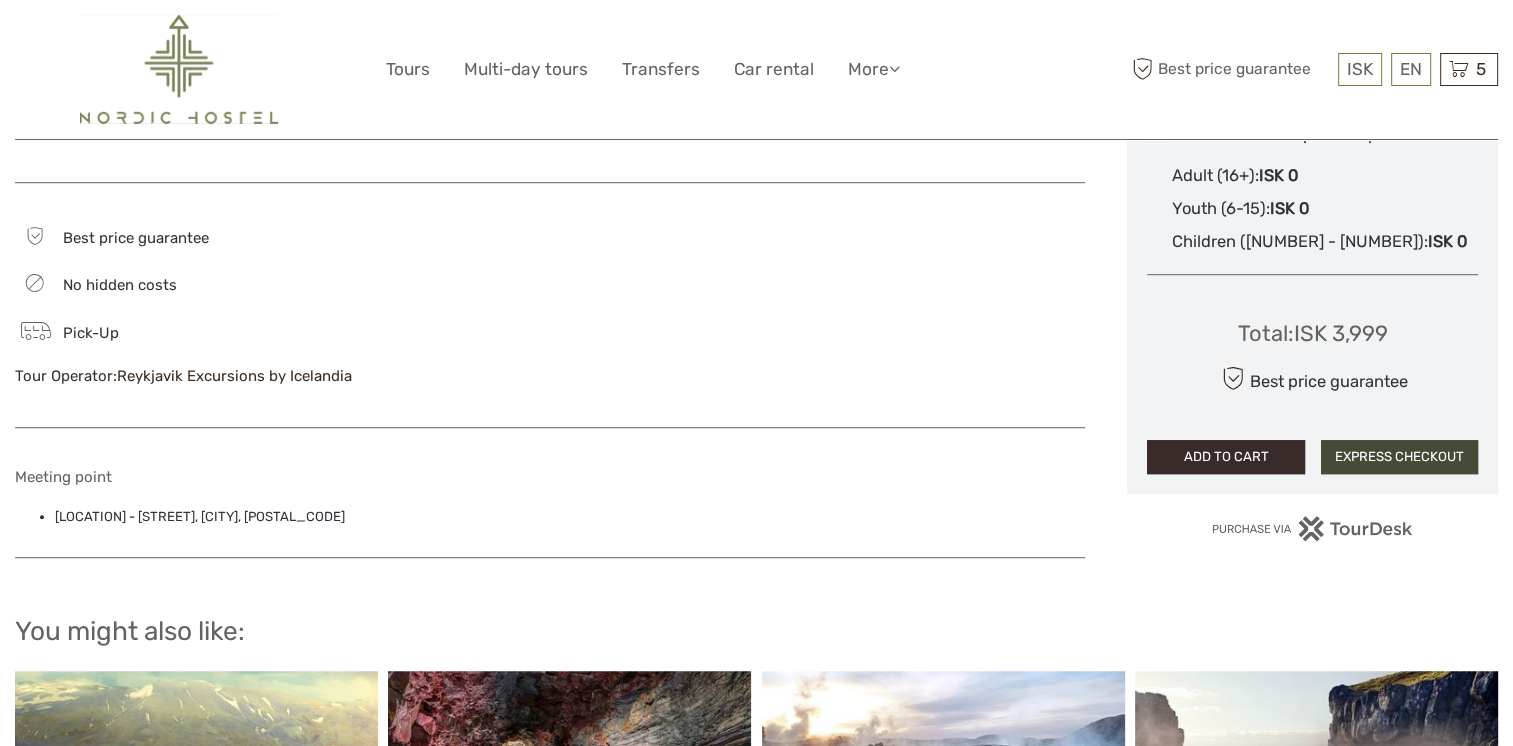 click on "ADD TO CART" at bounding box center [1225, 457] 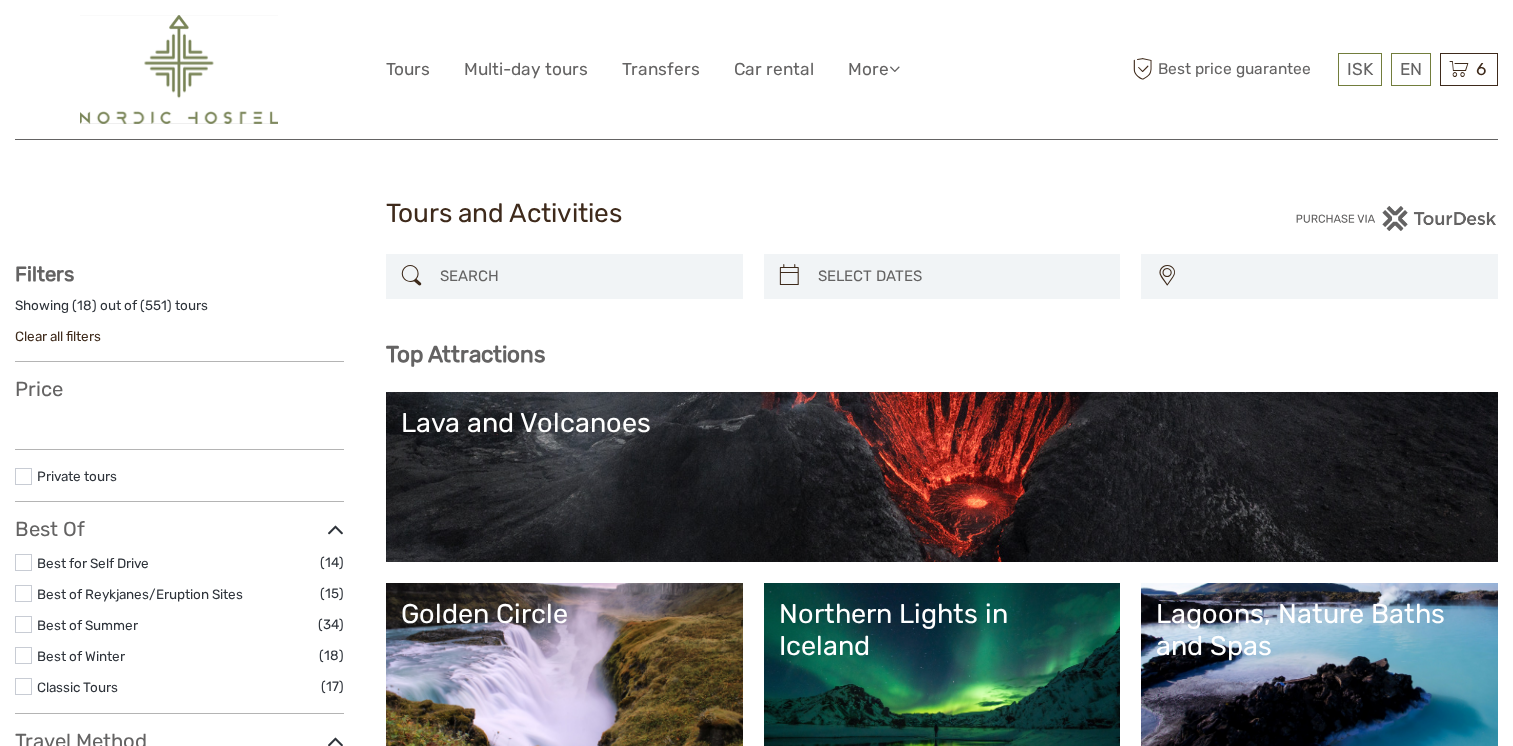 select 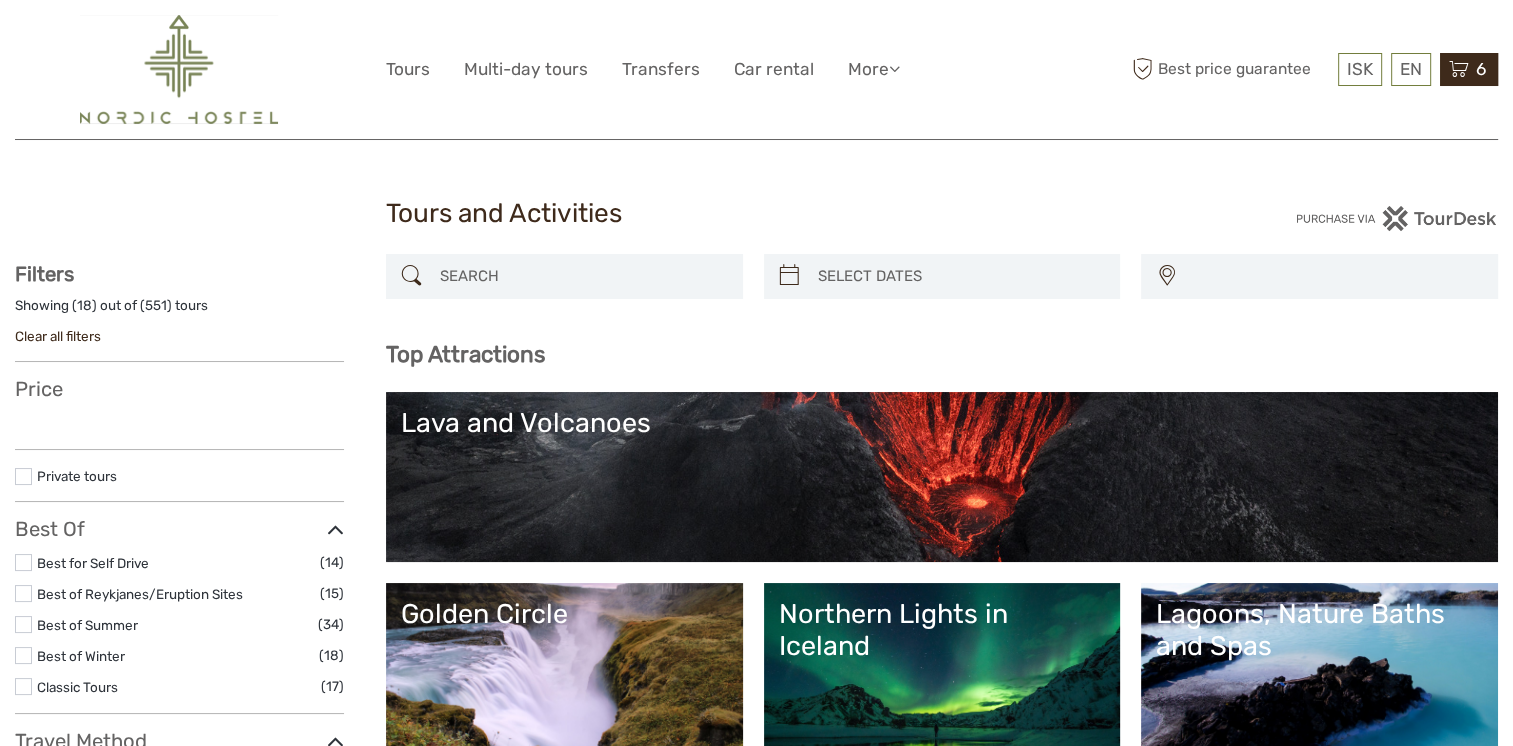 select 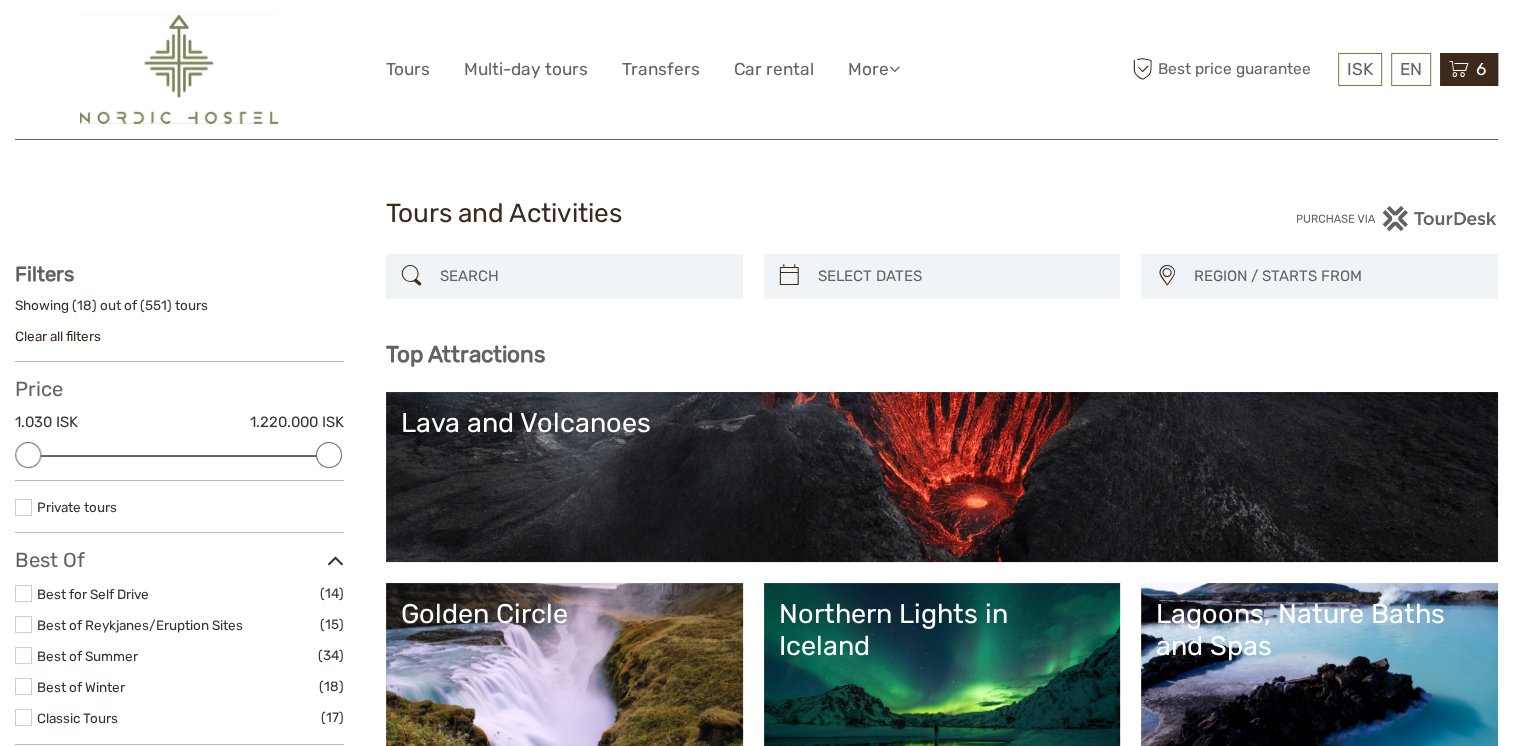 scroll, scrollTop: 0, scrollLeft: 0, axis: both 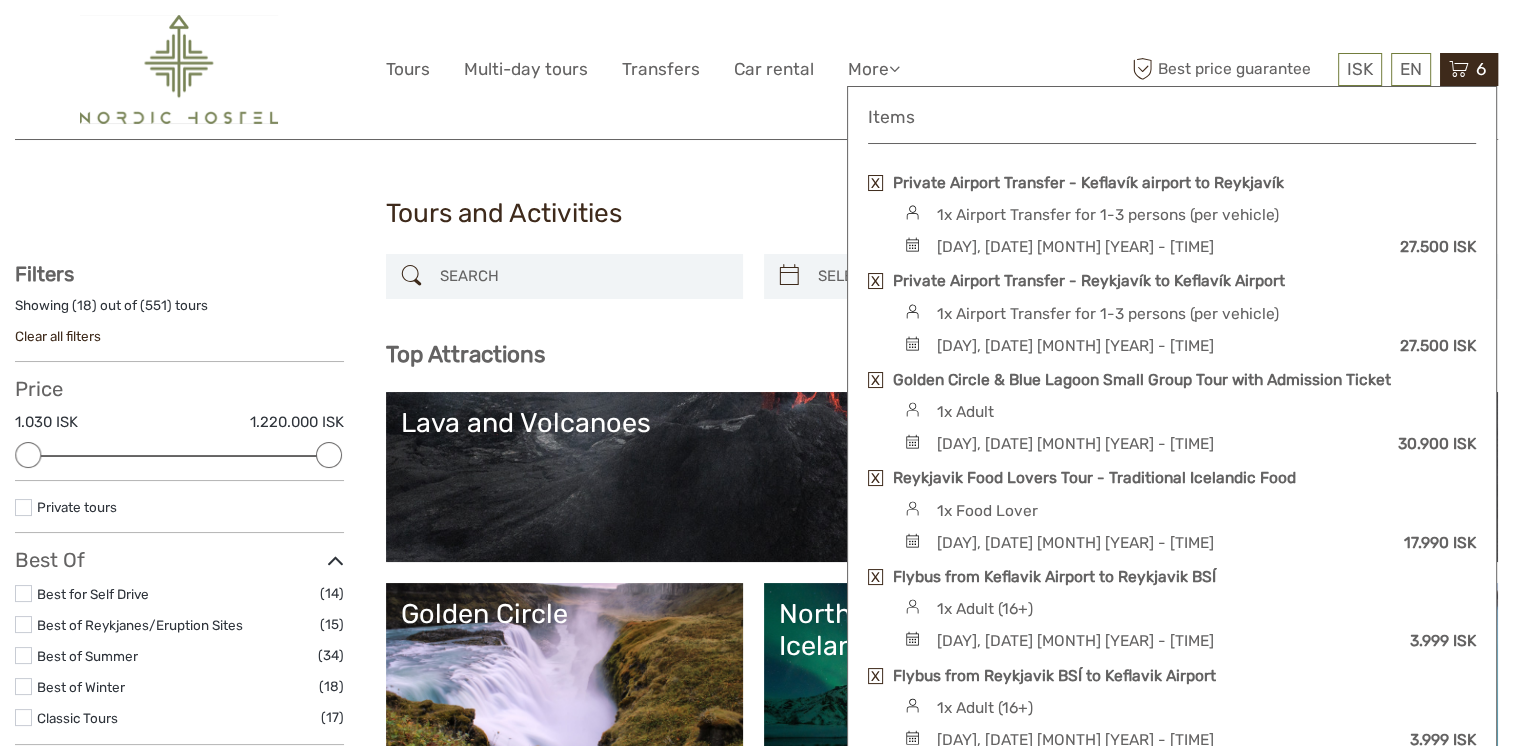 click at bounding box center (875, 183) 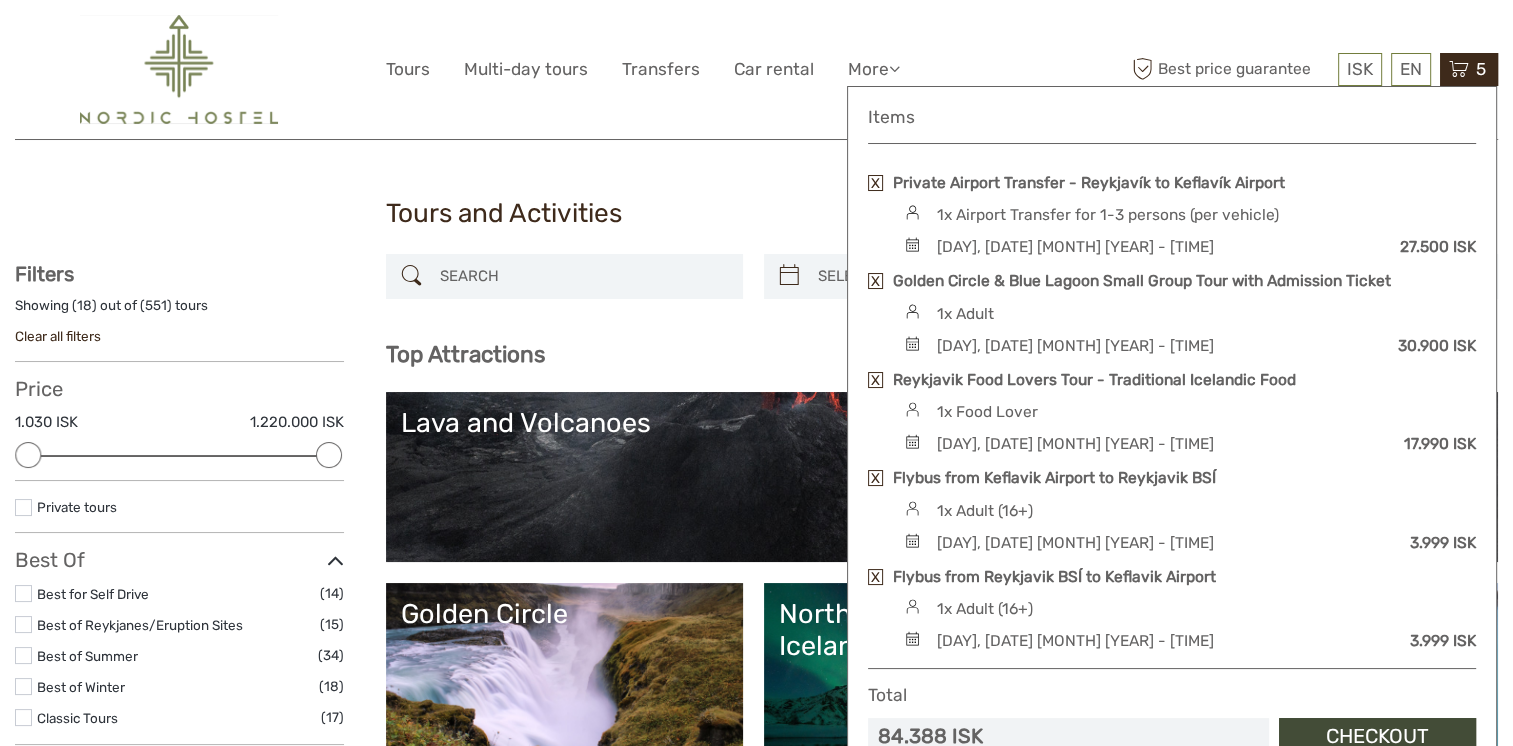 click at bounding box center (875, 183) 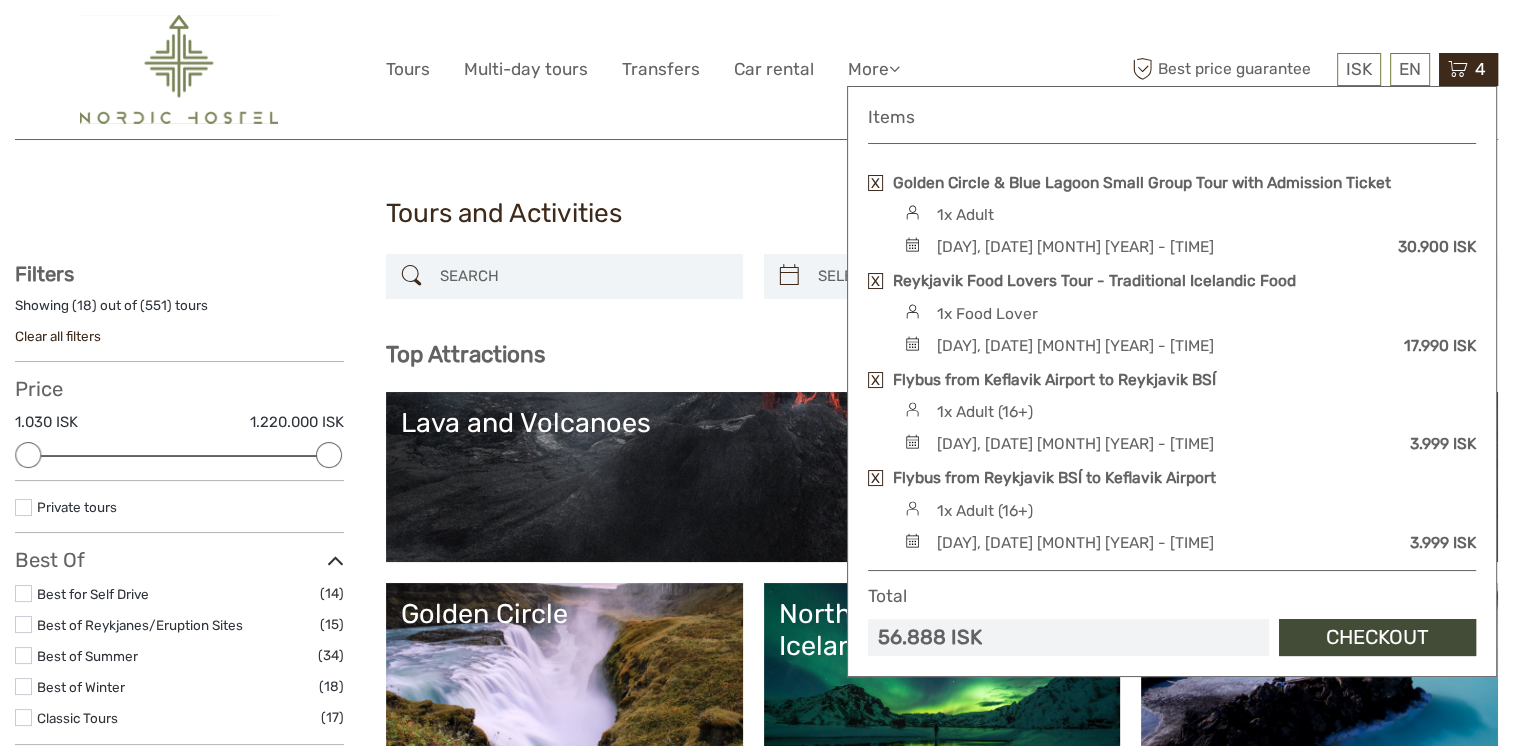 click on "Tours and Activities
Tours and Activities" at bounding box center [756, 222] 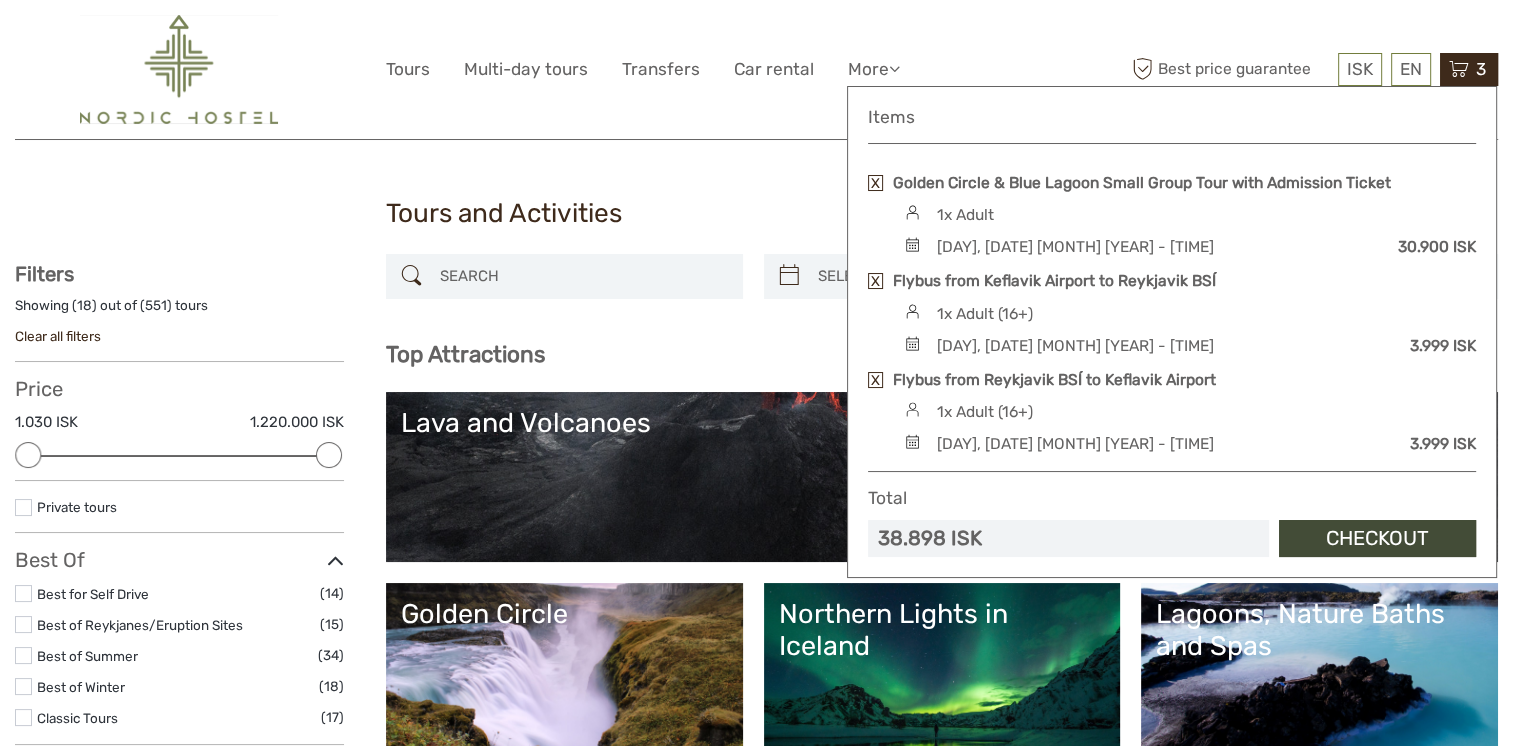 click on "38.898 ISK" at bounding box center (1068, 538) 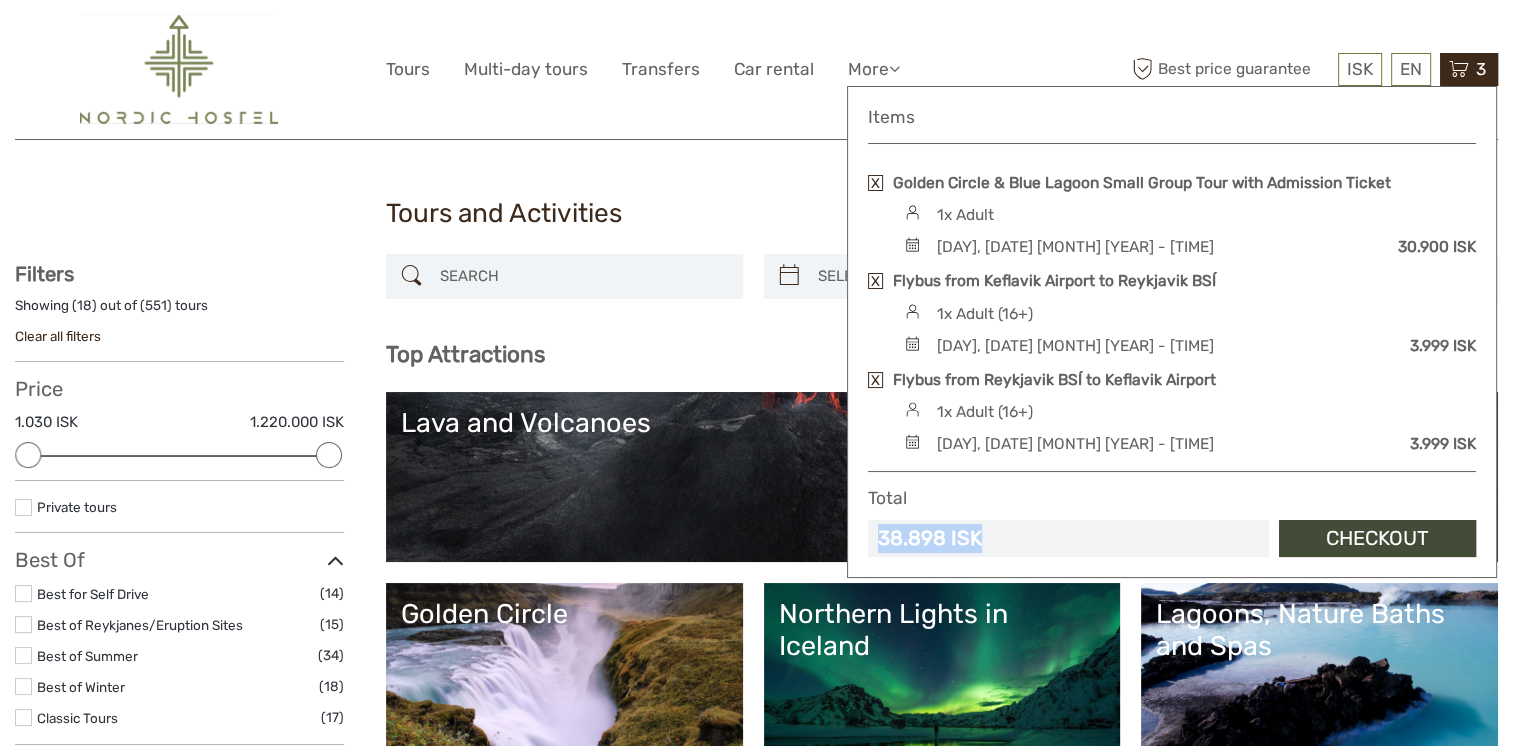 drag, startPoint x: 983, startPoint y: 535, endPoint x: 852, endPoint y: 547, distance: 131.54848 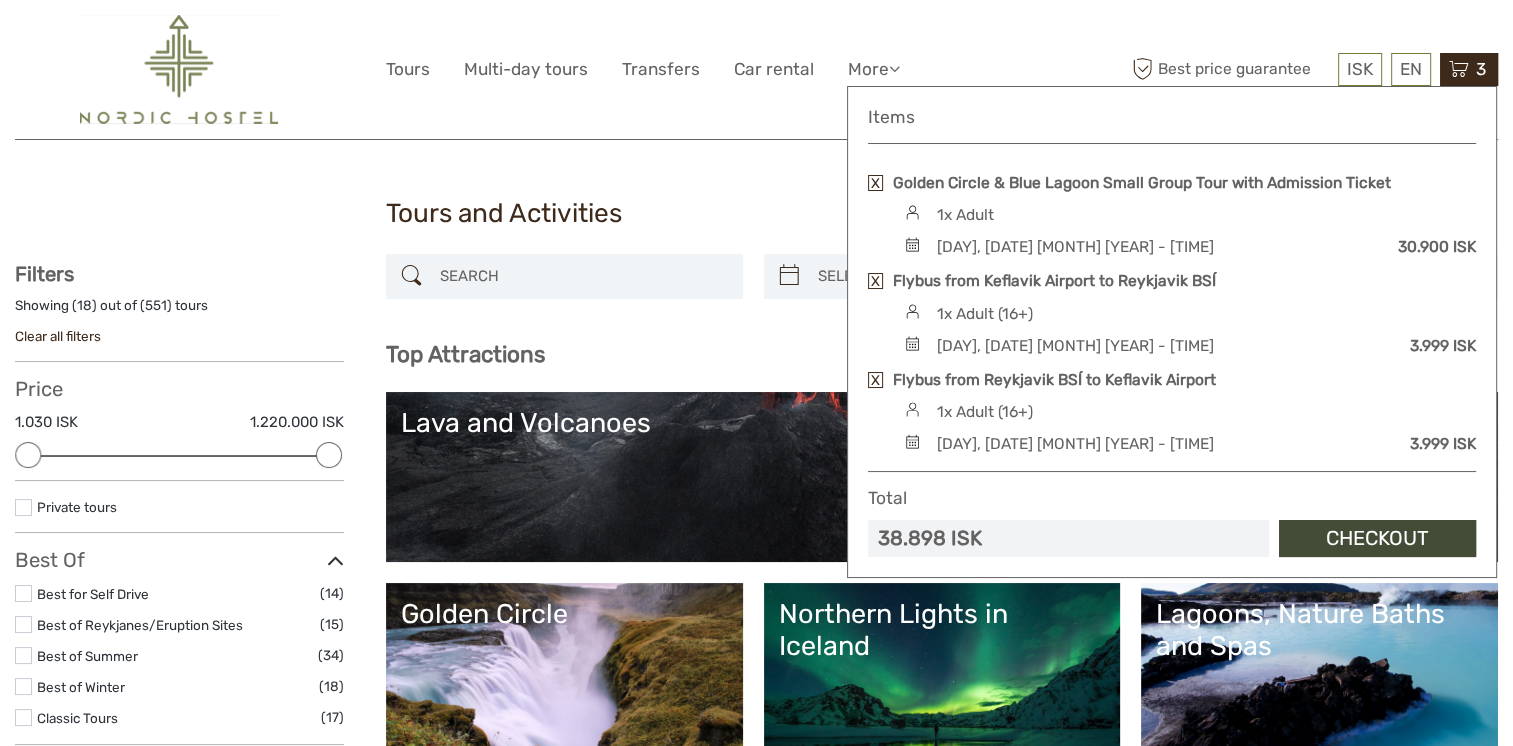click at bounding box center (875, 281) 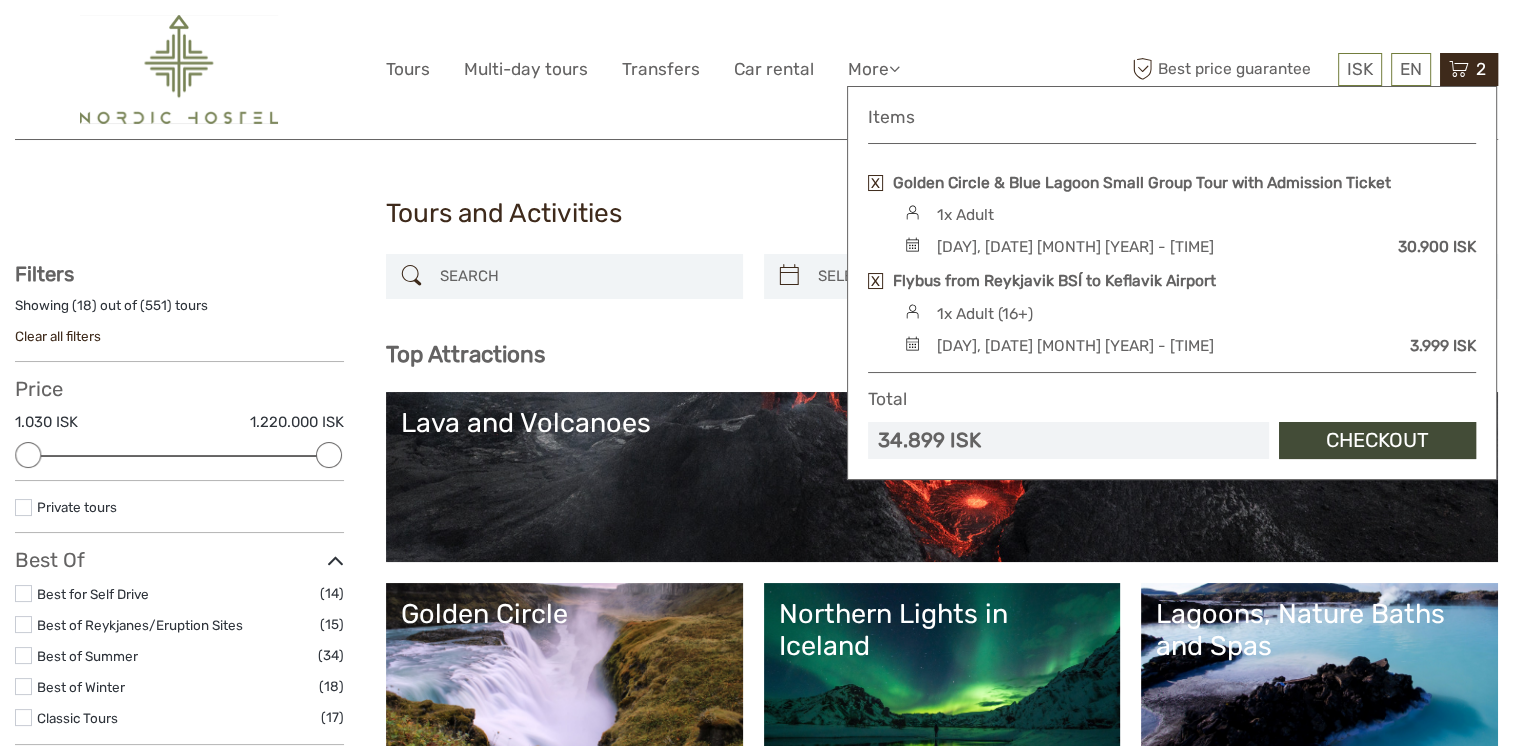 click at bounding box center (875, 281) 